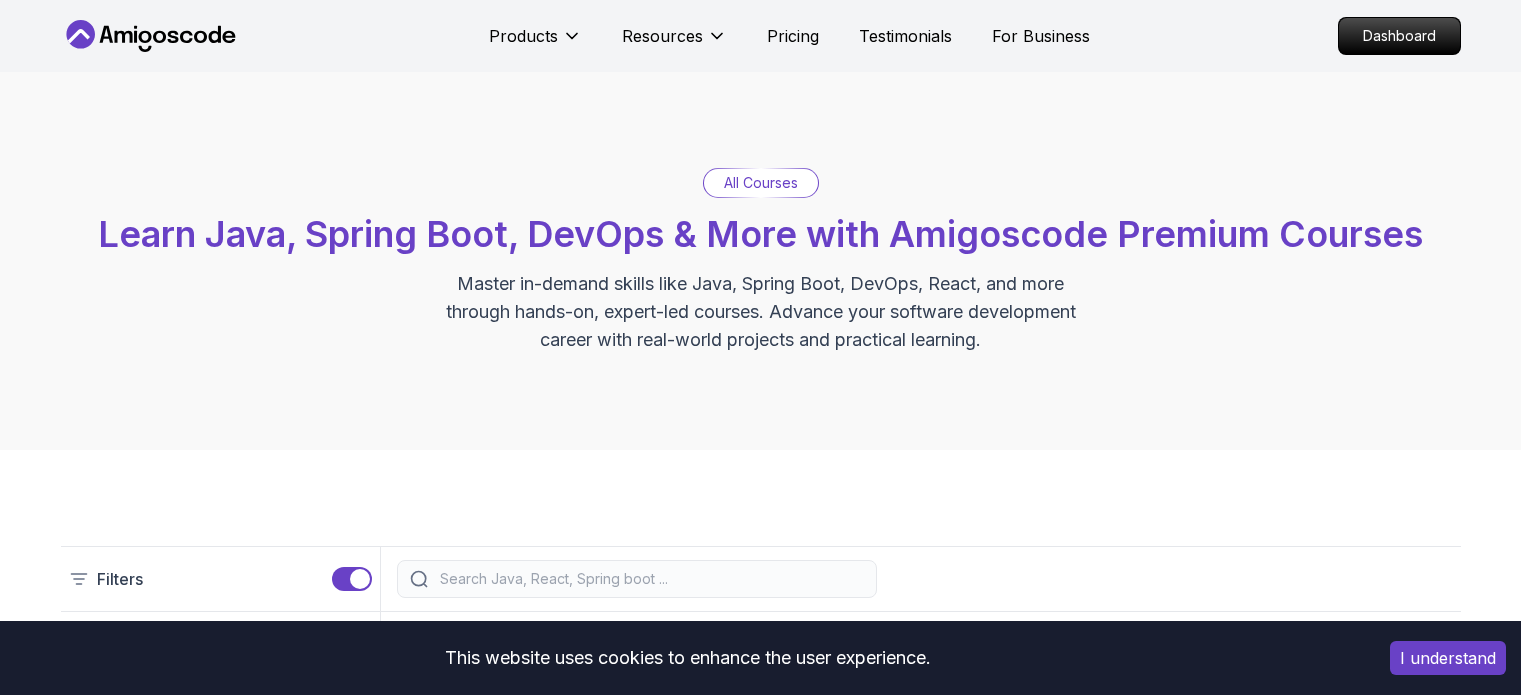 scroll, scrollTop: 1800, scrollLeft: 0, axis: vertical 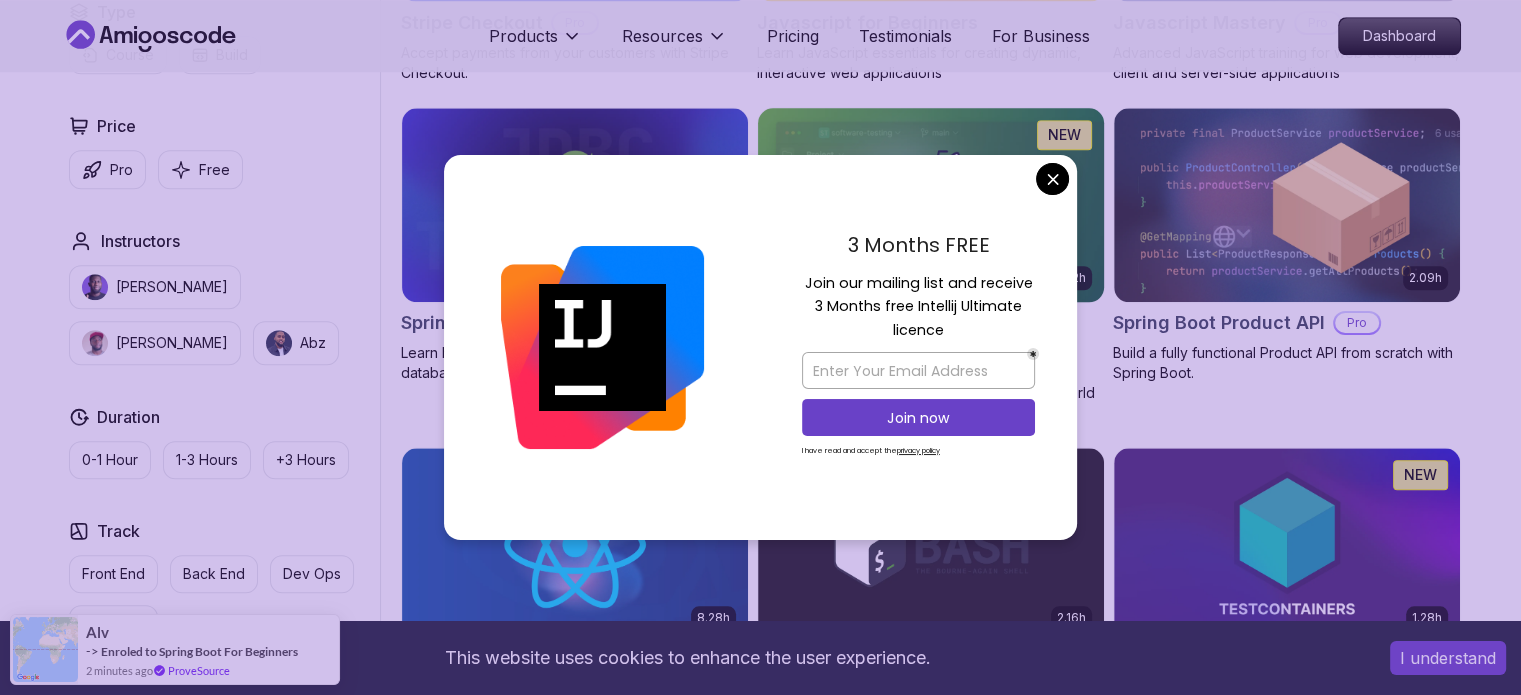 click on "This website uses cookies to enhance the user experience. I understand Products Resources Pricing Testimonials For Business Dashboard Products Resources Pricing Testimonials For Business Dashboard All Courses Learn Java, Spring Boot, DevOps & More with Amigoscode Premium Courses Master in-demand skills like Java, Spring Boot, DevOps, React, and more through hands-on, expert-led courses. Advance your software development career with real-world projects and practical learning. Filters Filters Type Course Build Price Pro Free Instructors Nelson Djalo Richard Abz Duration 0-1 Hour 1-3 Hours +3 Hours Track Front End Back End Dev Ops Full Stack Level Junior Mid-level Senior 5.18h Advanced Spring Boot Pro Dive deep into Spring Boot with our advanced course, designed to take your skills from intermediate to expert level. Advanced Databases Pro Advanced database management with SQL, integrity, and practical applications 2.08h CSS Essentials 1.45h Docker for Java Developers Pro 4.64h Docker For Professionals Pro 28m" at bounding box center [760, 1596] 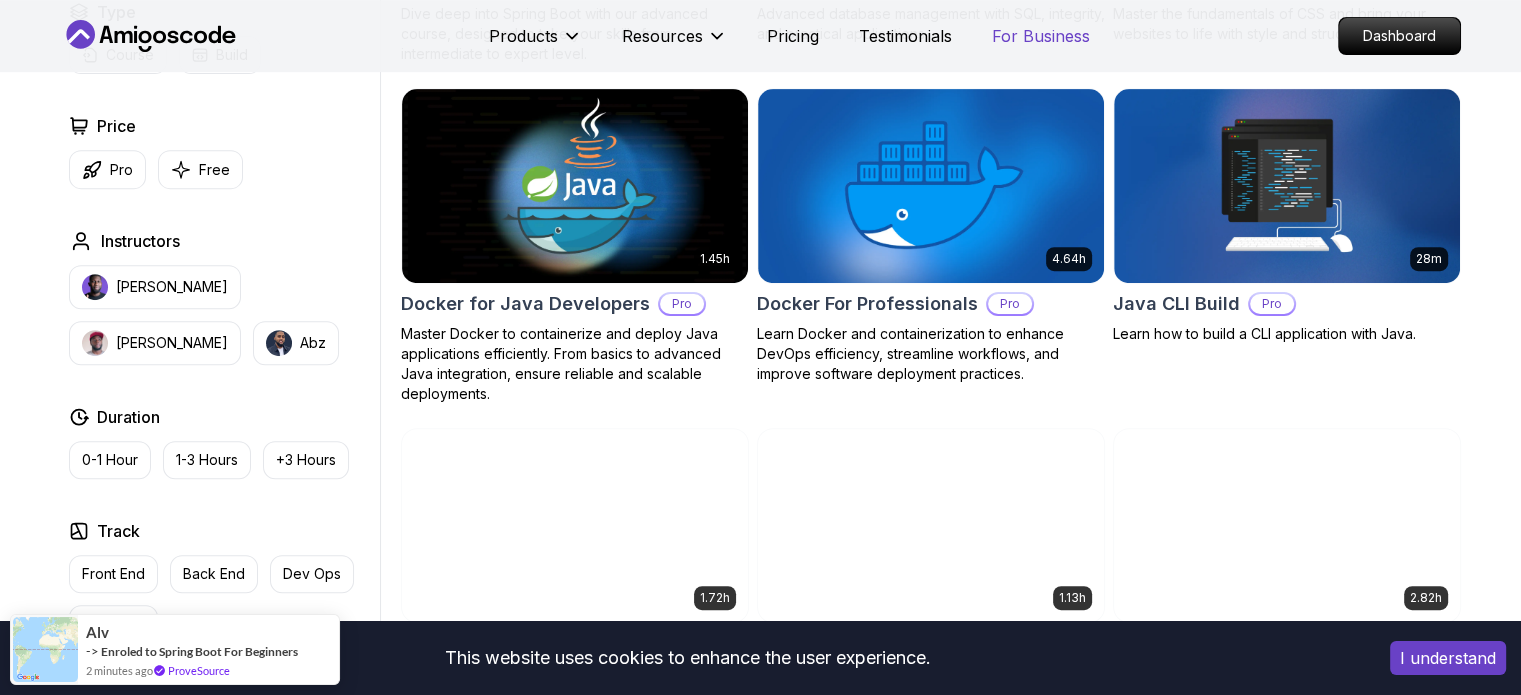 scroll, scrollTop: 700, scrollLeft: 0, axis: vertical 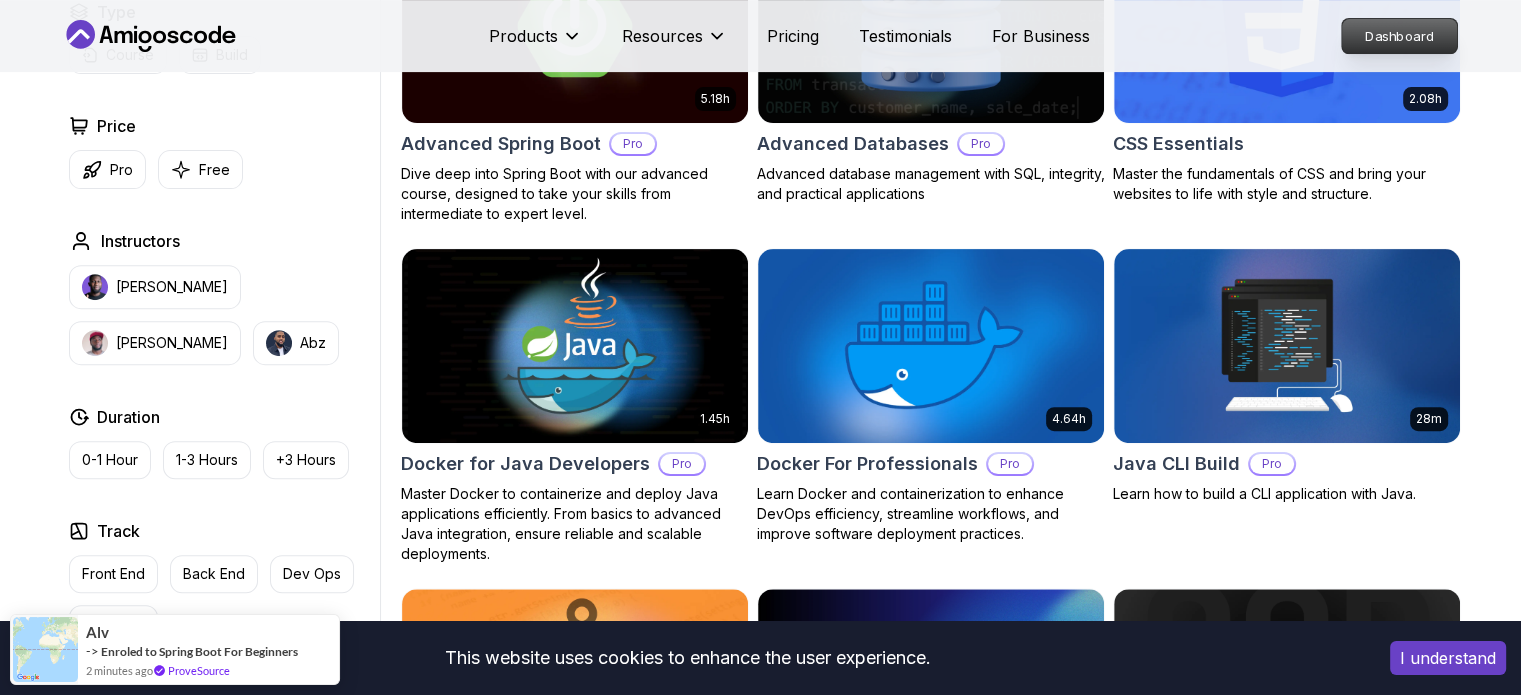 click on "Dashboard" at bounding box center [1399, 36] 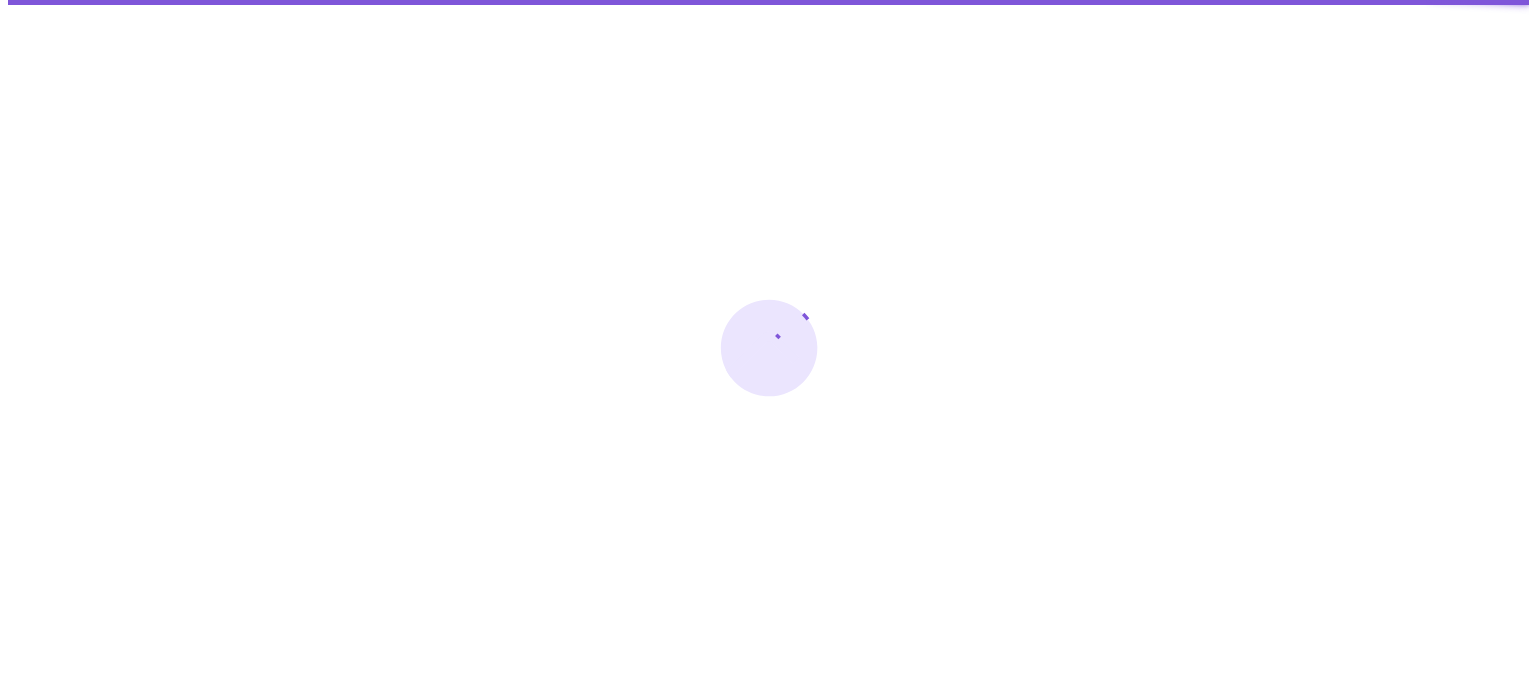 scroll, scrollTop: 0, scrollLeft: 0, axis: both 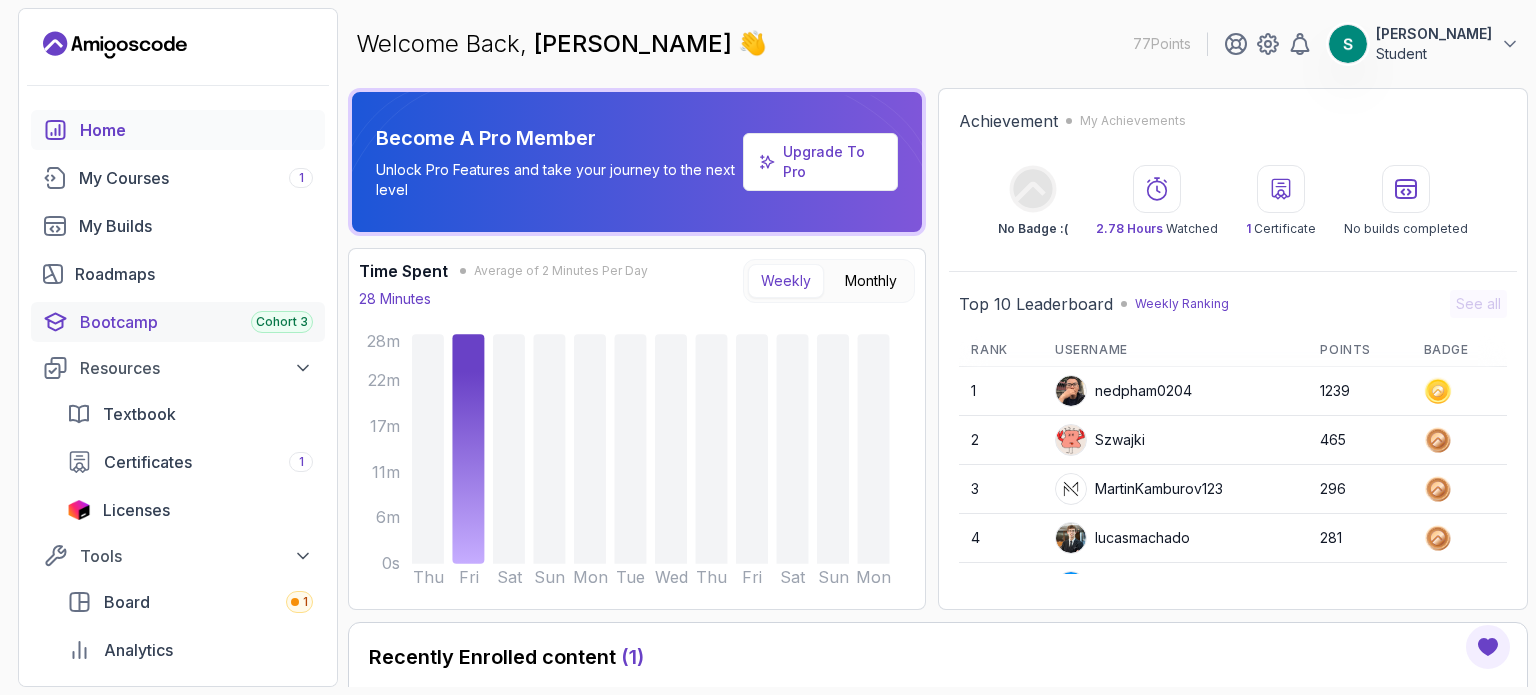 click on "Bootcamp Cohort 3" at bounding box center [196, 322] 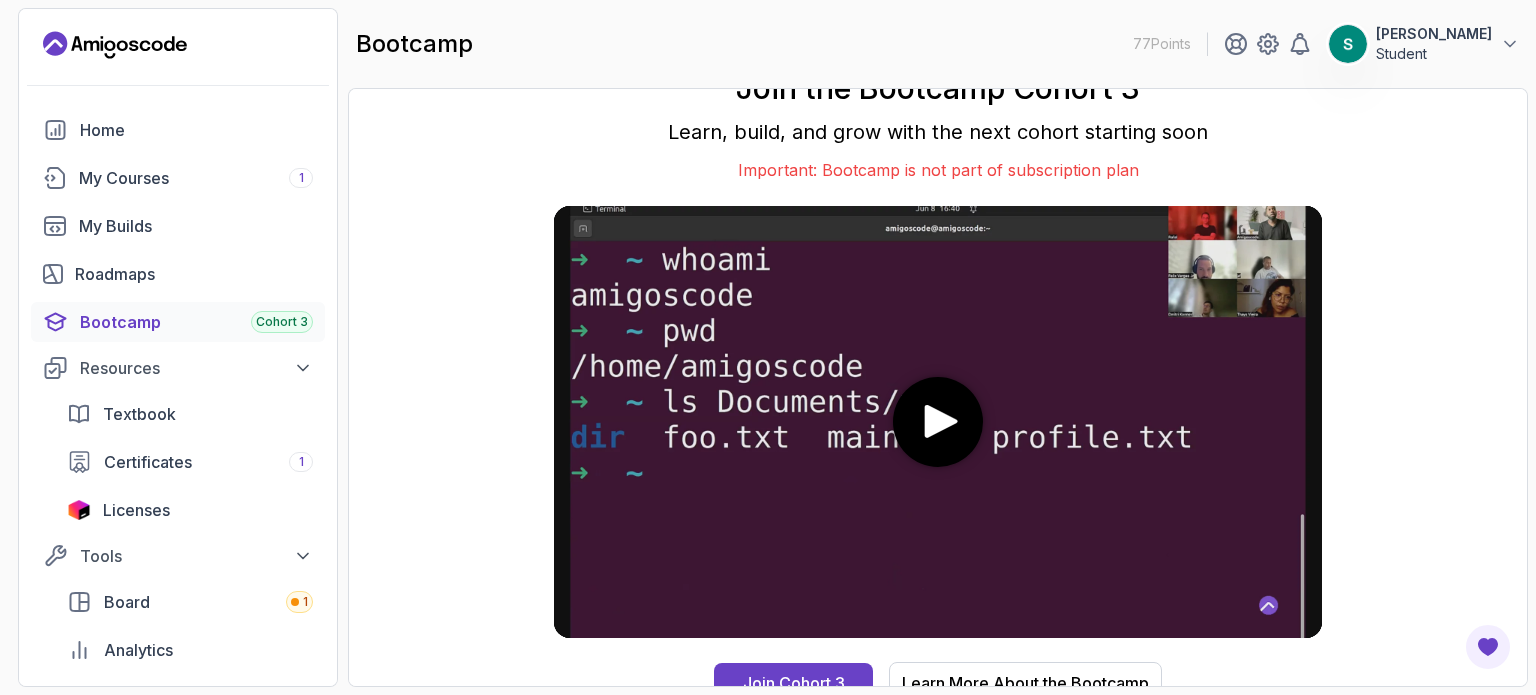 scroll, scrollTop: 0, scrollLeft: 0, axis: both 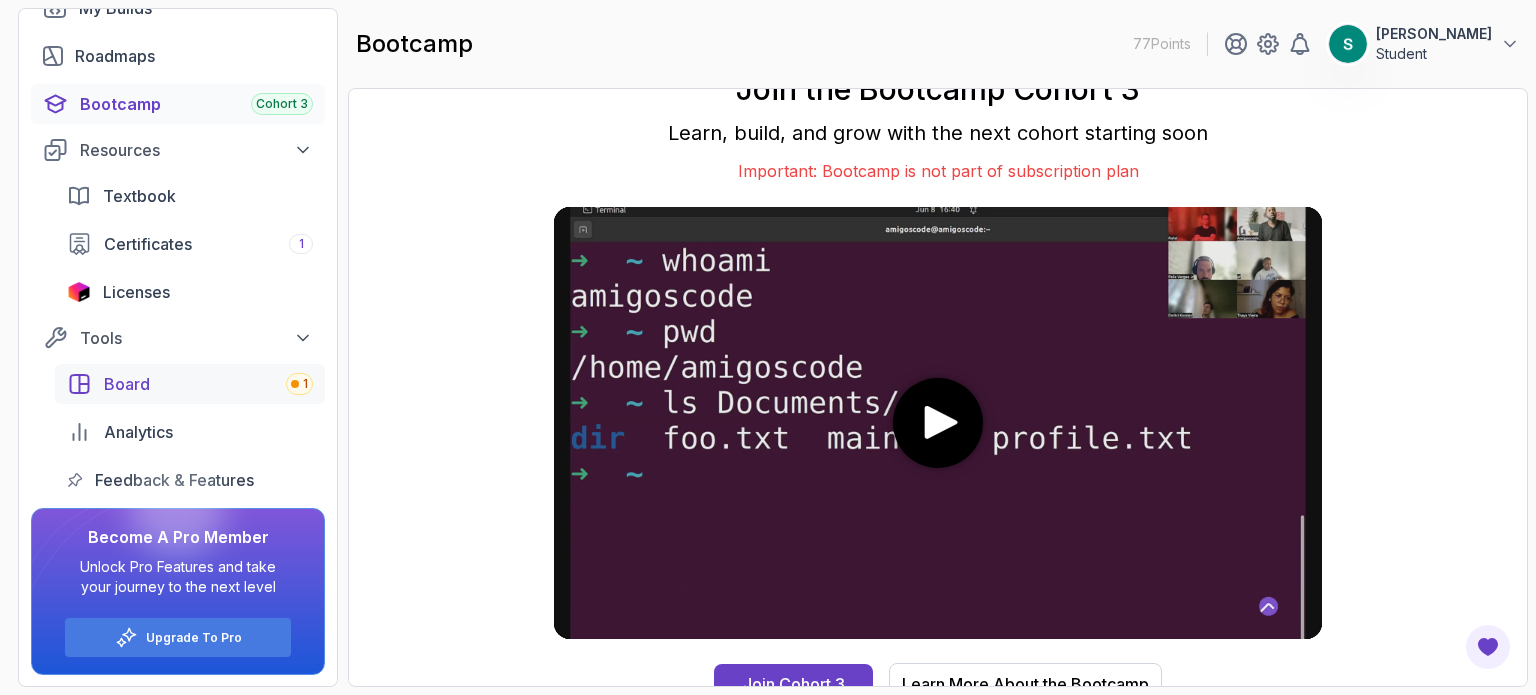 click on "Board 1" at bounding box center (208, 384) 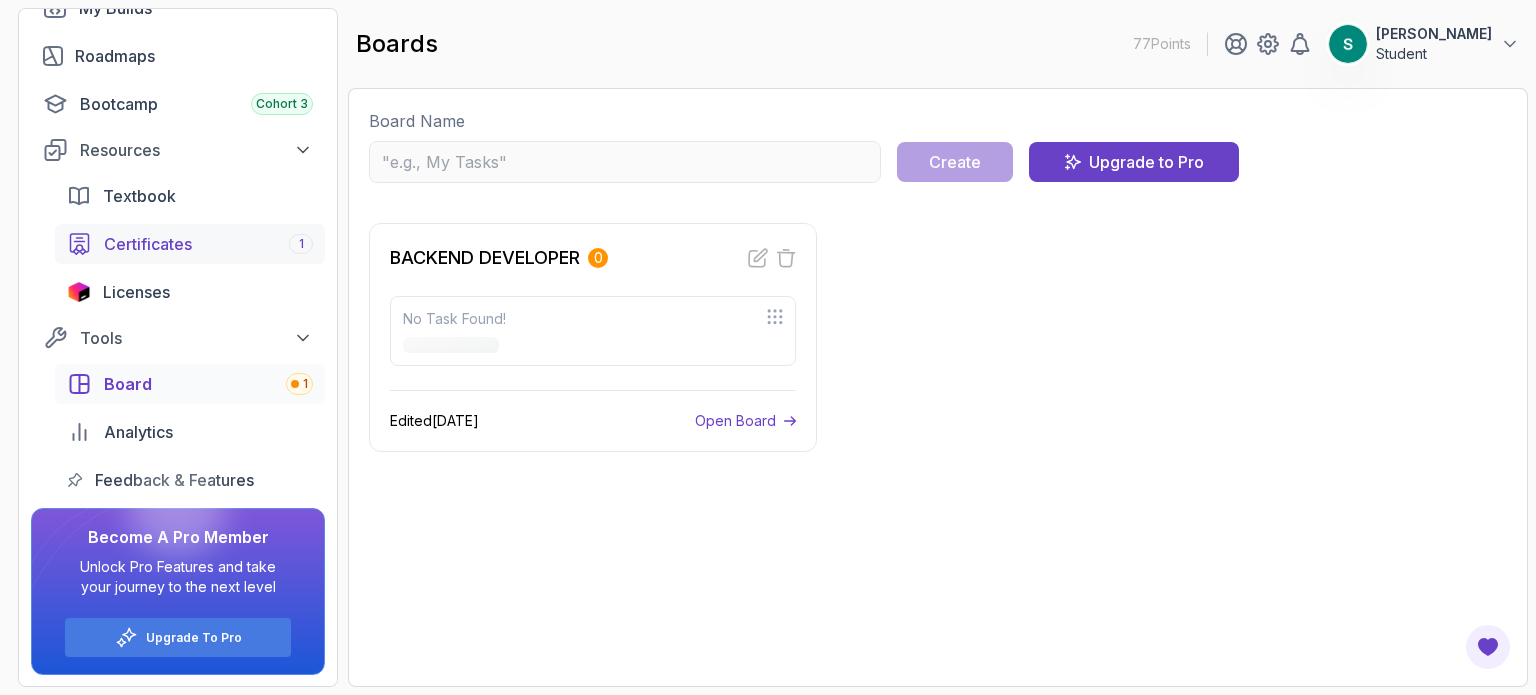 click on "Certificates" at bounding box center (148, 244) 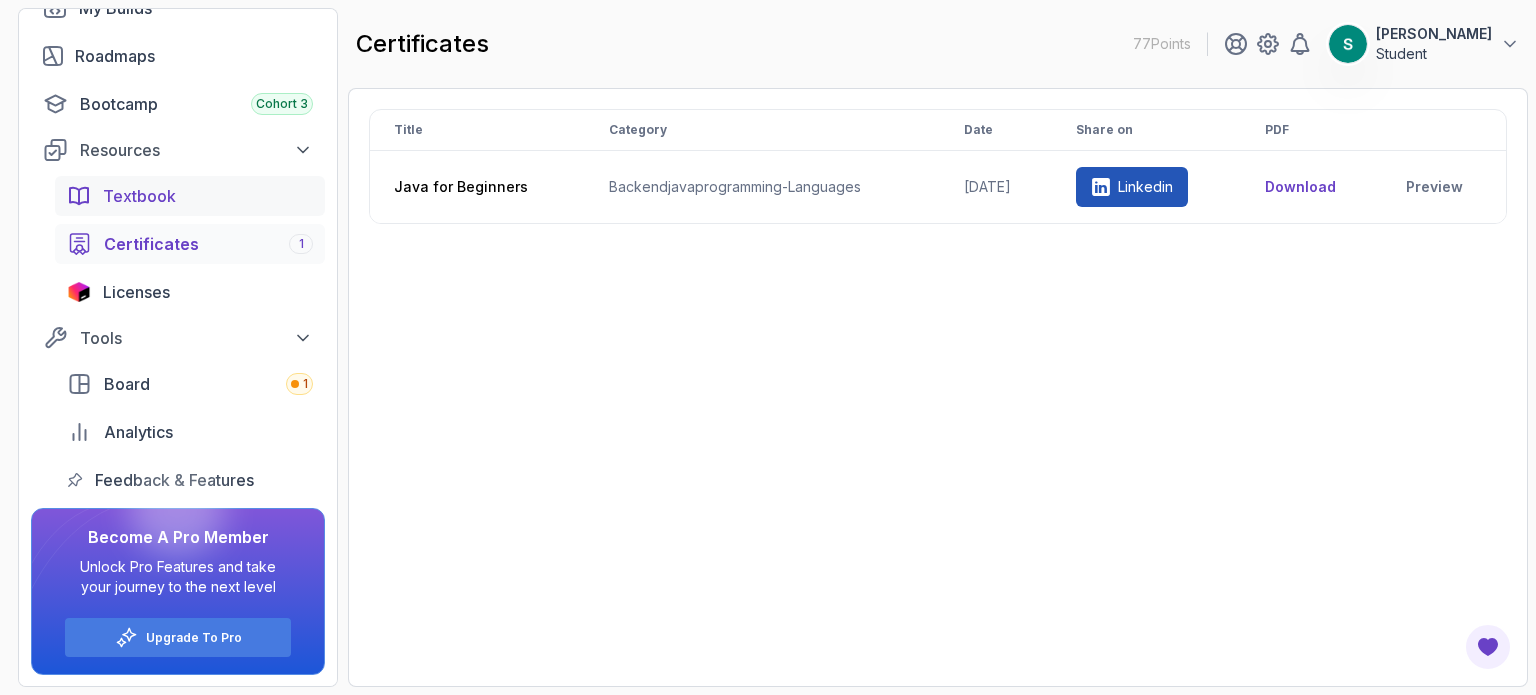 click on "Textbook" at bounding box center (139, 196) 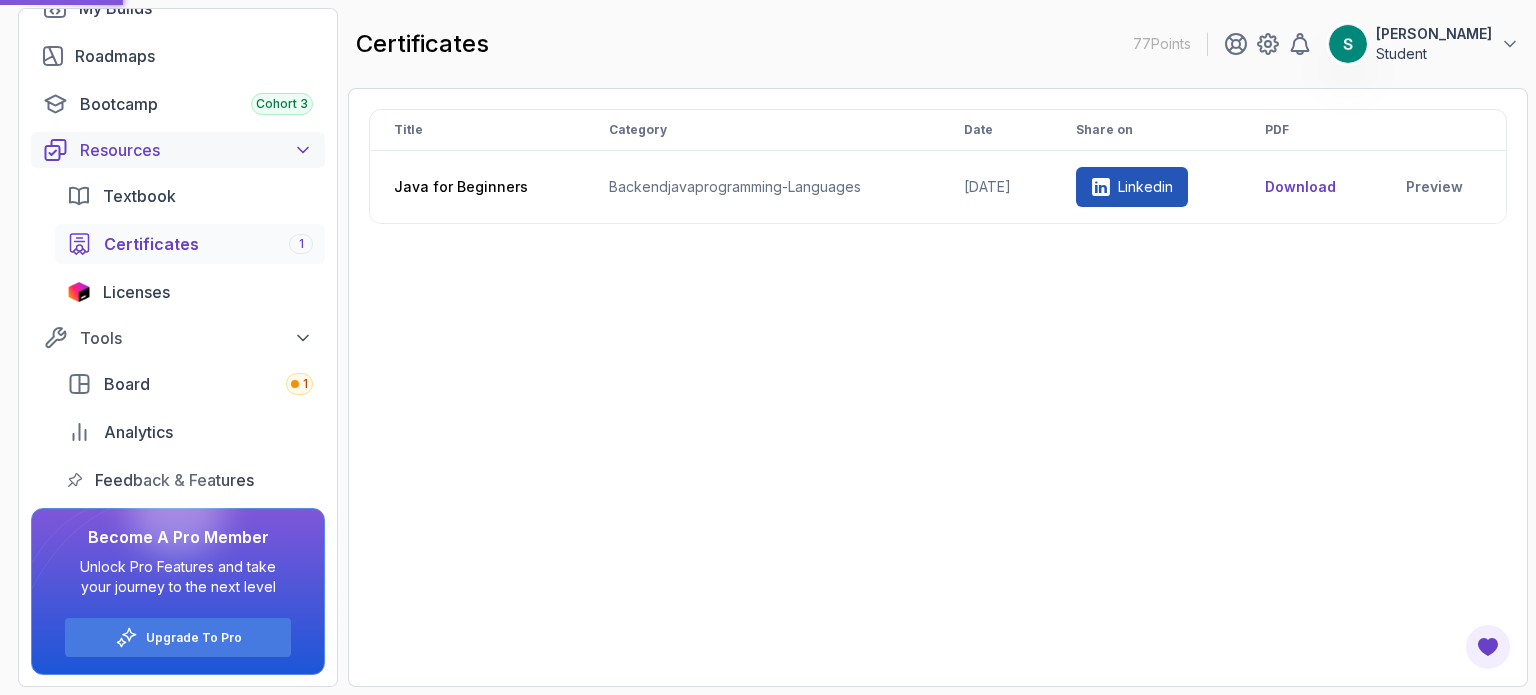 click on "Resources" at bounding box center [196, 150] 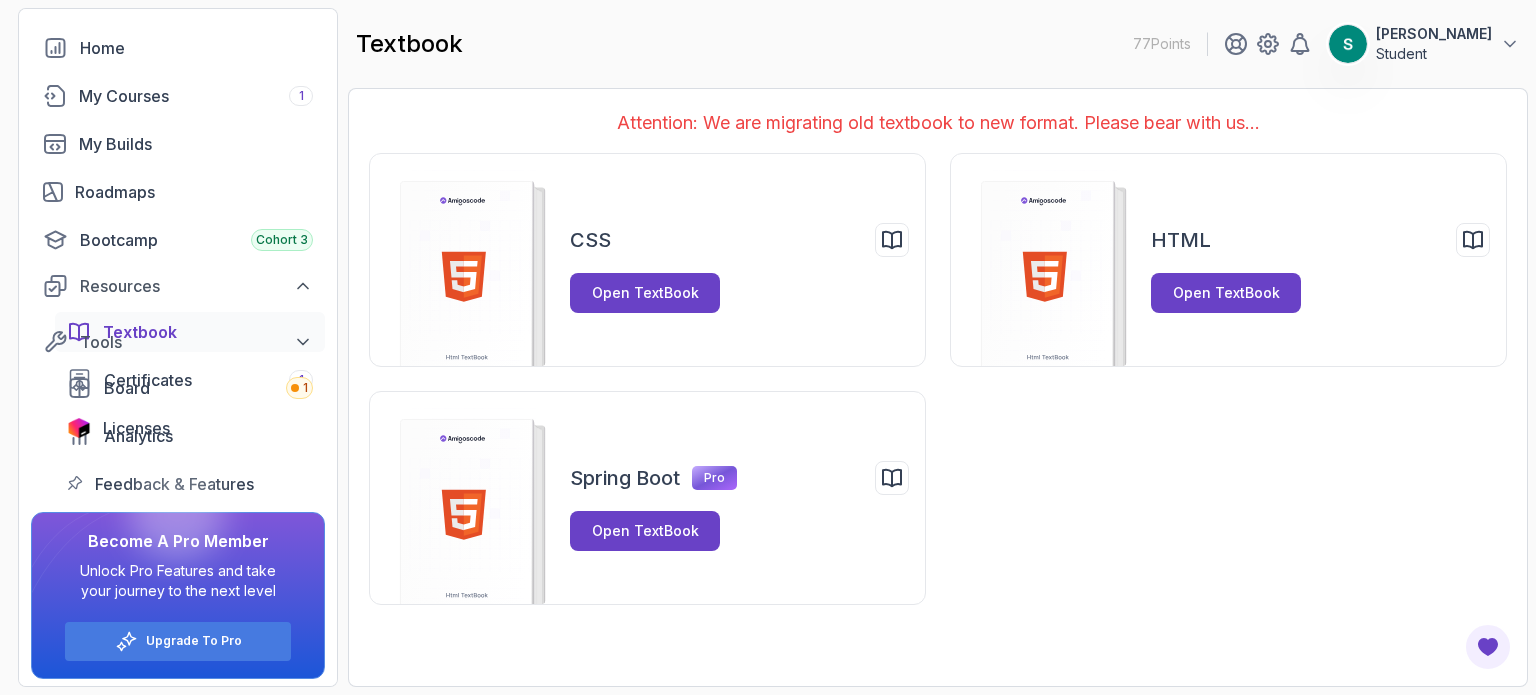 click on "My Courses 1" at bounding box center [178, 96] 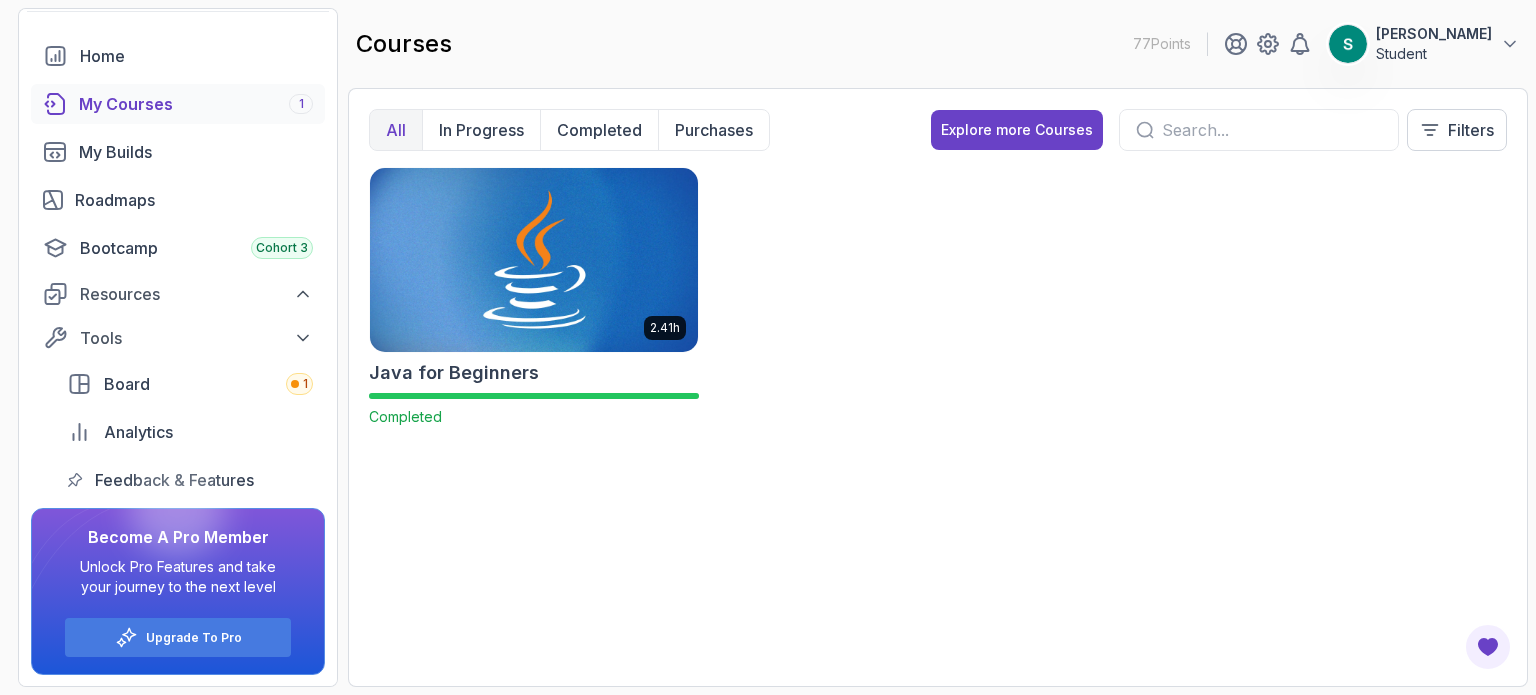click at bounding box center [534, 259] 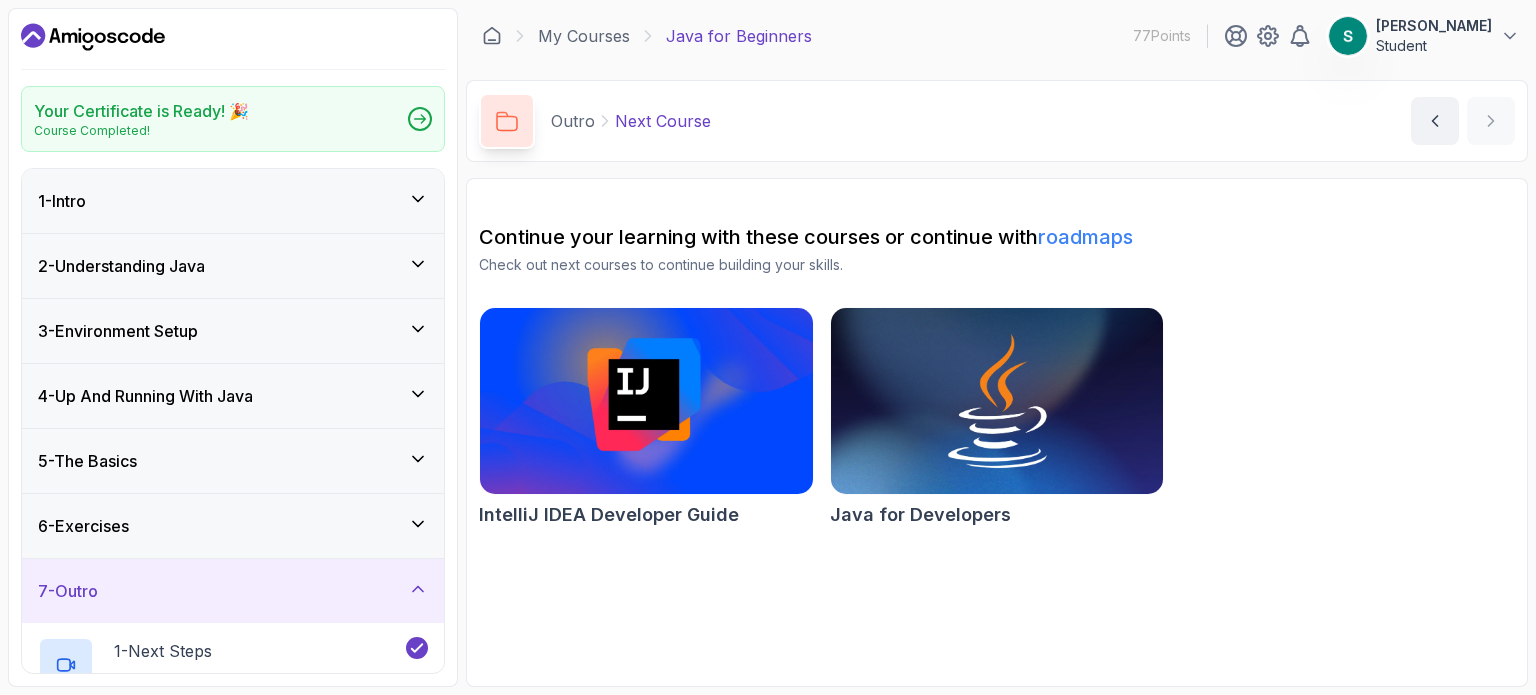 click on "1  -  Intro" at bounding box center [233, 201] 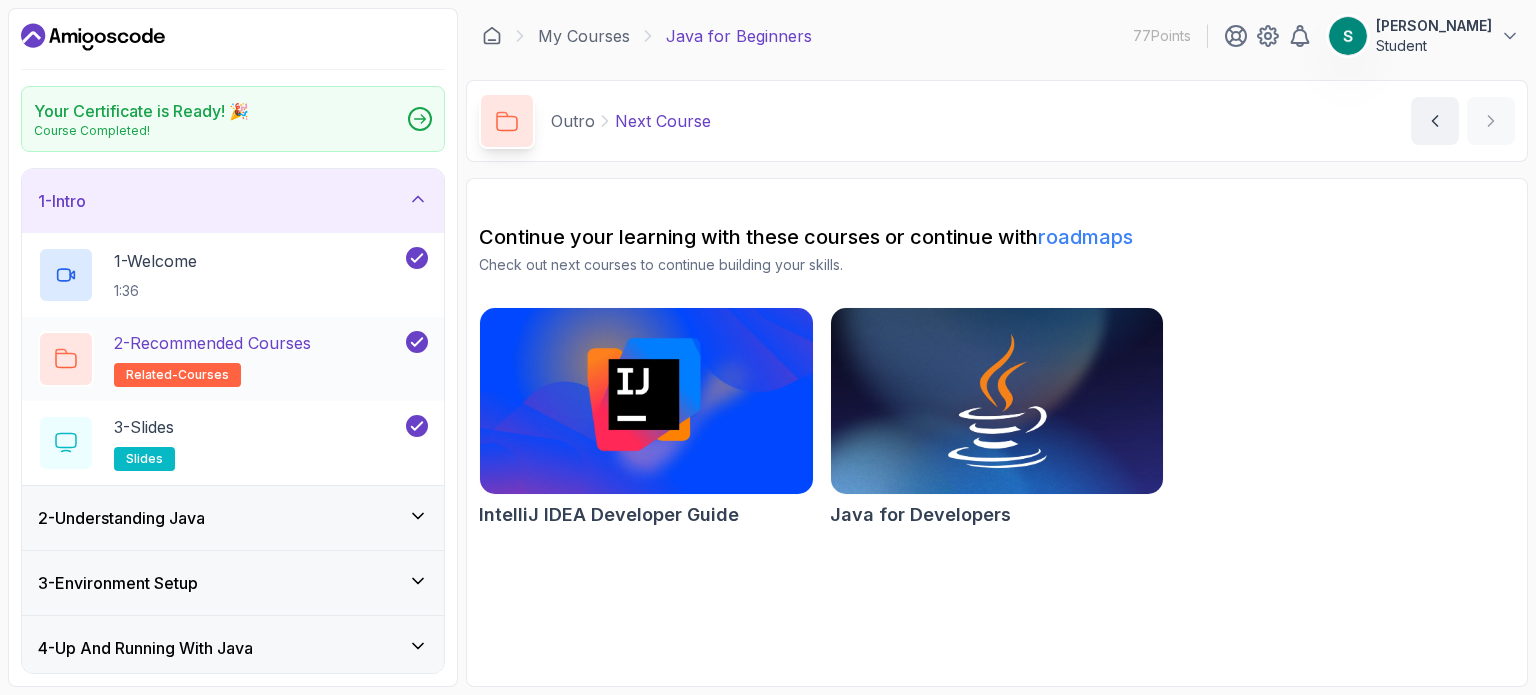 click on "2  -  Recommended Courses" at bounding box center (212, 343) 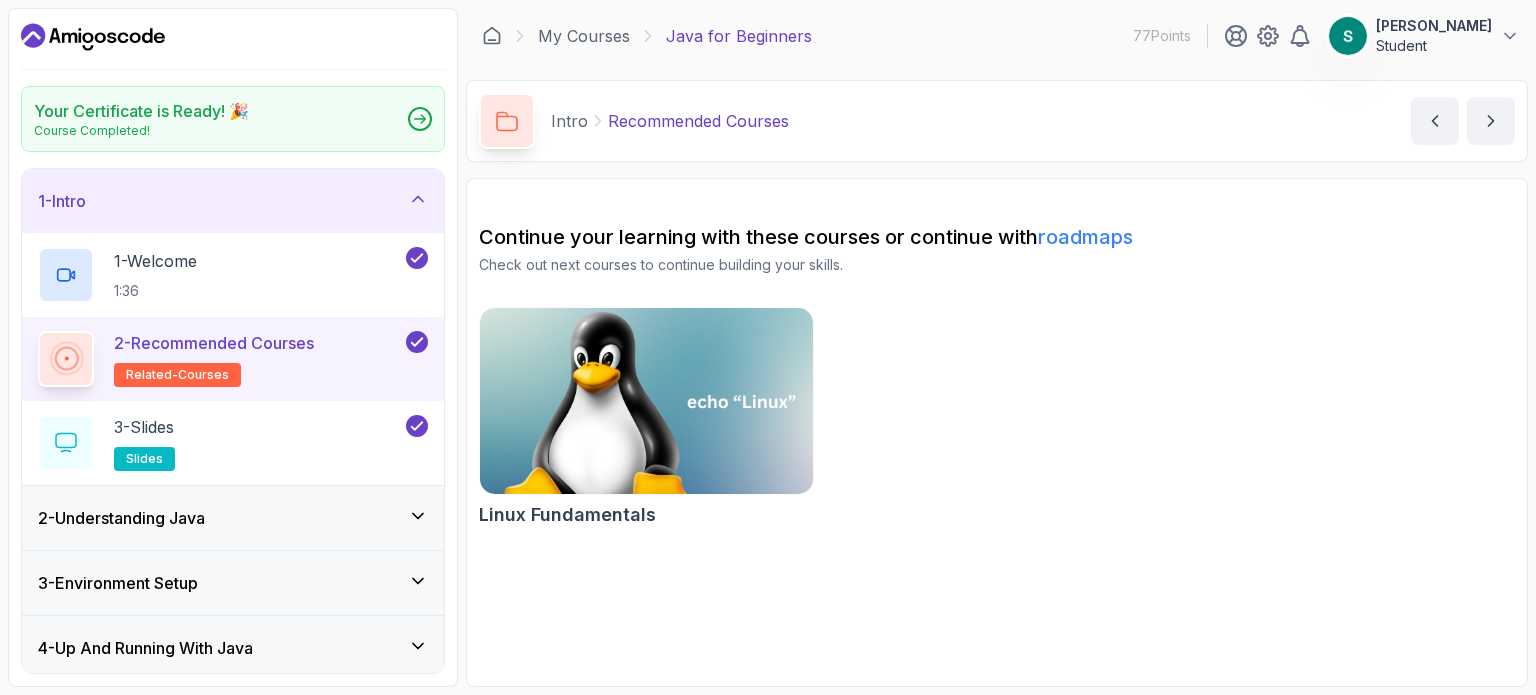 click at bounding box center (646, 401) 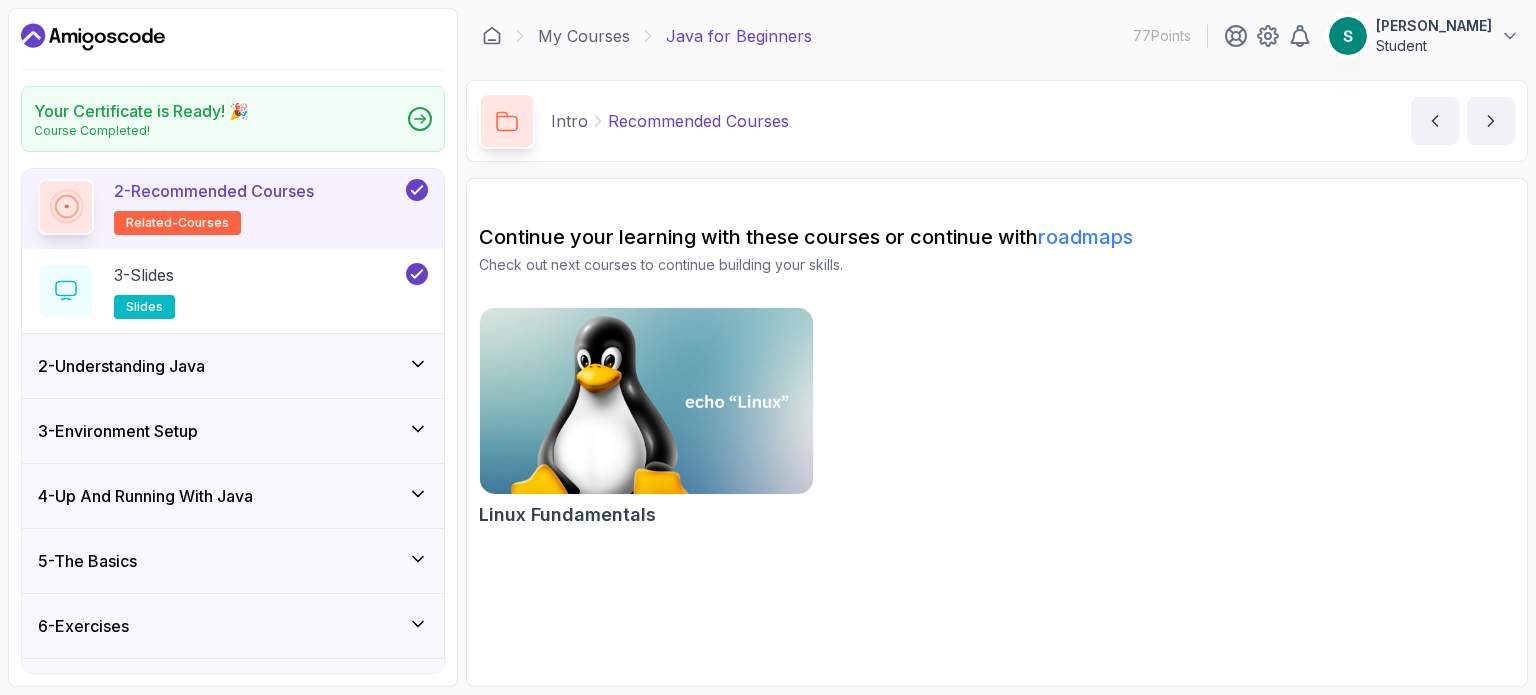 scroll, scrollTop: 199, scrollLeft: 0, axis: vertical 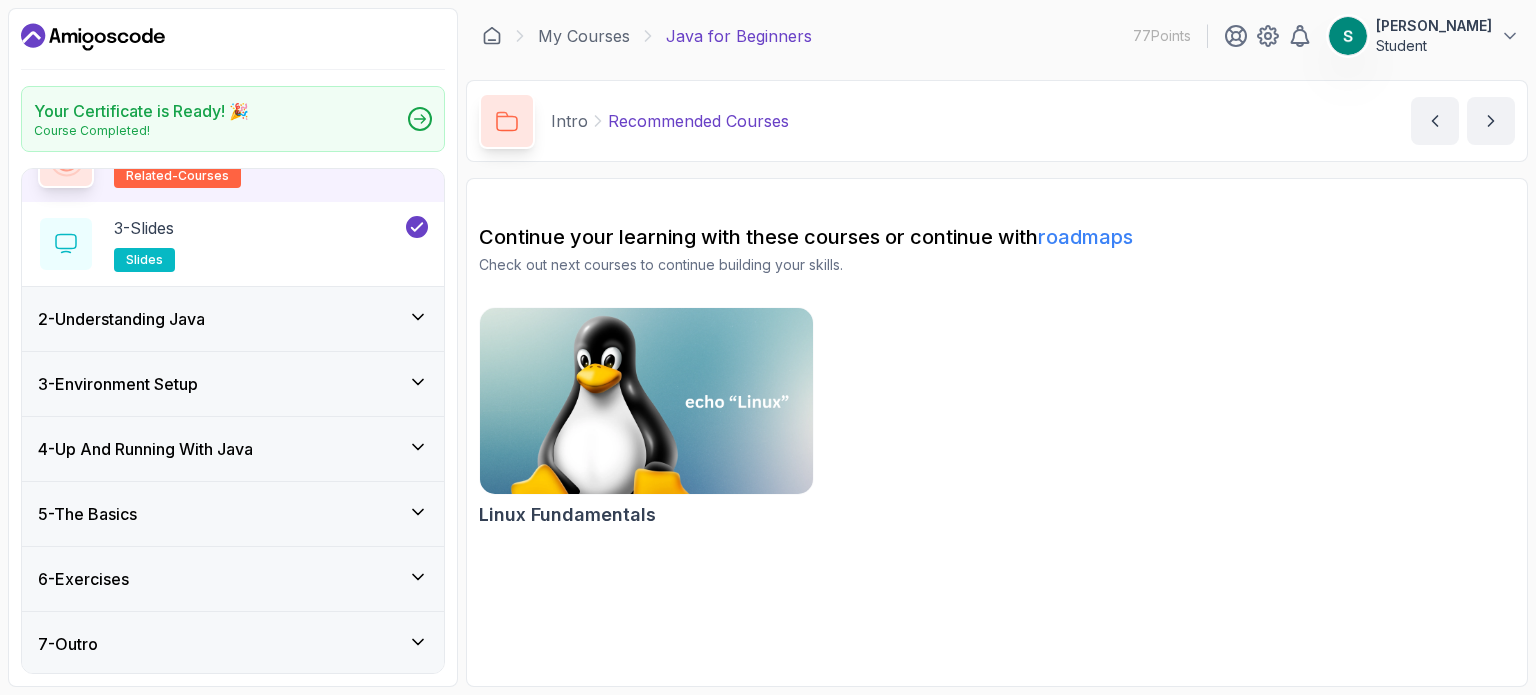 click on "7  -  Outro" at bounding box center [233, 644] 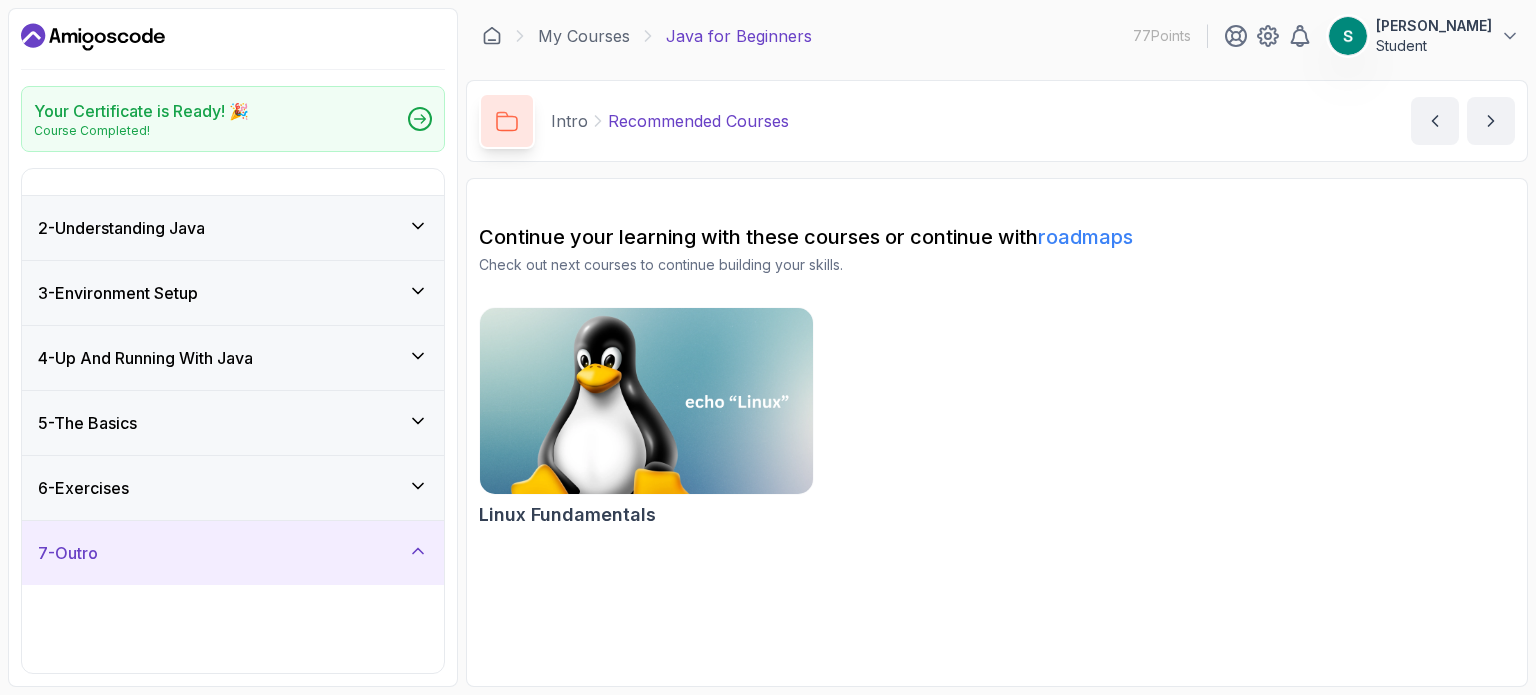 scroll, scrollTop: 0, scrollLeft: 0, axis: both 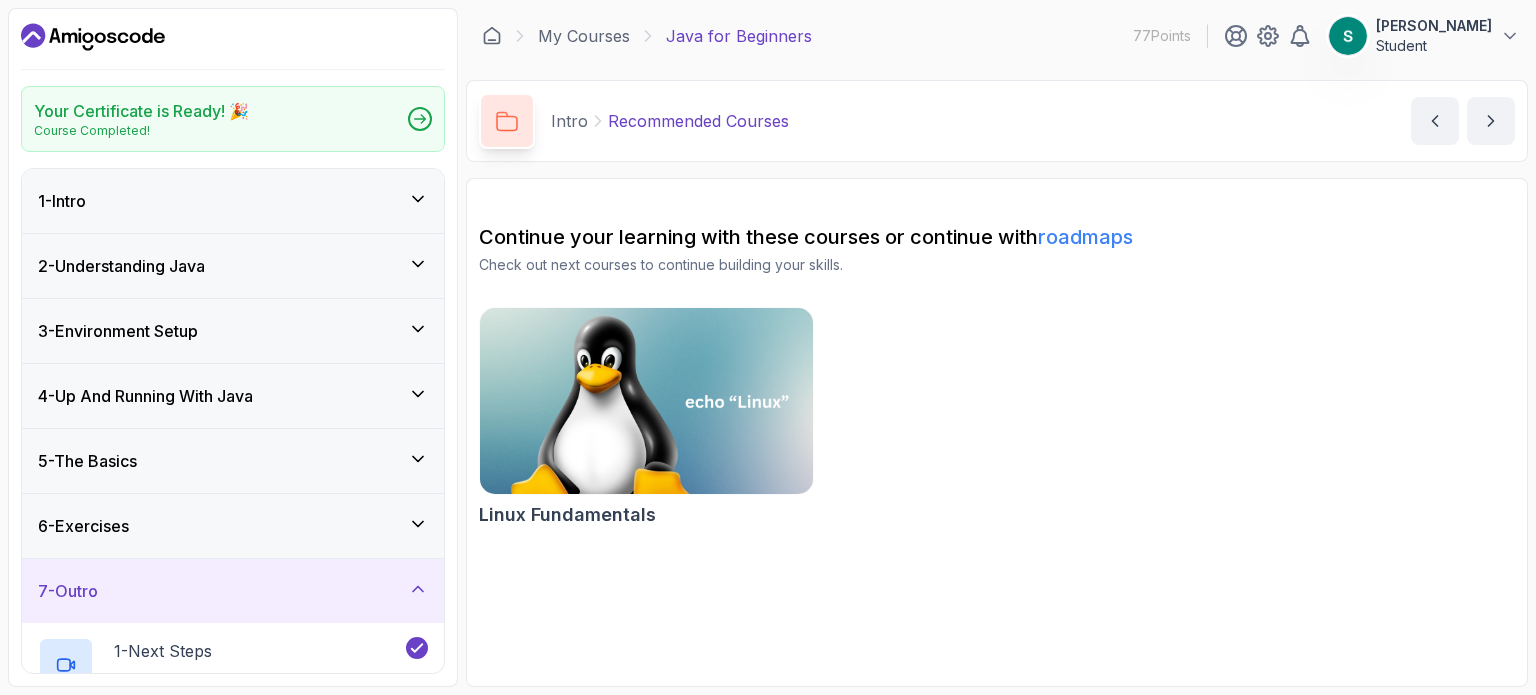 click on "6  -  Exercises" at bounding box center [233, 526] 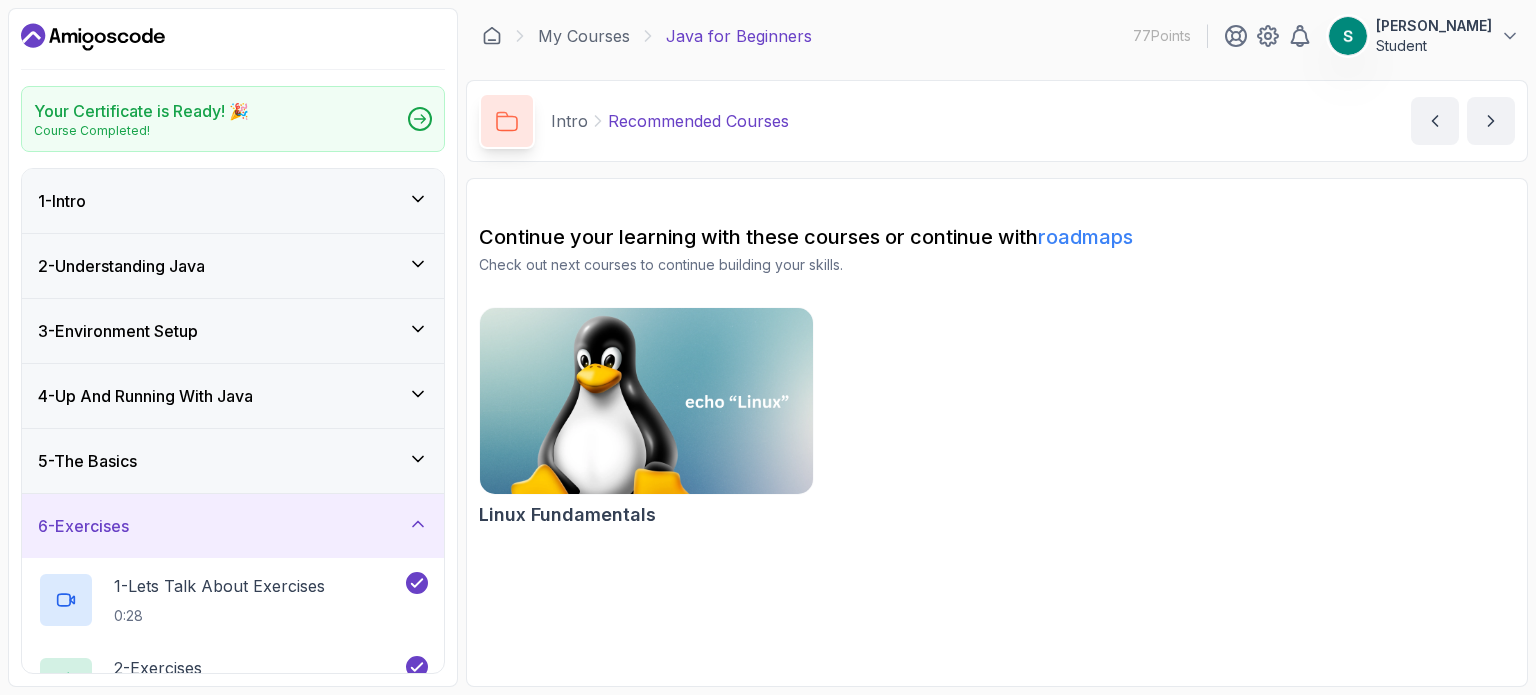 scroll, scrollTop: 115, scrollLeft: 0, axis: vertical 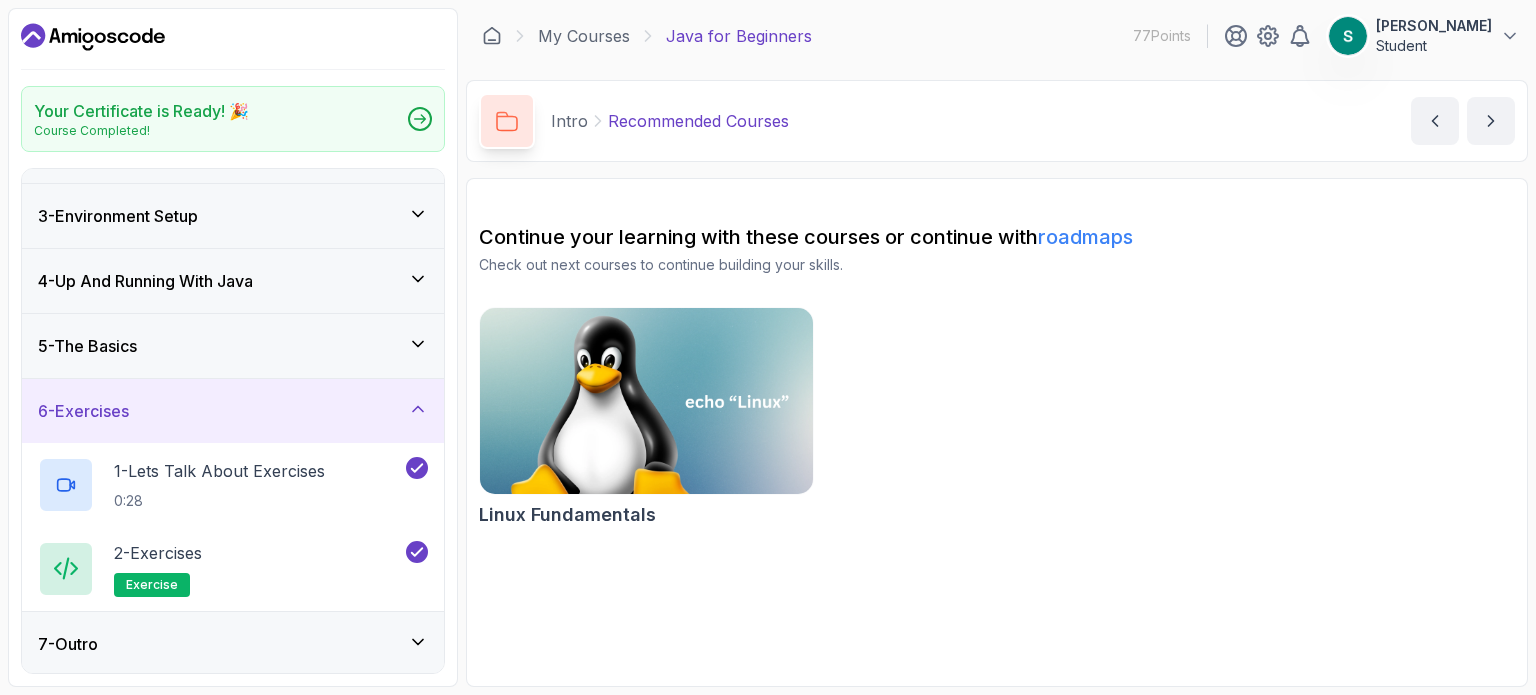 click on "7  -  Outro" at bounding box center (233, 644) 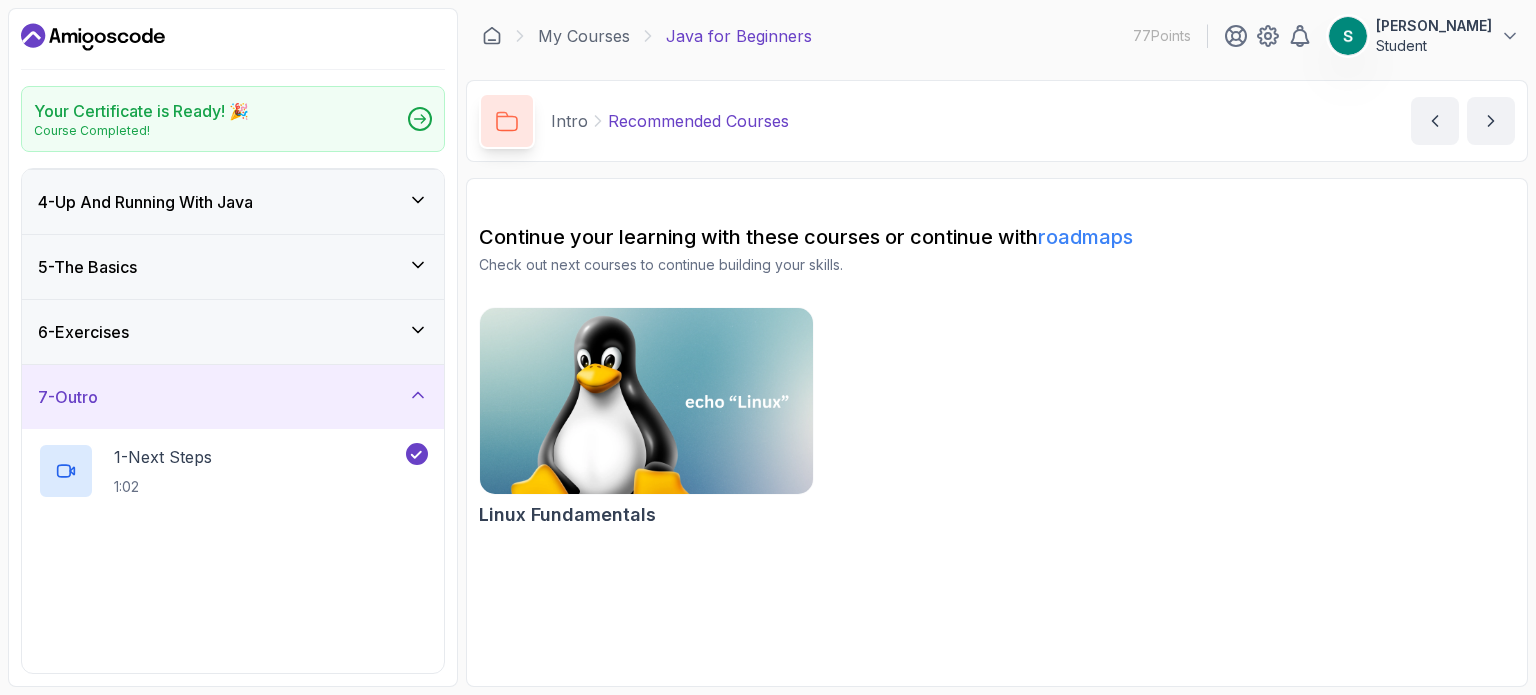 scroll, scrollTop: 199, scrollLeft: 0, axis: vertical 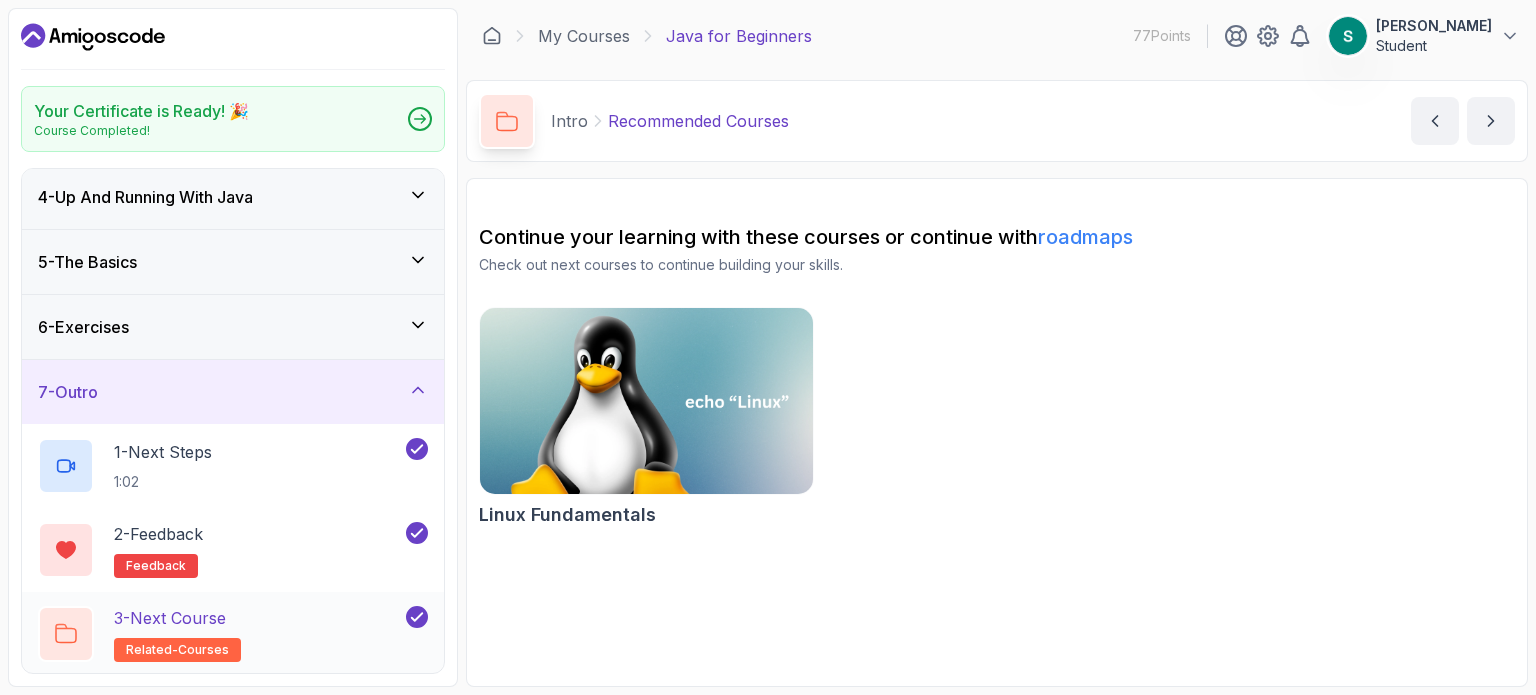 click on "3  -  Next Course" at bounding box center (170, 618) 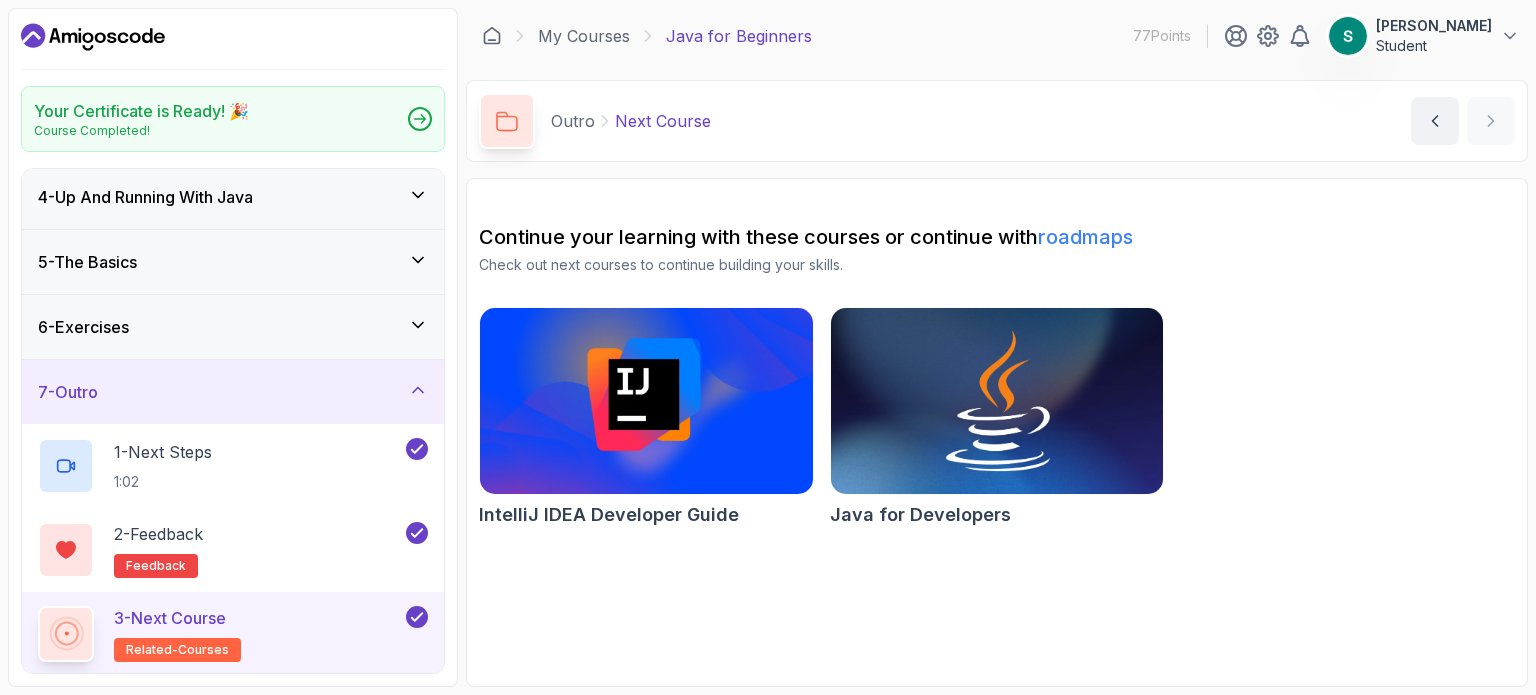 click at bounding box center [996, 401] 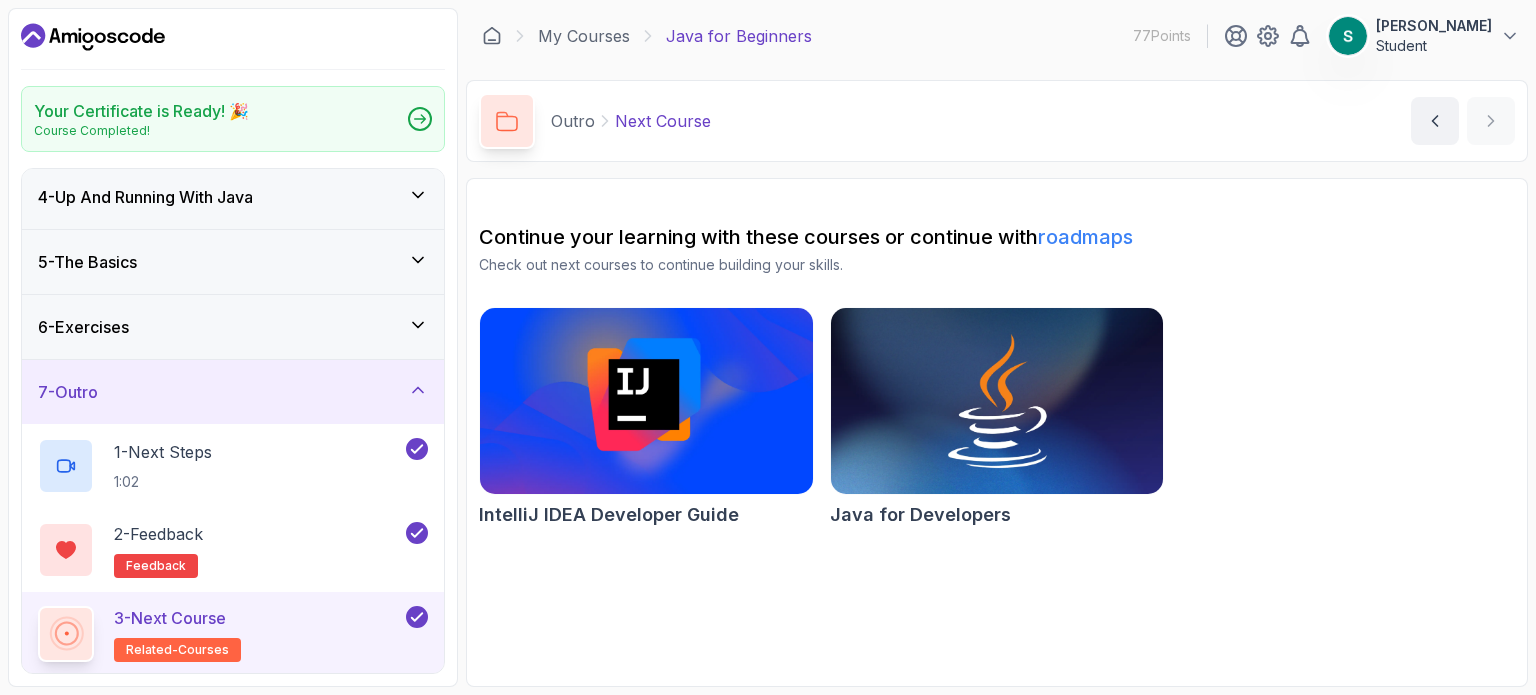 click on "Continue your learning with these courses or continue with  roadmaps Check out next courses to continue building your skills. IntelliJ IDEA Developer Guide Java for Developers" at bounding box center [997, 432] 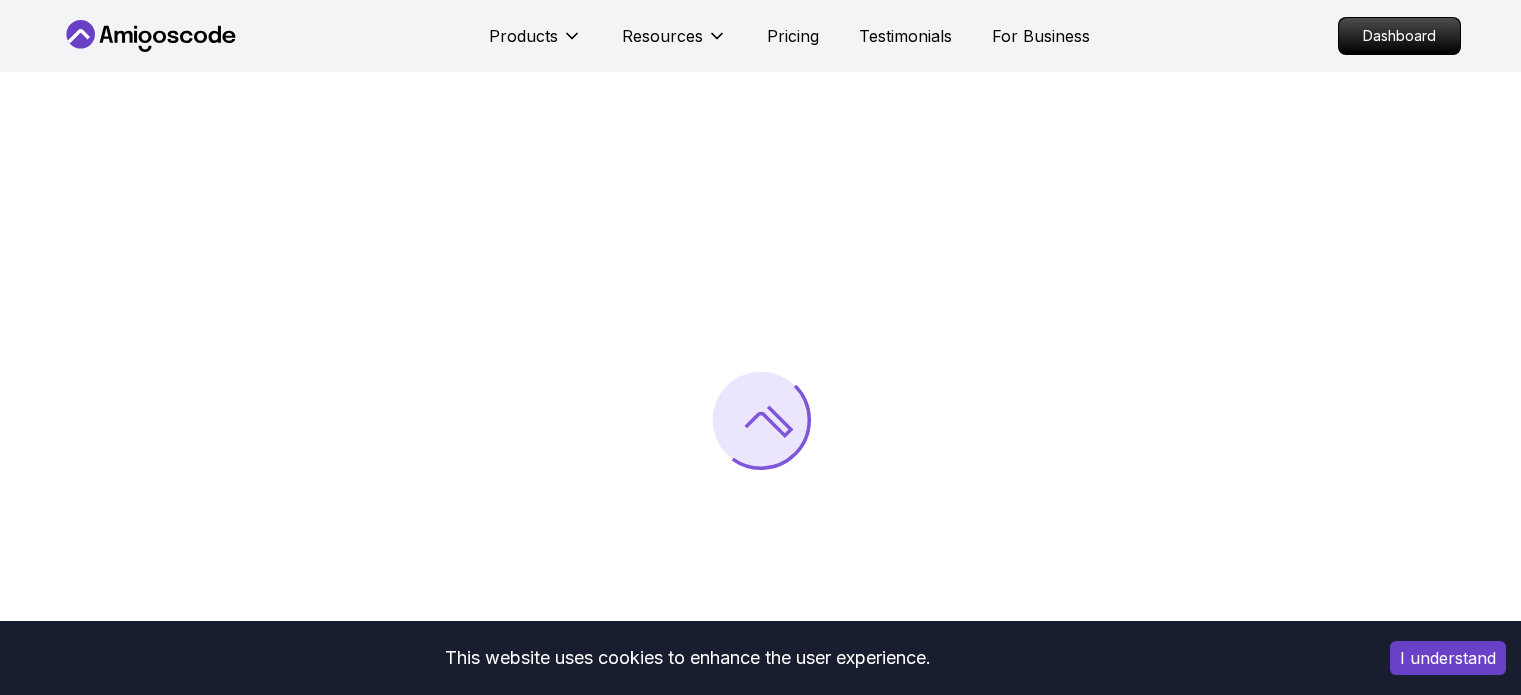 scroll, scrollTop: 0, scrollLeft: 0, axis: both 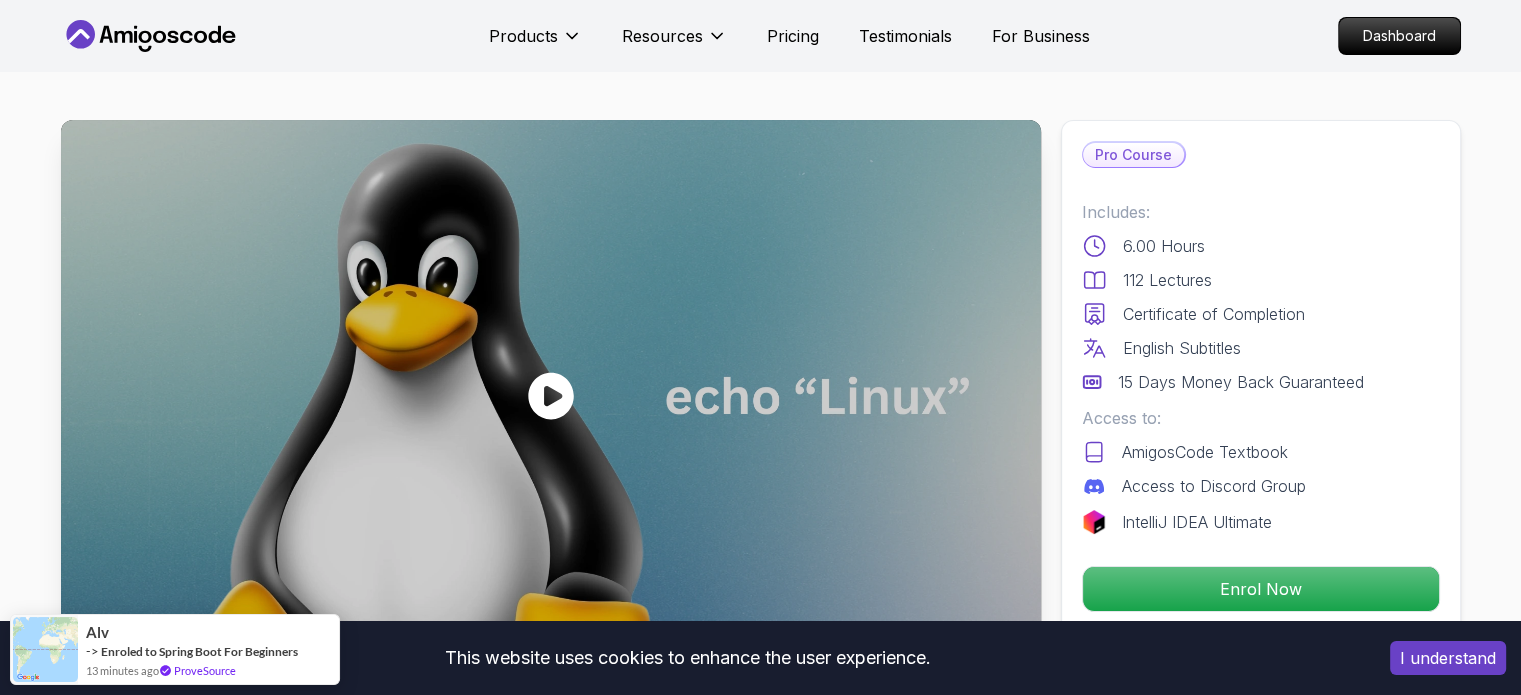 click on "I understand" at bounding box center [1448, 658] 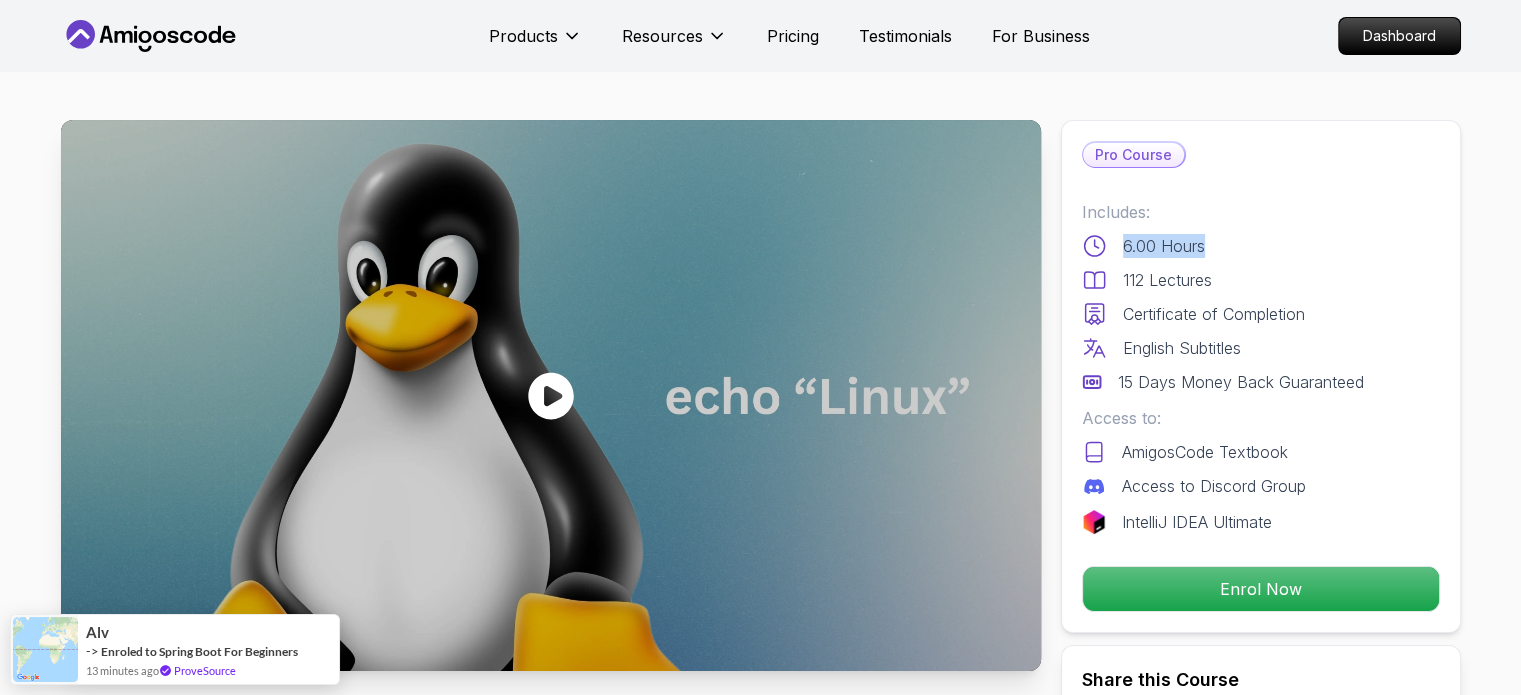 drag, startPoint x: 1252, startPoint y: 248, endPoint x: 1104, endPoint y: 241, distance: 148.16545 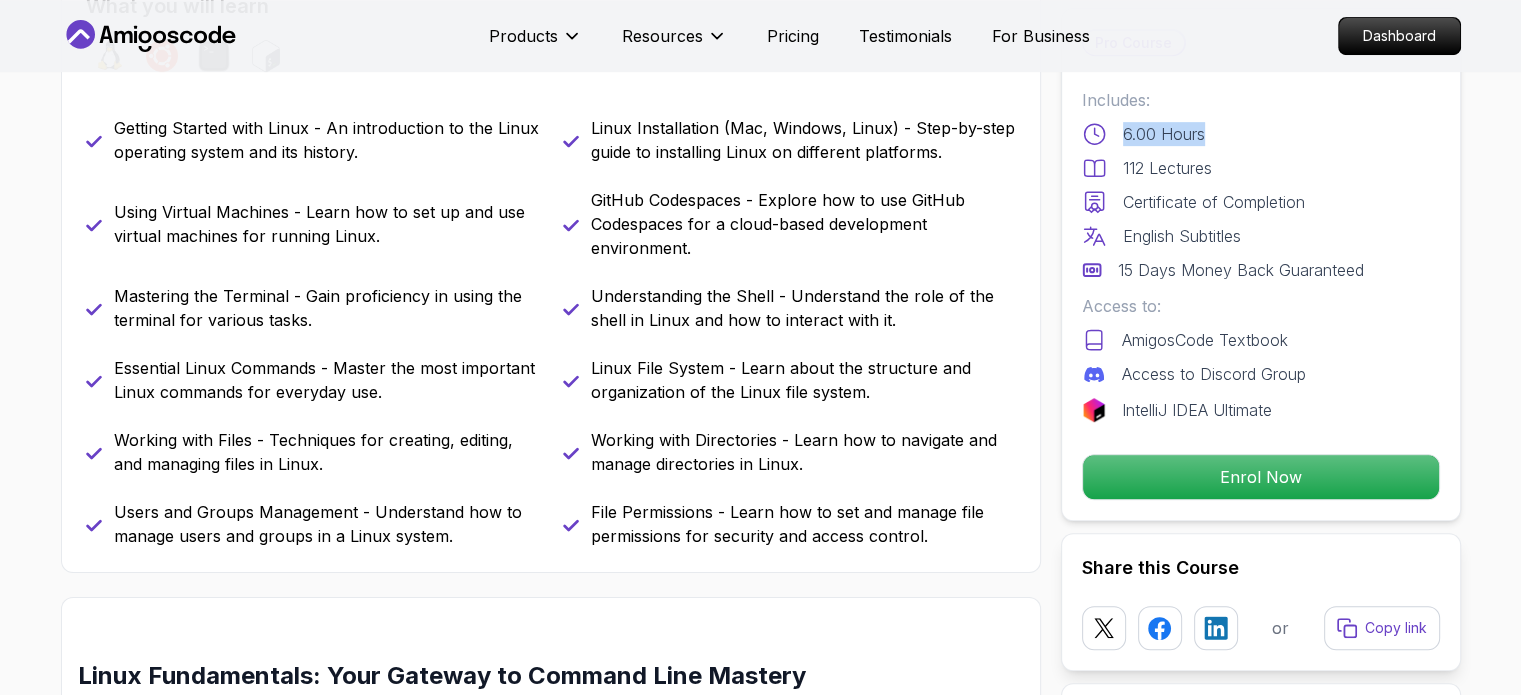 scroll, scrollTop: 1000, scrollLeft: 0, axis: vertical 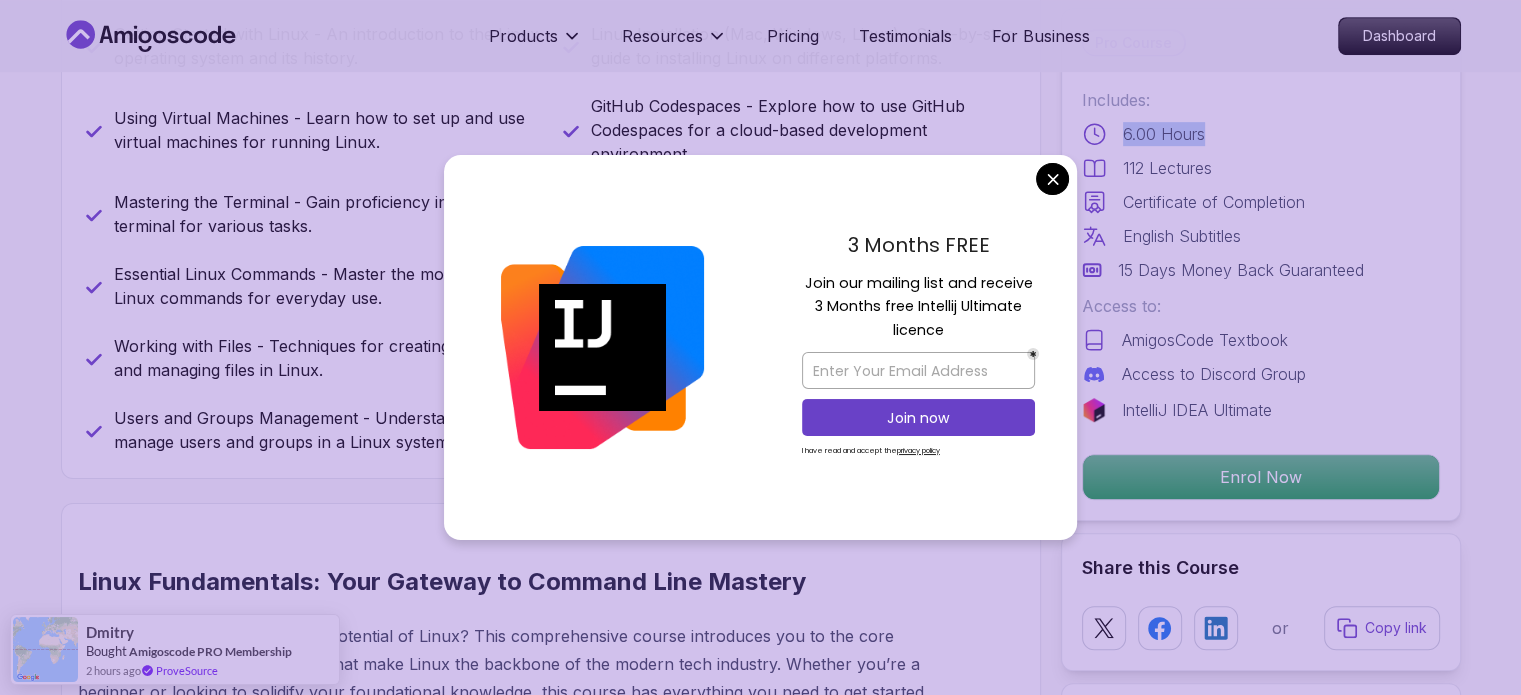 click on "Products Resources Pricing Testimonials For Business Dashboard Products Resources Pricing Testimonials For Business Dashboard Linux Fundamentals Learn the fundamentals of Linux and how to use the command line Mama Samba Braima Djalo  /   Instructor Pro Course Includes: 6.00 Hours 112 Lectures Certificate of Completion English Subtitles 15 Days Money Back Guaranteed Access to: AmigosCode Textbook Access to Discord Group IntelliJ IDEA Ultimate Enrol Now Share this Course or Copy link Got a Team of 5 or More? With one subscription, give your entire team access to all courses and features. Check our Business Plan Mama Samba Braima Djalo  /   Instructor What you will learn linux ubuntu terminal bash Getting Started with Linux - An introduction to the Linux operating system and its history. Linux Installation (Mac, Windows, Linux) - Step-by-[PERSON_NAME] to installing Linux on different platforms. Using Virtual Machines - Learn how to set up and use virtual machines for running Linux.
Hands-On Learning" at bounding box center [760, 3212] 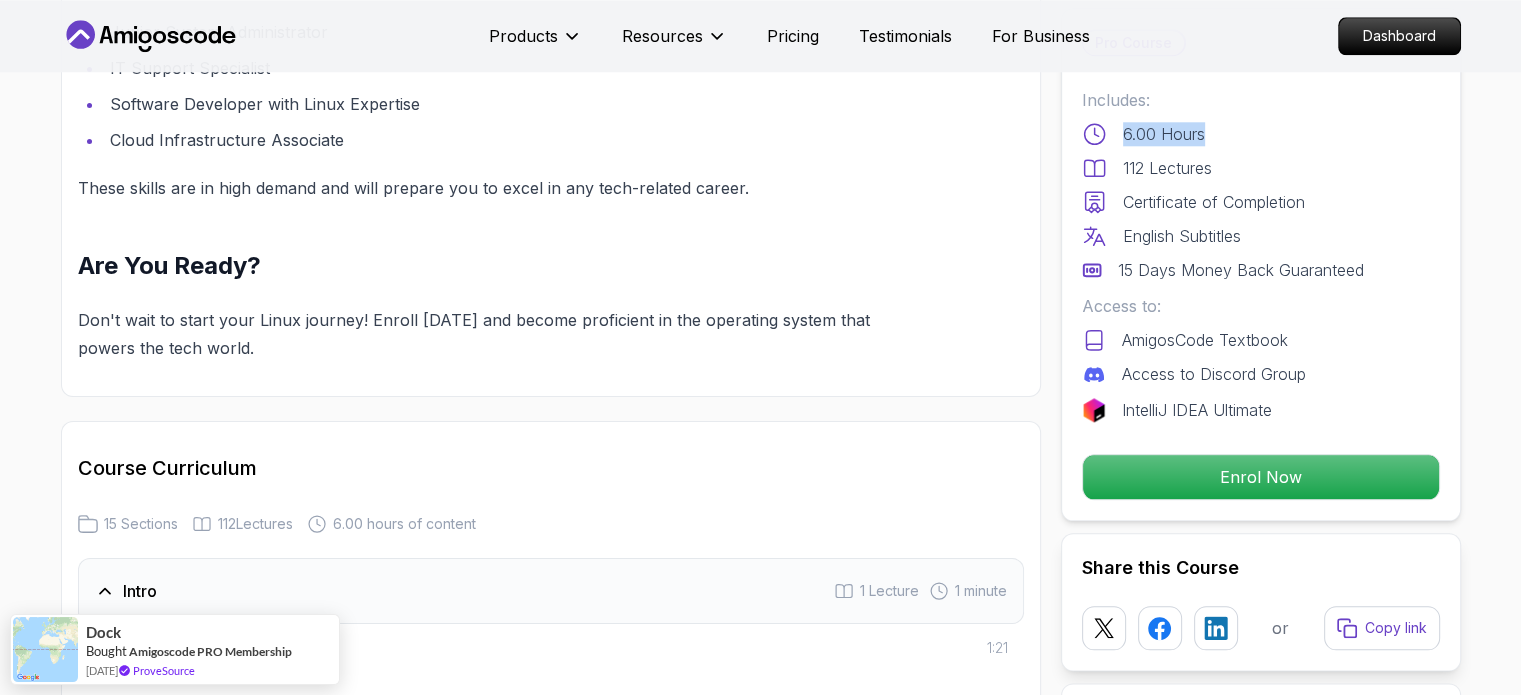 scroll, scrollTop: 2700, scrollLeft: 0, axis: vertical 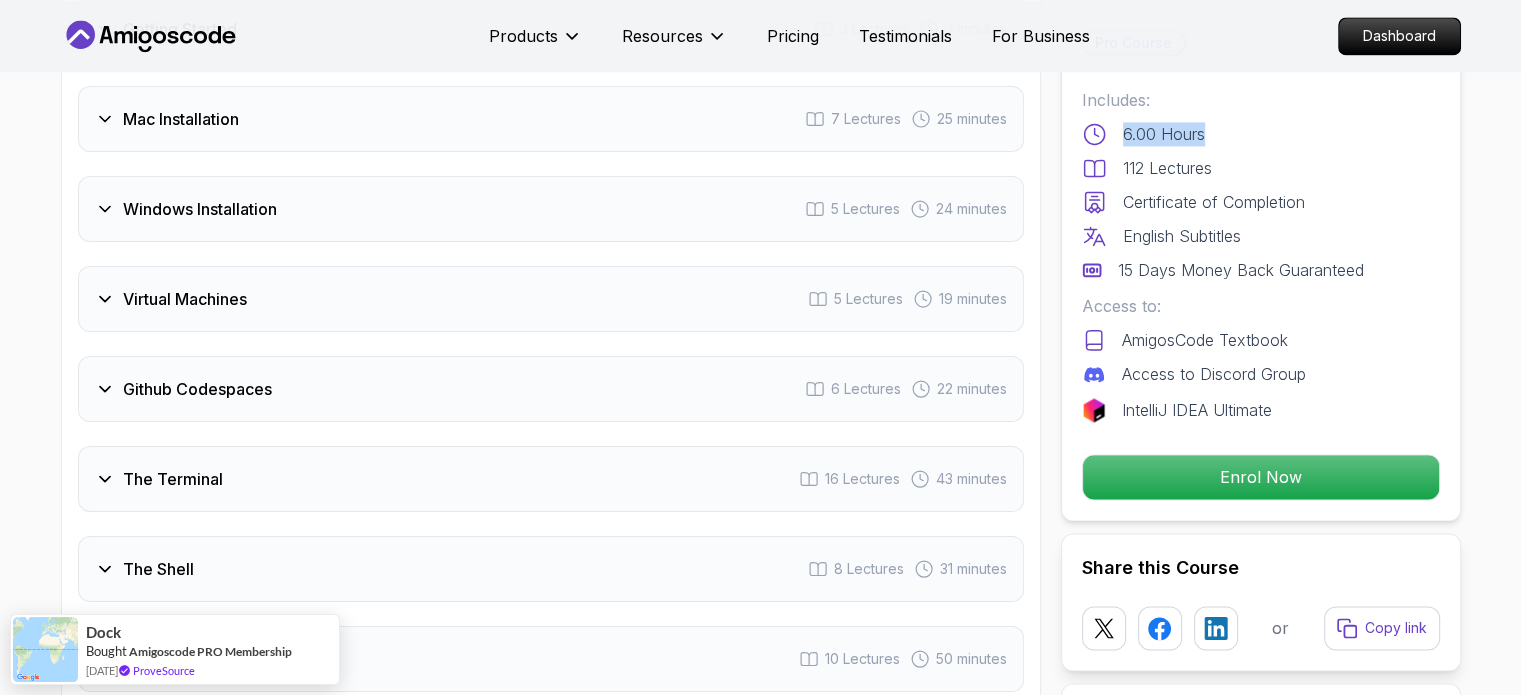 click on "Mac Installation 7   Lectures     25 minutes" at bounding box center (551, 119) 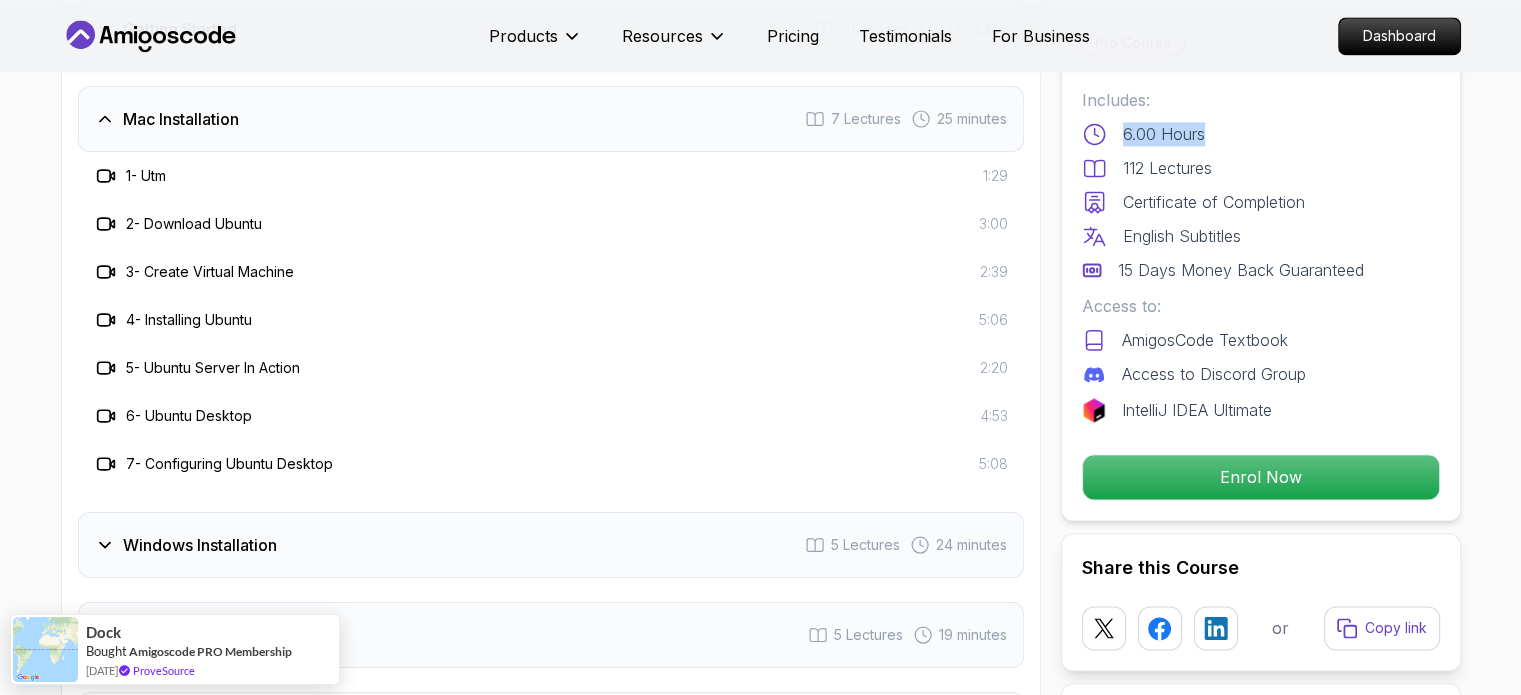 scroll, scrollTop: 2852, scrollLeft: 0, axis: vertical 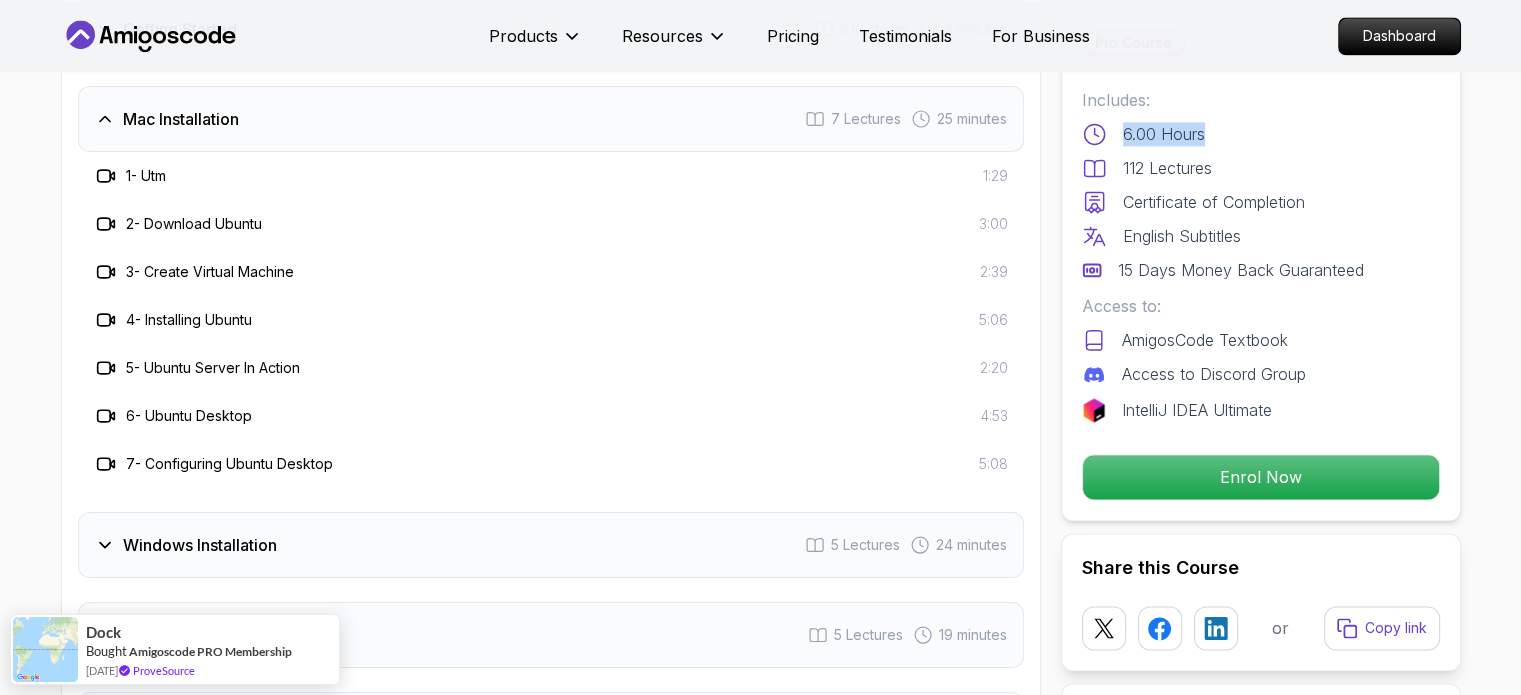 click on "Mac Installation 7   Lectures     25 minutes" at bounding box center [551, 119] 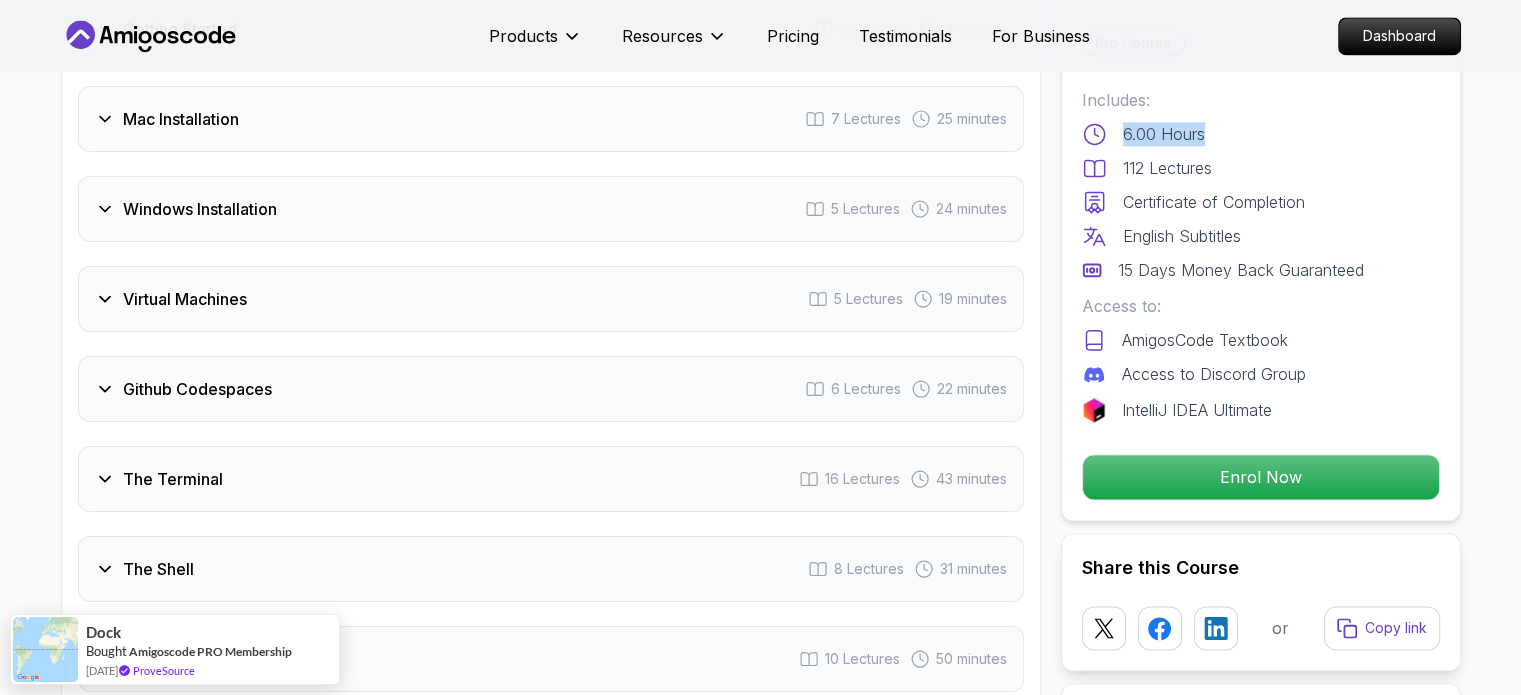 click at bounding box center [470, 96] 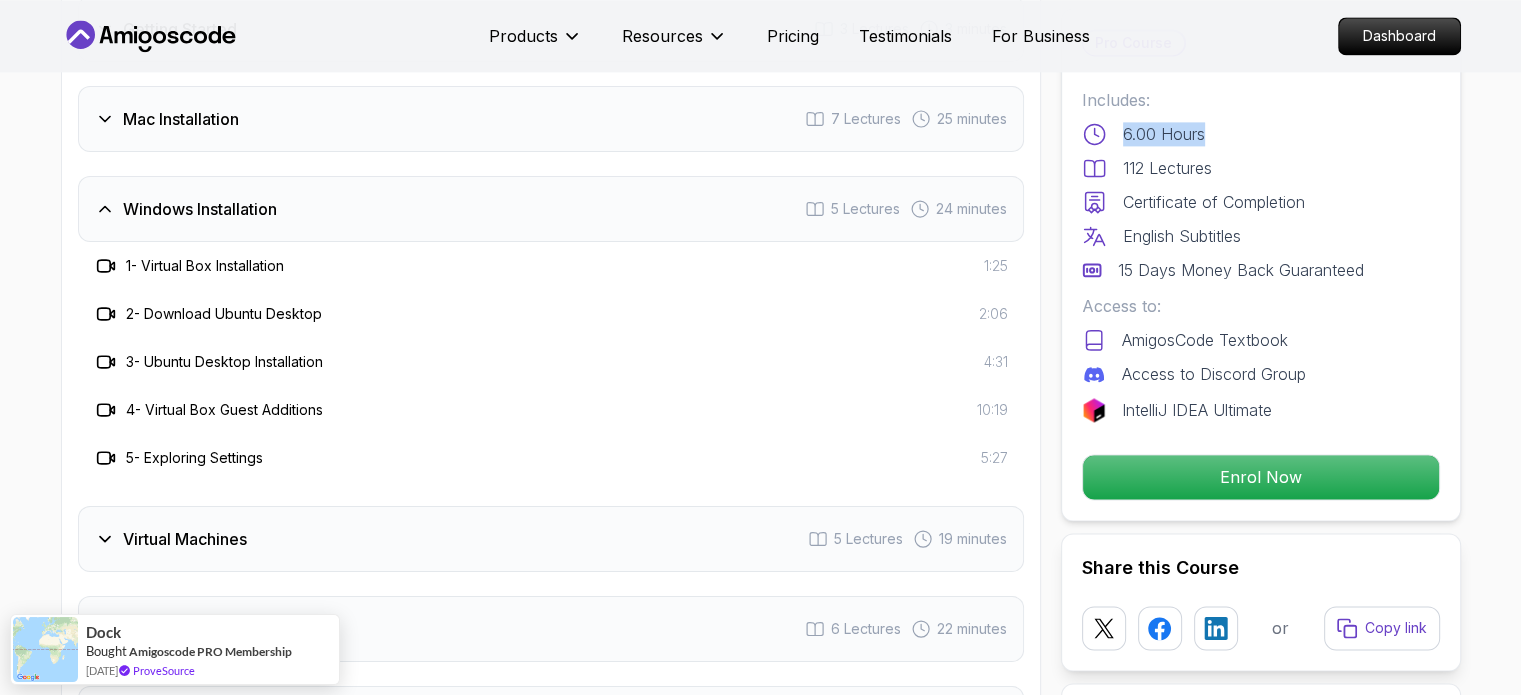 click on "Windows Installation 5   Lectures     24 minutes" at bounding box center [551, 209] 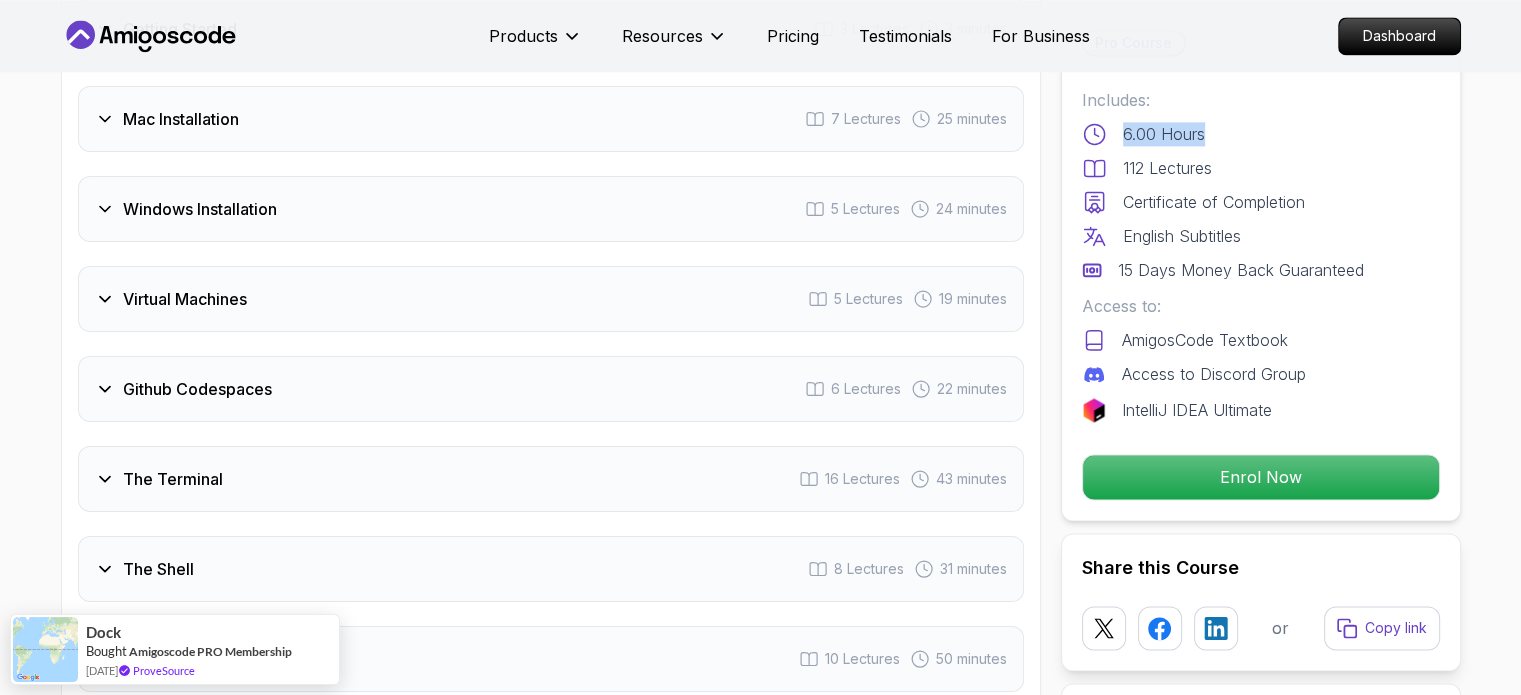 click on "Windows Installation 5   Lectures     24 minutes" at bounding box center (551, 209) 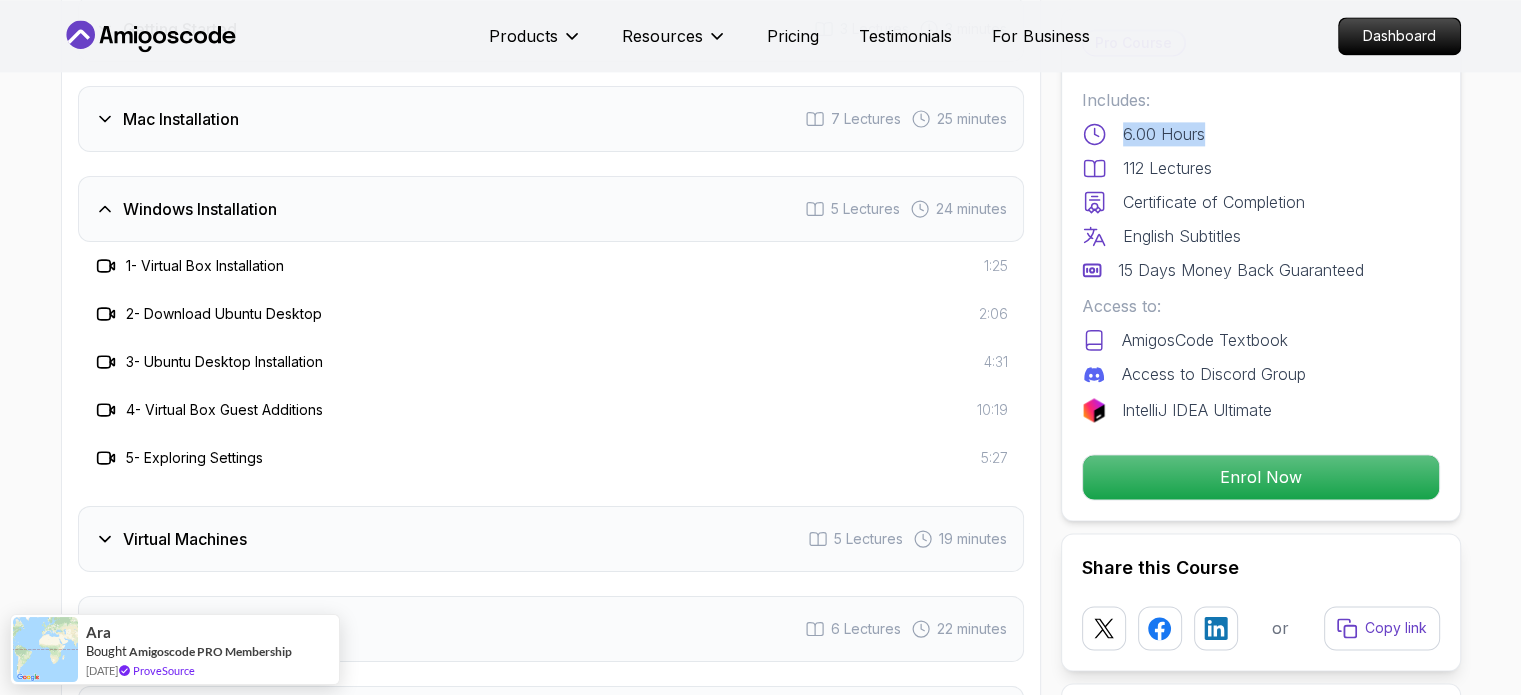 click on "Windows Installation 5   Lectures     24 minutes" at bounding box center (551, 209) 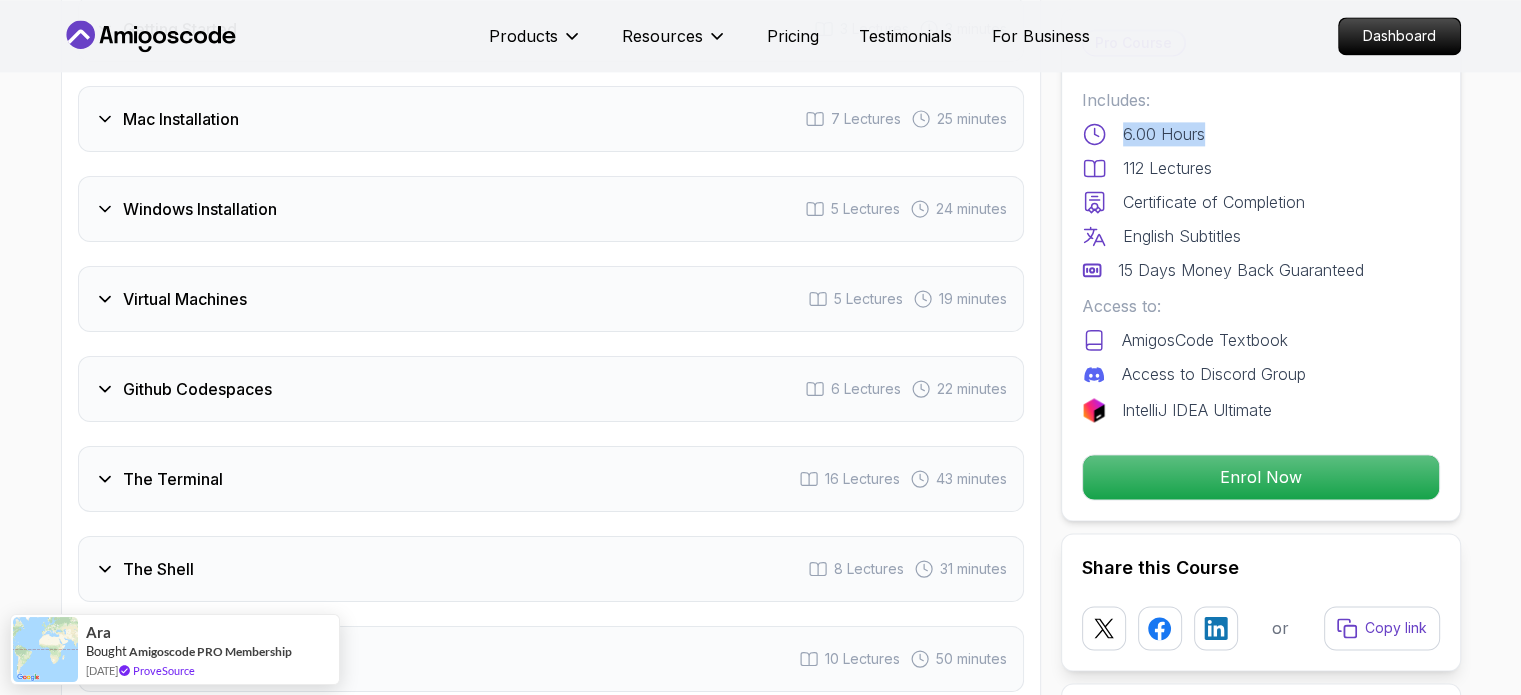 click on "Virtual Machines 5   Lectures     19 minutes" at bounding box center (551, 299) 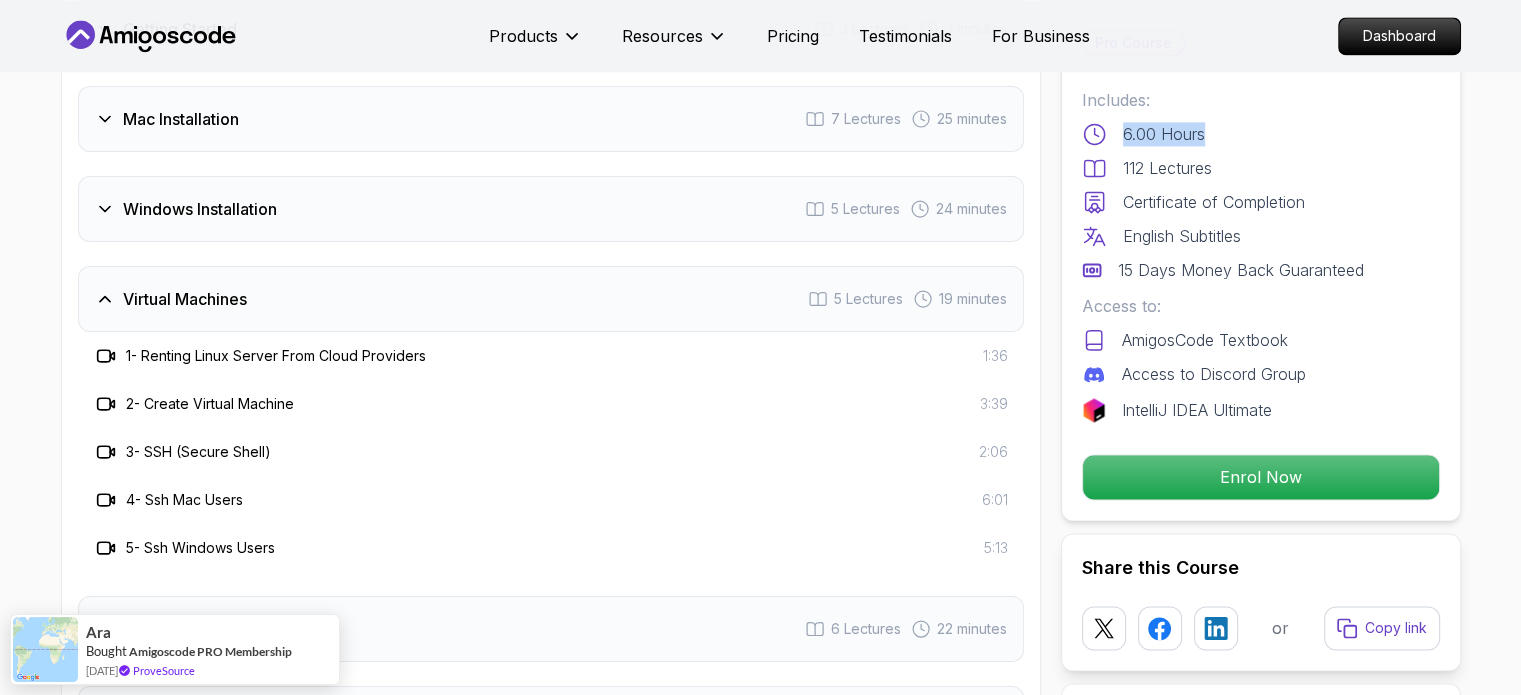 scroll, scrollTop: 2952, scrollLeft: 0, axis: vertical 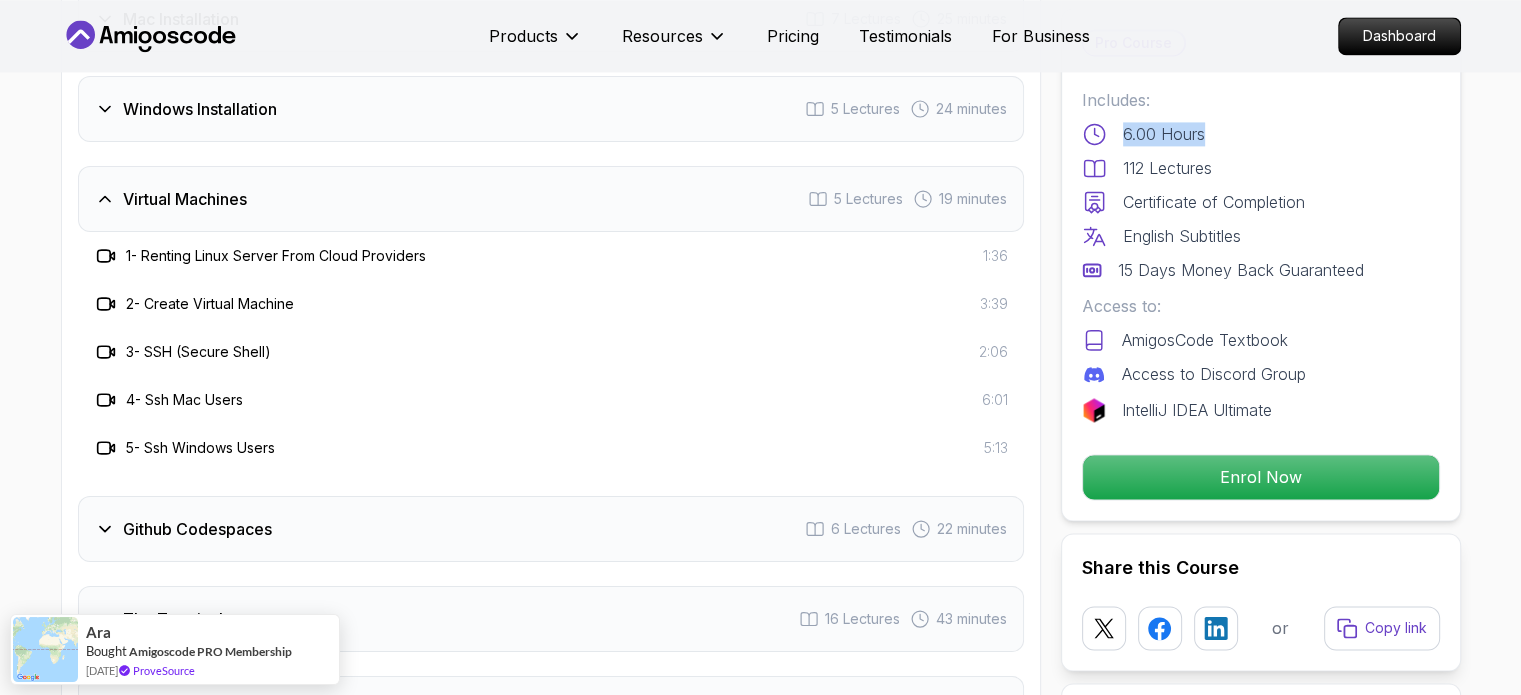 click on "Virtual Machines 5   Lectures     19 minutes" at bounding box center [551, 199] 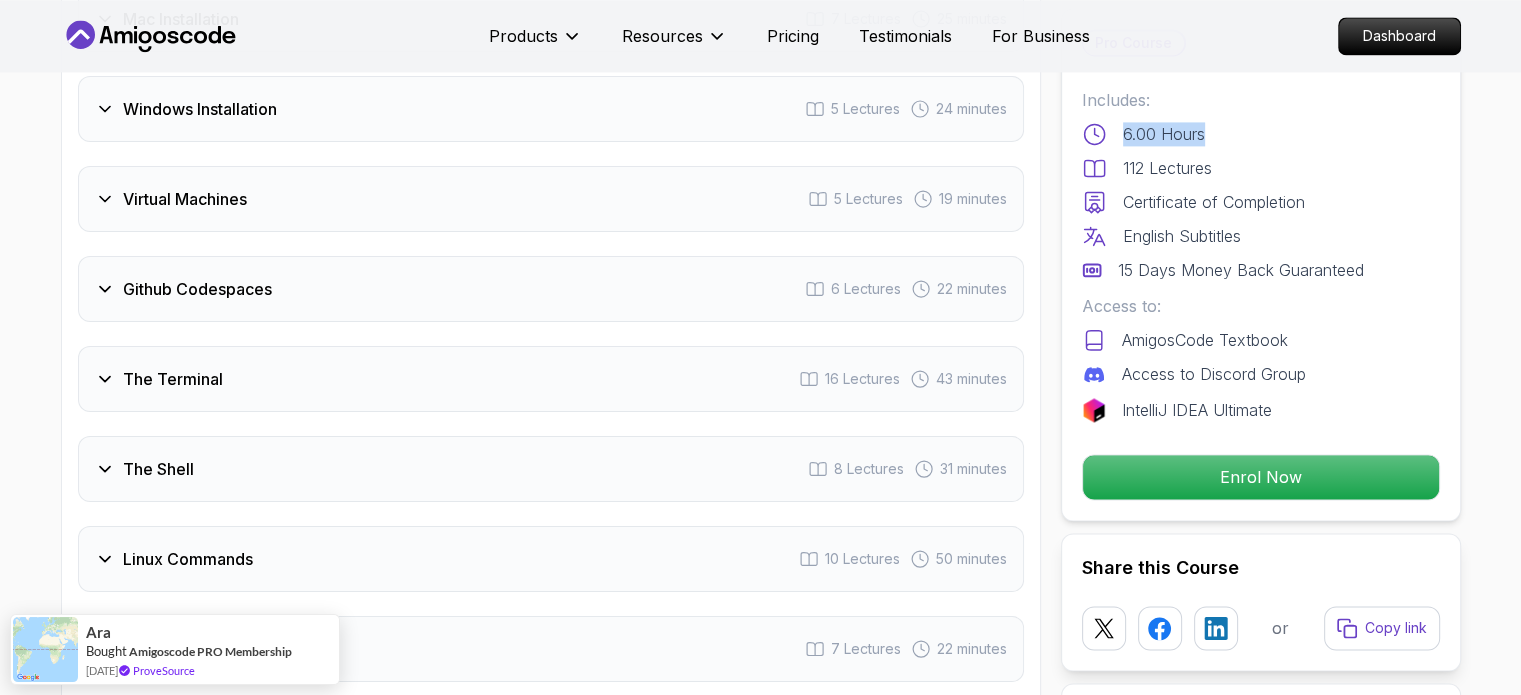 click on "Github Codespaces 6   Lectures     22 minutes" at bounding box center (551, 289) 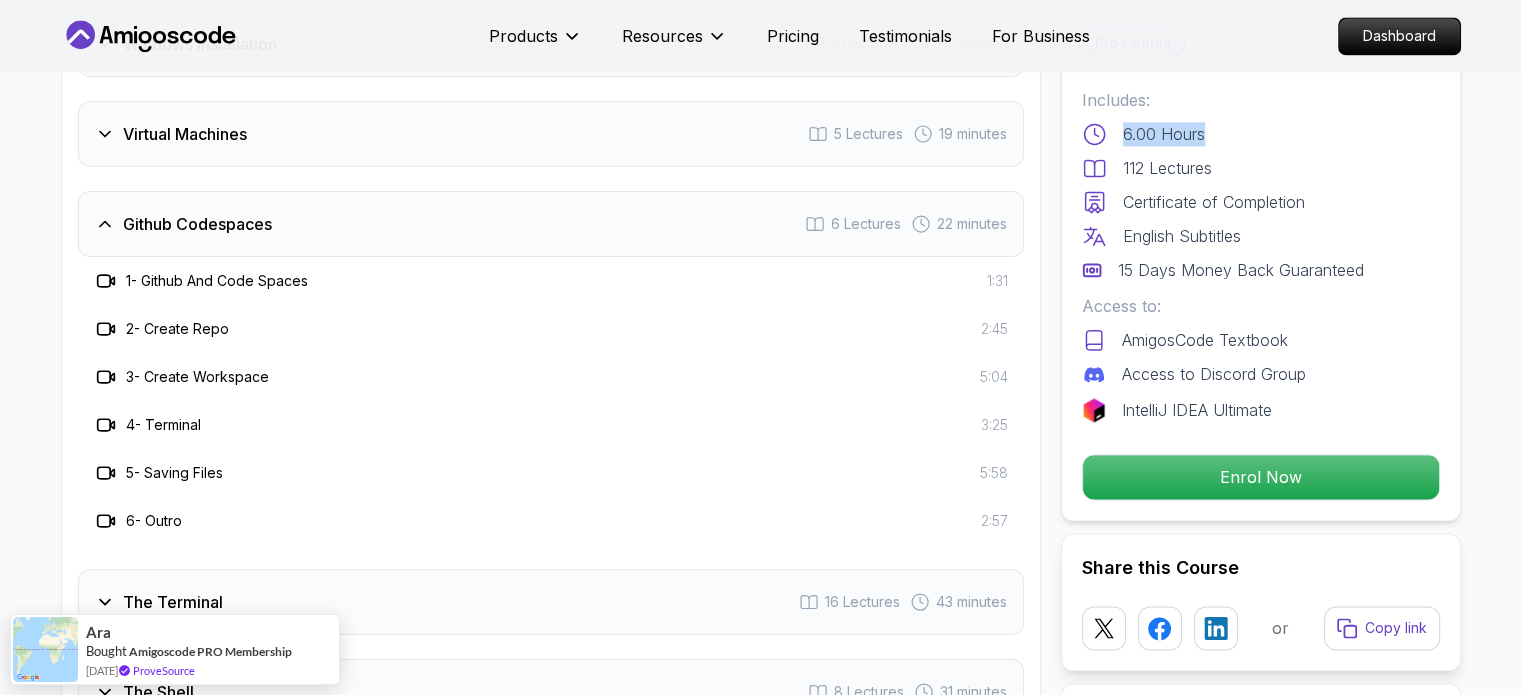 scroll, scrollTop: 3052, scrollLeft: 0, axis: vertical 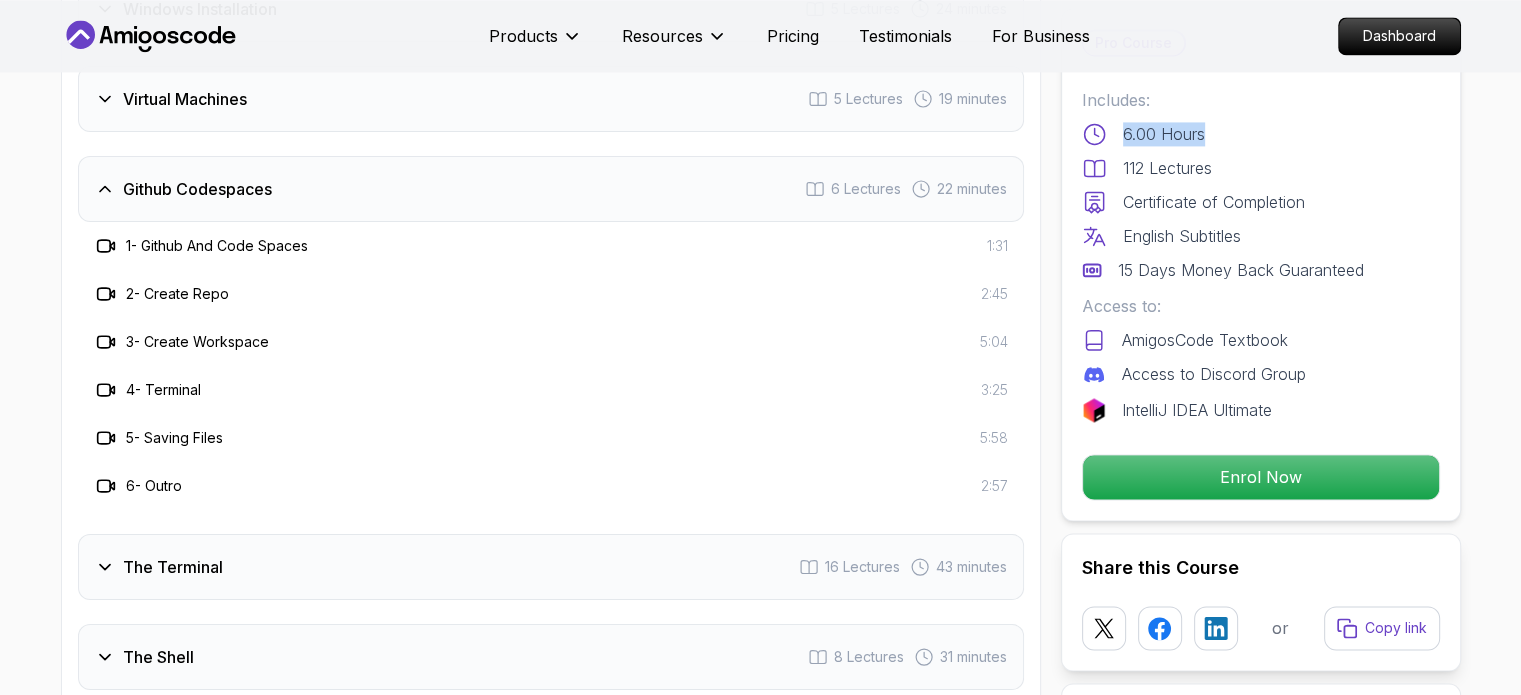 click on "Github Codespaces 6   Lectures     22 minutes" at bounding box center (551, 189) 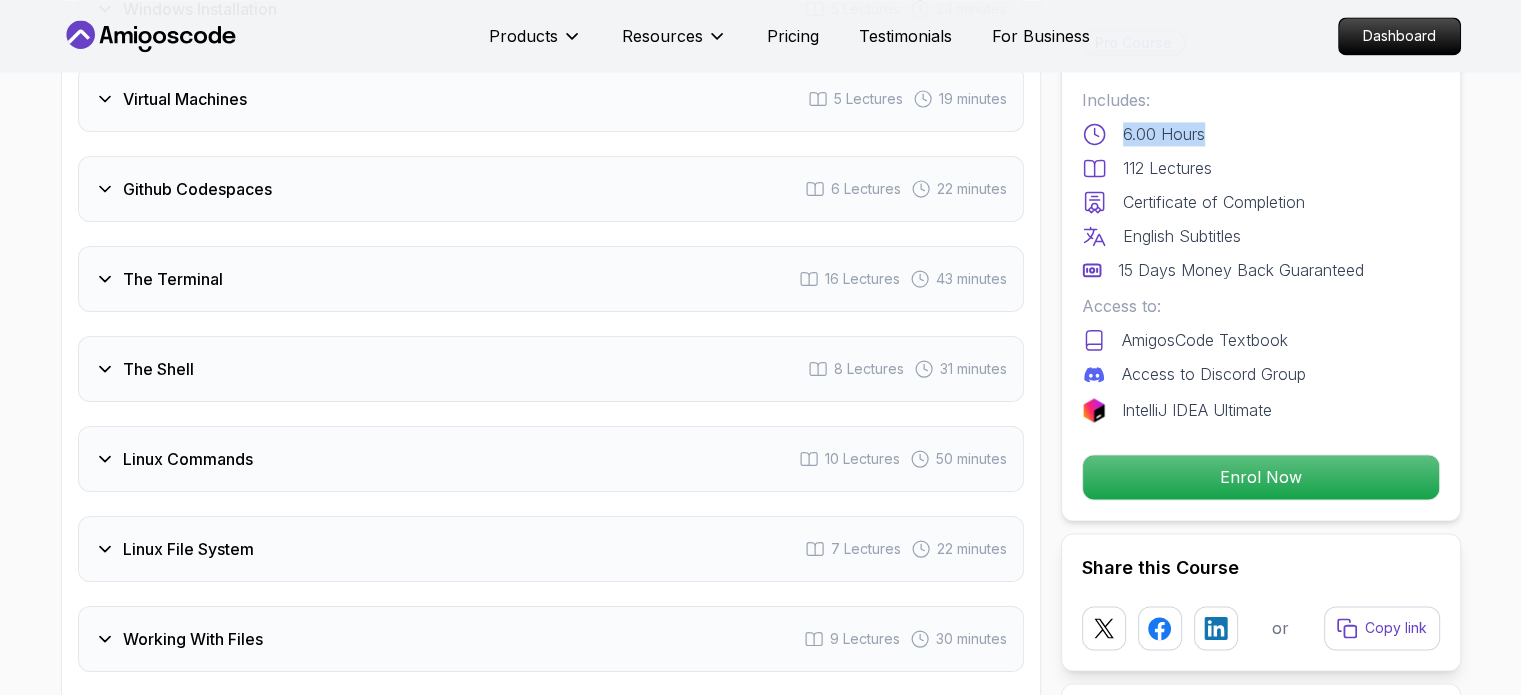 click on "The Terminal 16   Lectures     43 minutes" at bounding box center [551, 279] 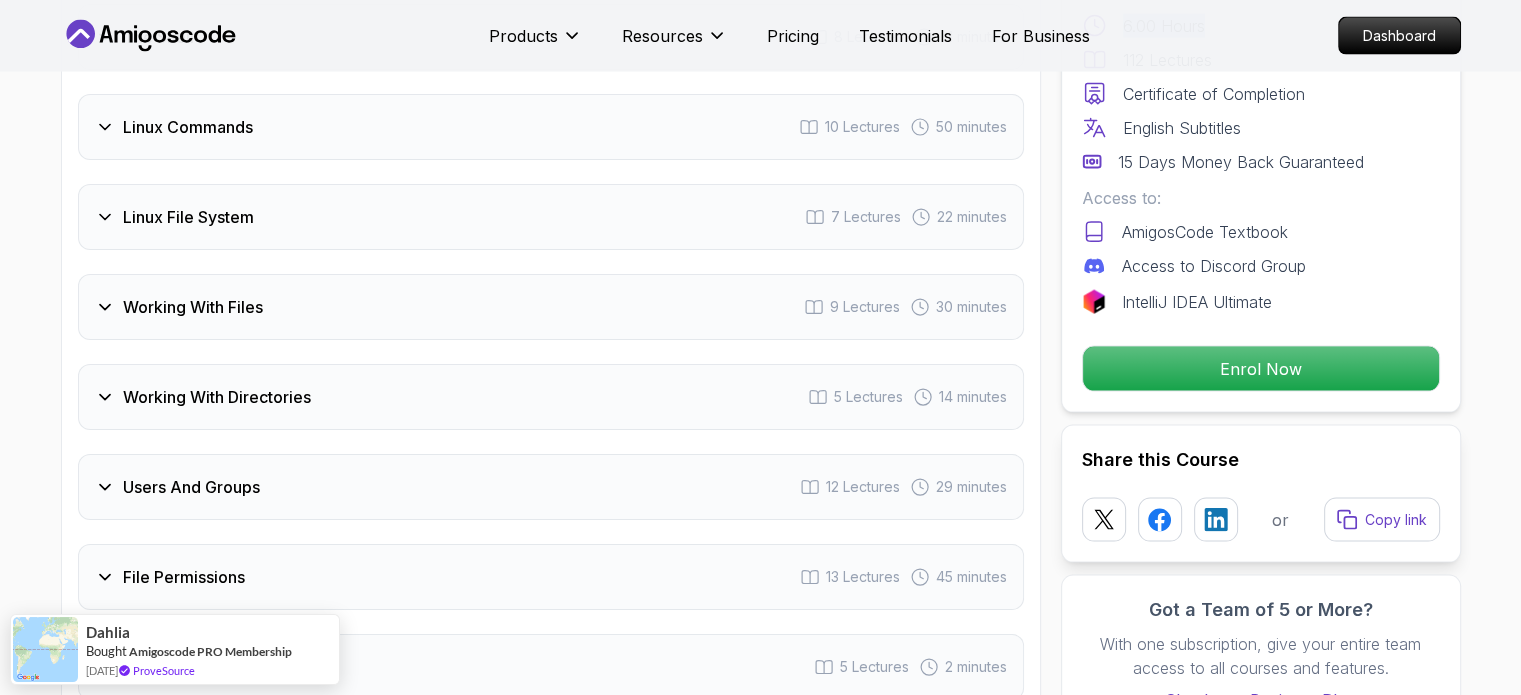 click on "Linux Commands" at bounding box center (188, 127) 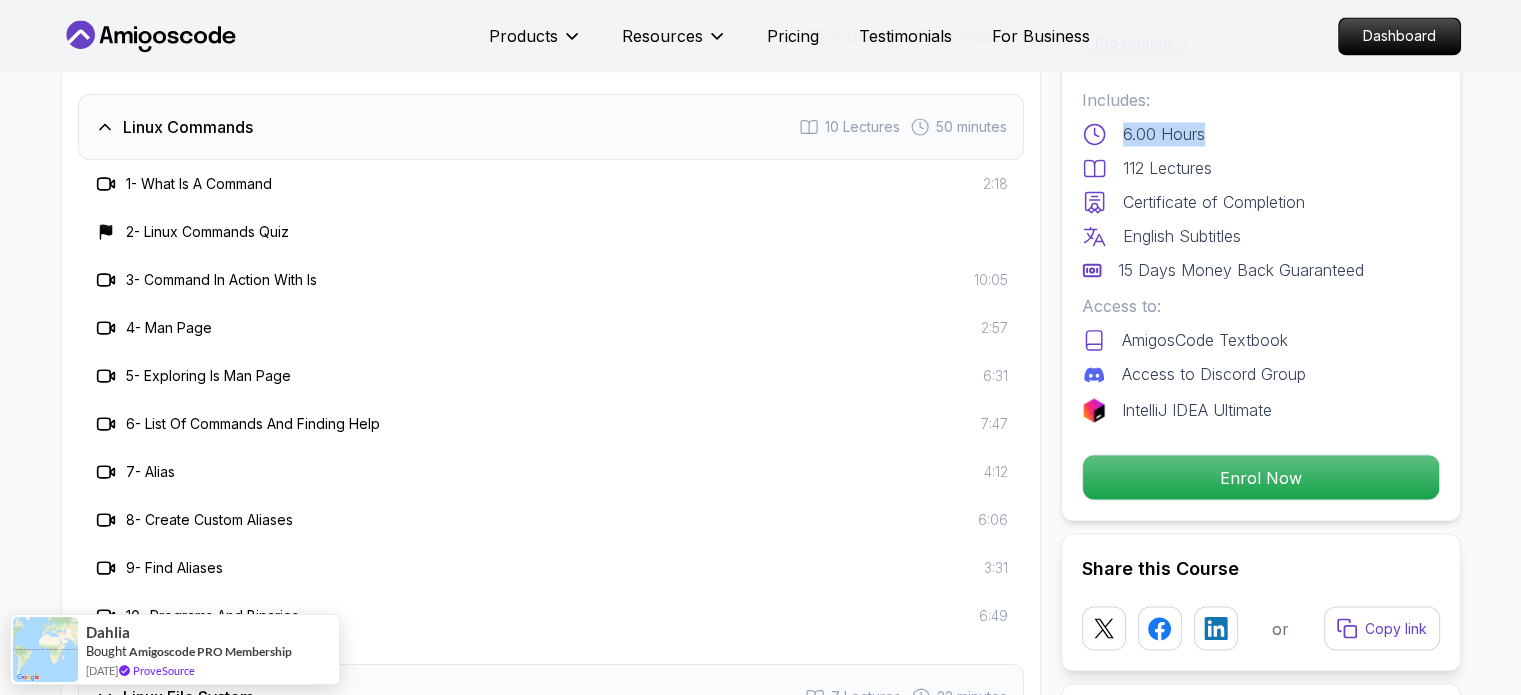 click on "Linux Commands" at bounding box center (188, 127) 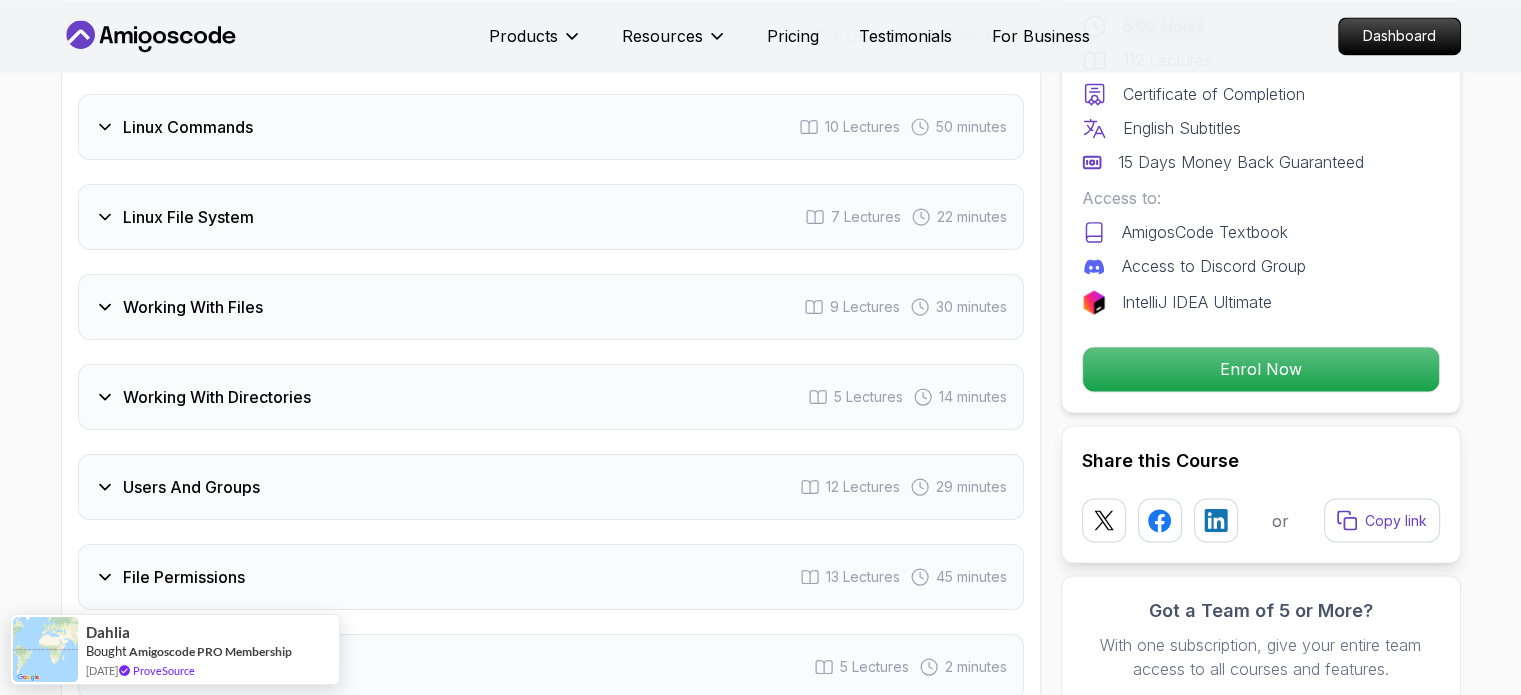 click at bounding box center (239, 96) 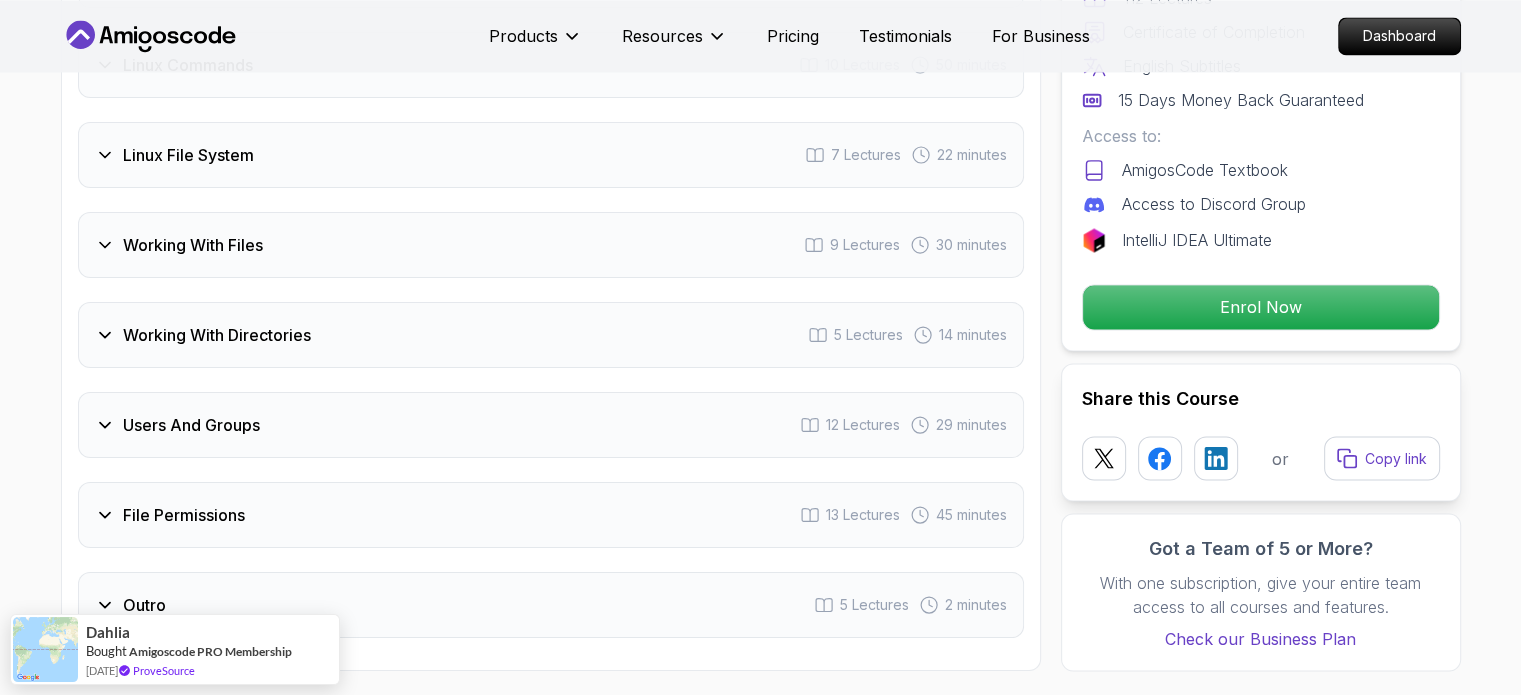 scroll, scrollTop: 3284, scrollLeft: 0, axis: vertical 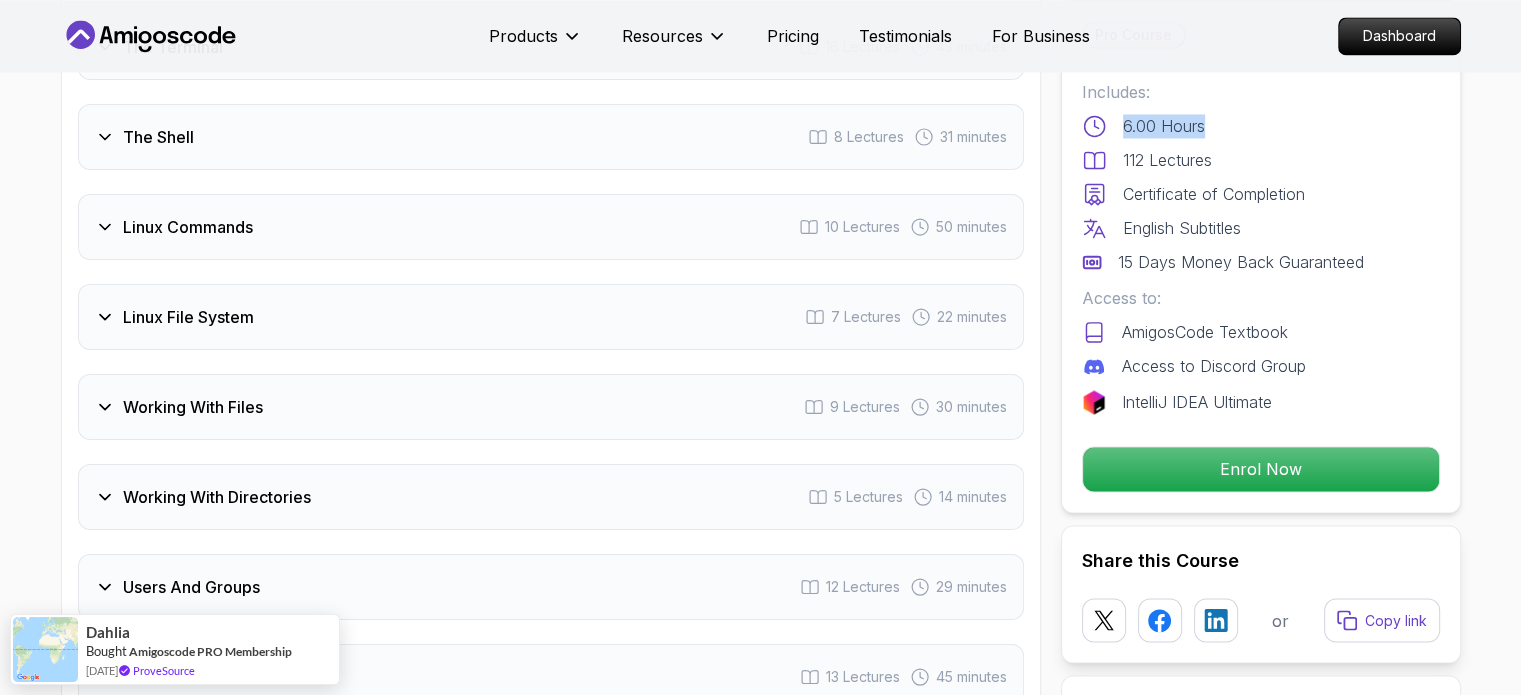 click on "Linux Commands 10   Lectures     50 minutes" at bounding box center [551, 227] 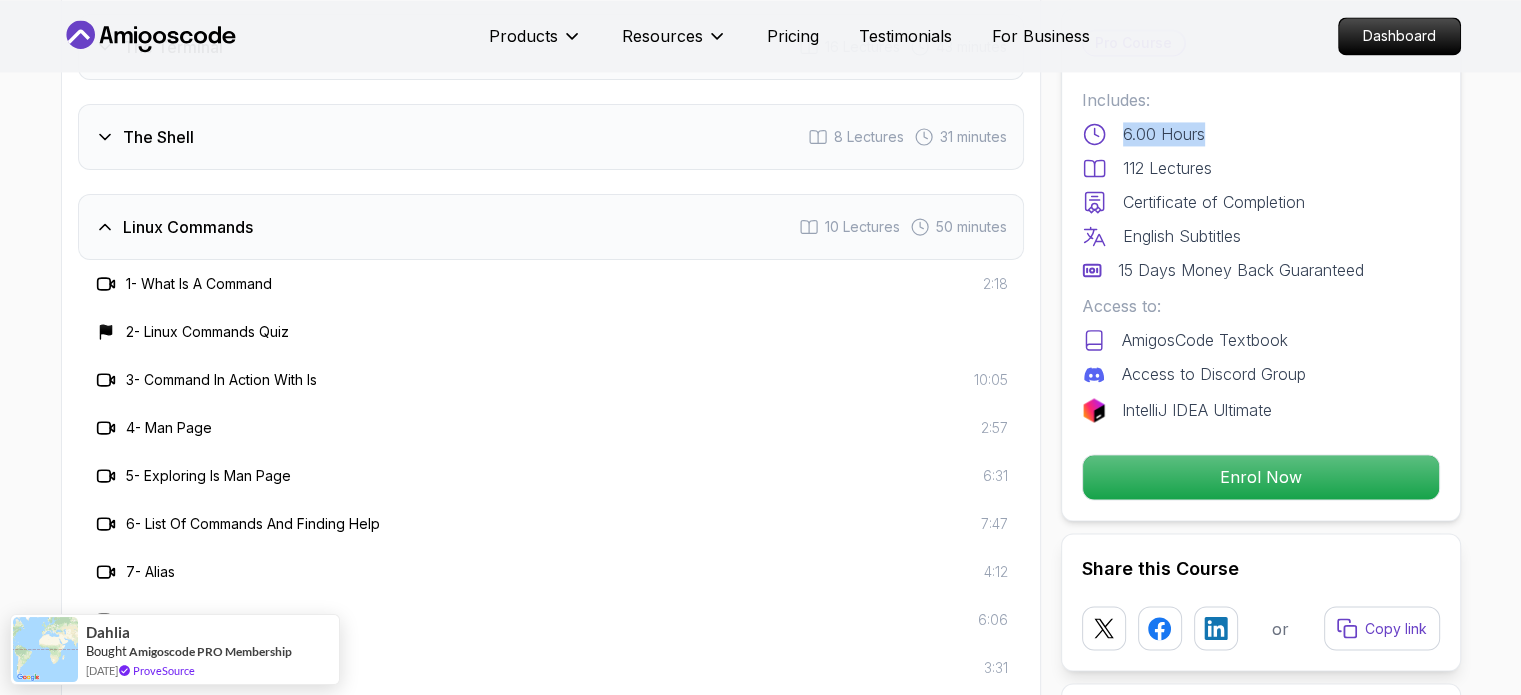 click on "Linux Commands 10   Lectures     50 minutes" at bounding box center [551, 227] 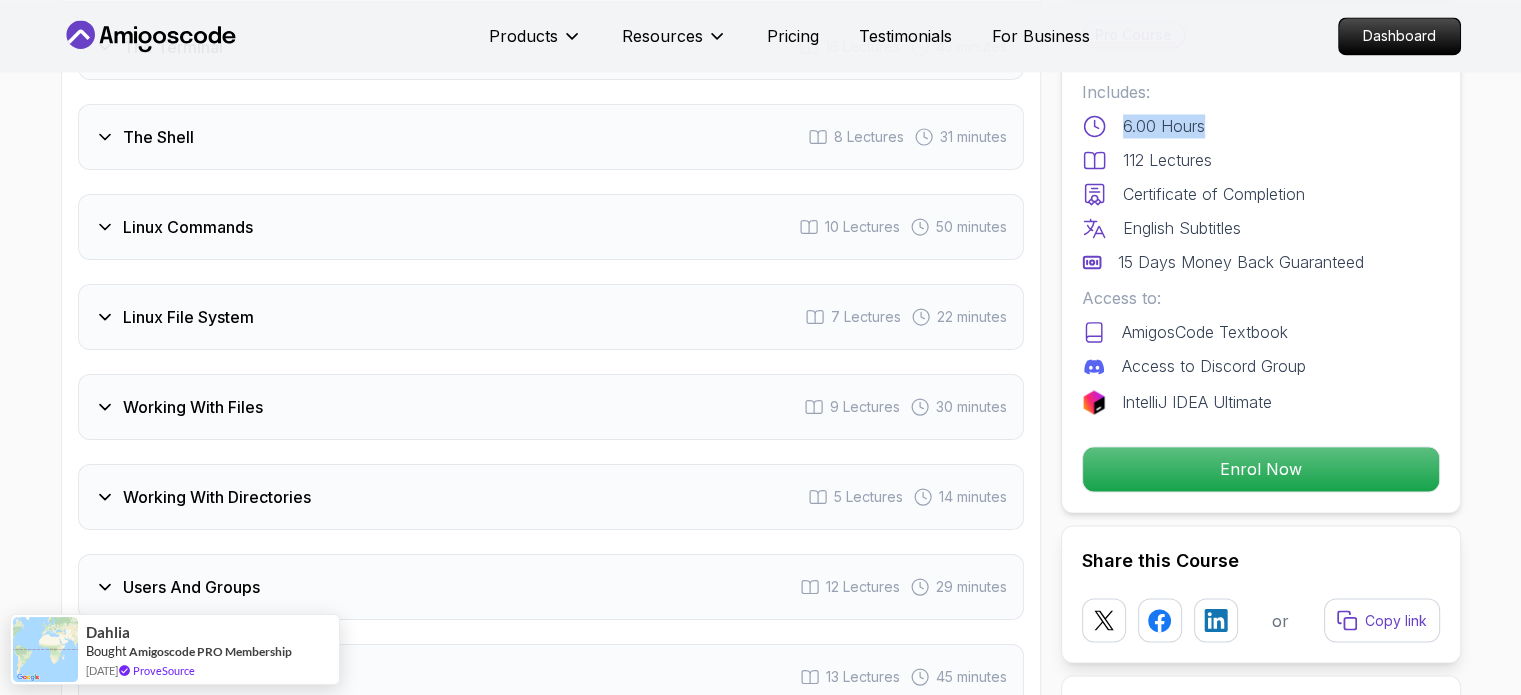 click on "Linux File System 7   Lectures     22 minutes" at bounding box center (551, 317) 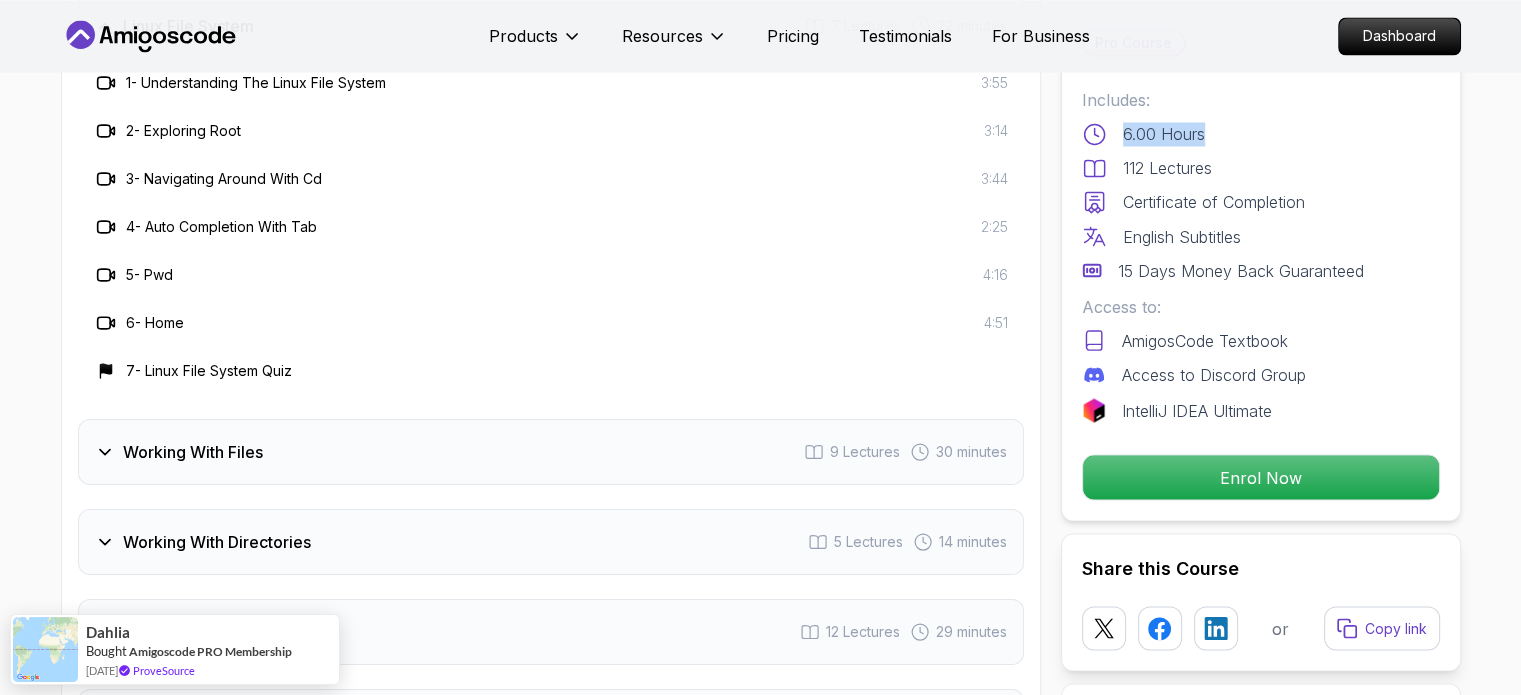 scroll, scrollTop: 3684, scrollLeft: 0, axis: vertical 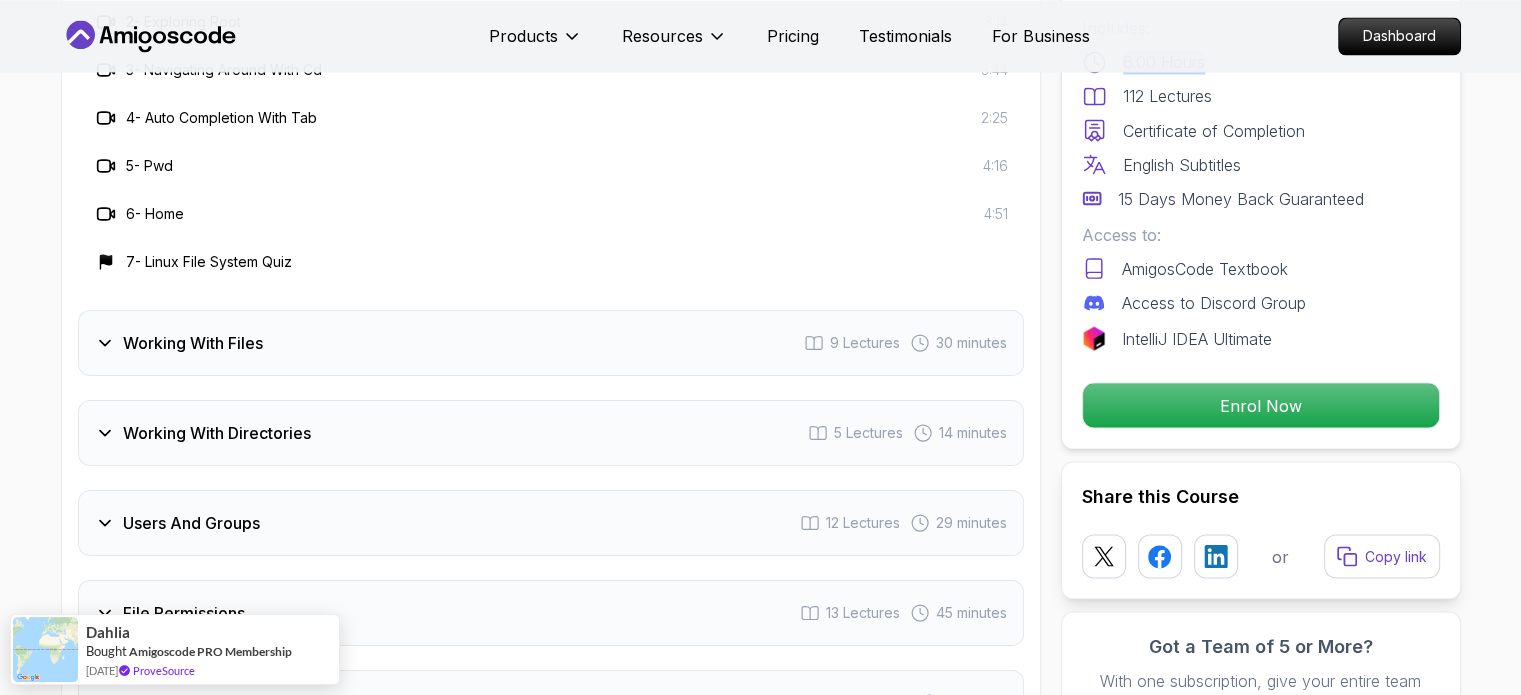 click on "Working With Files 9   Lectures     30 minutes" at bounding box center [551, 343] 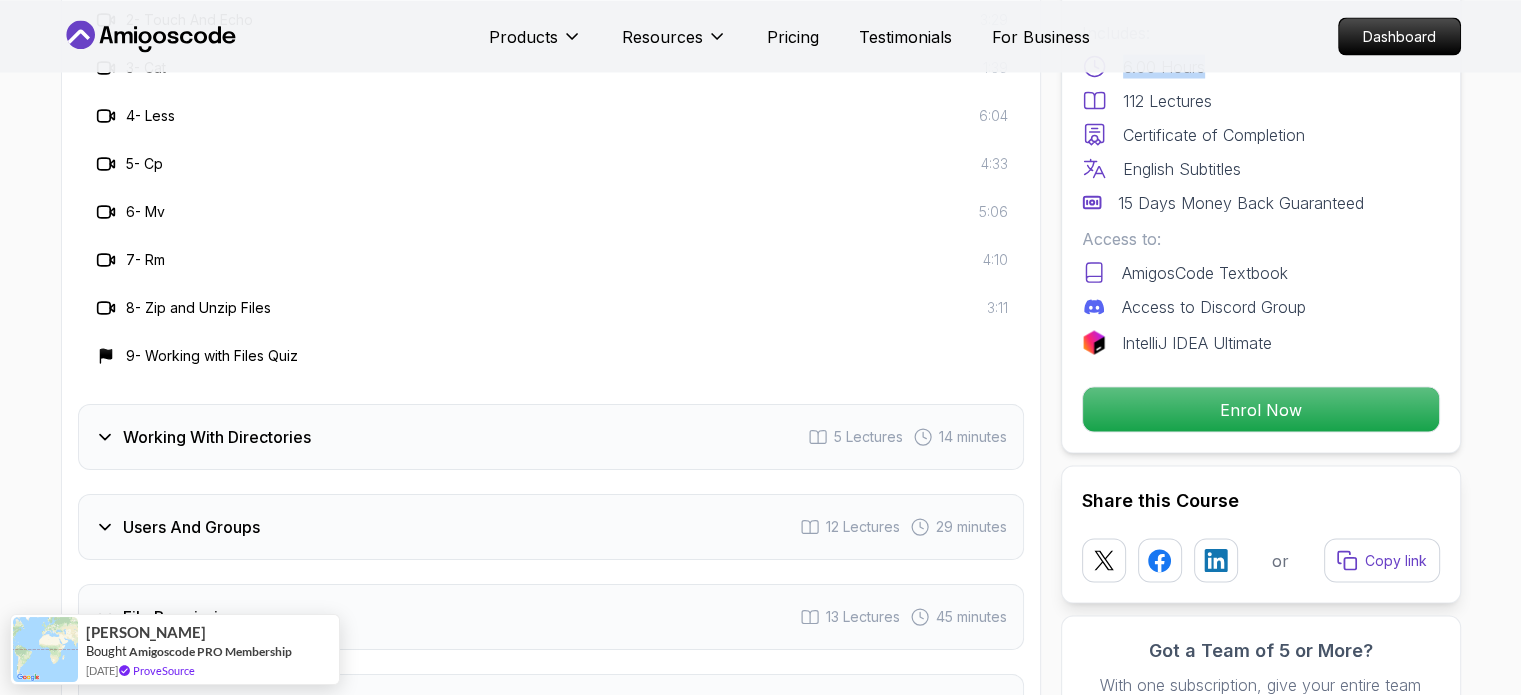 scroll, scrollTop: 3884, scrollLeft: 0, axis: vertical 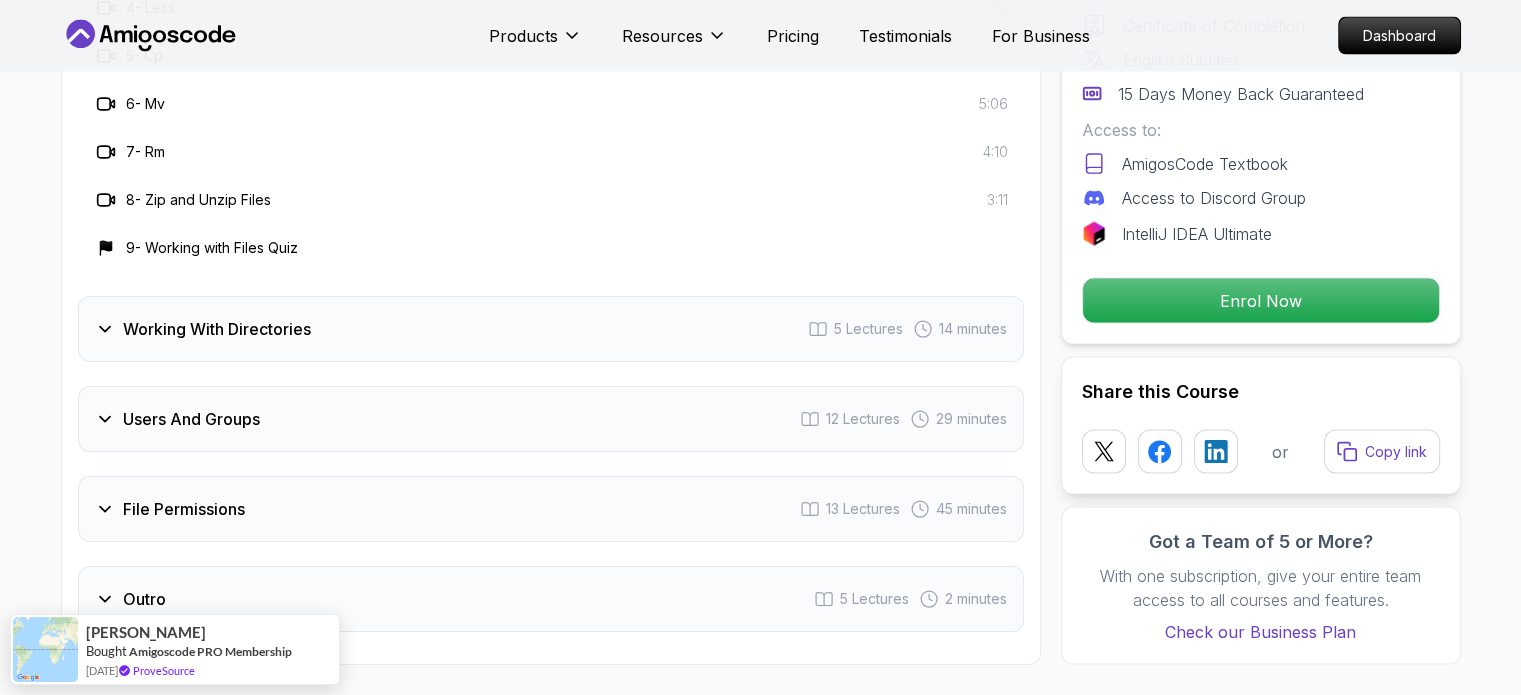 click on "Working With Directories" at bounding box center (217, 329) 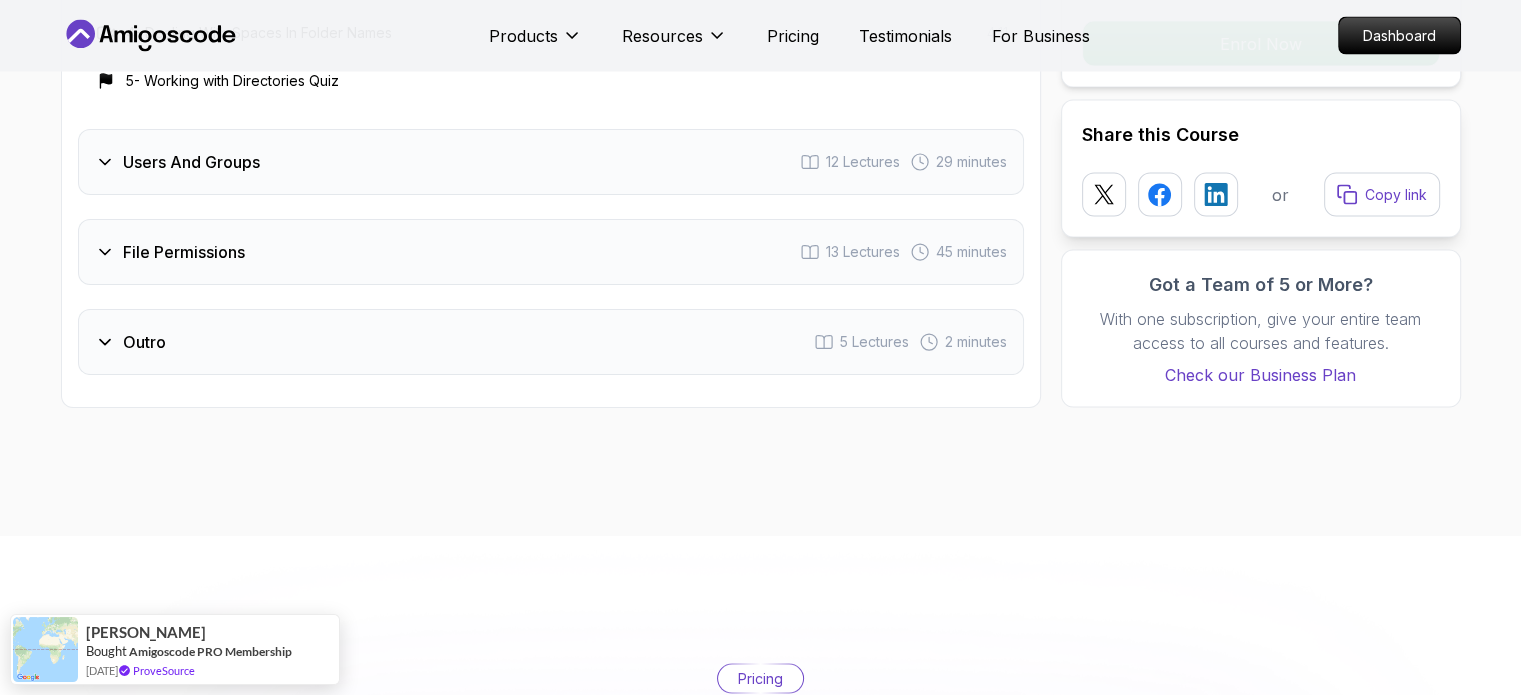 scroll, scrollTop: 3984, scrollLeft: 0, axis: vertical 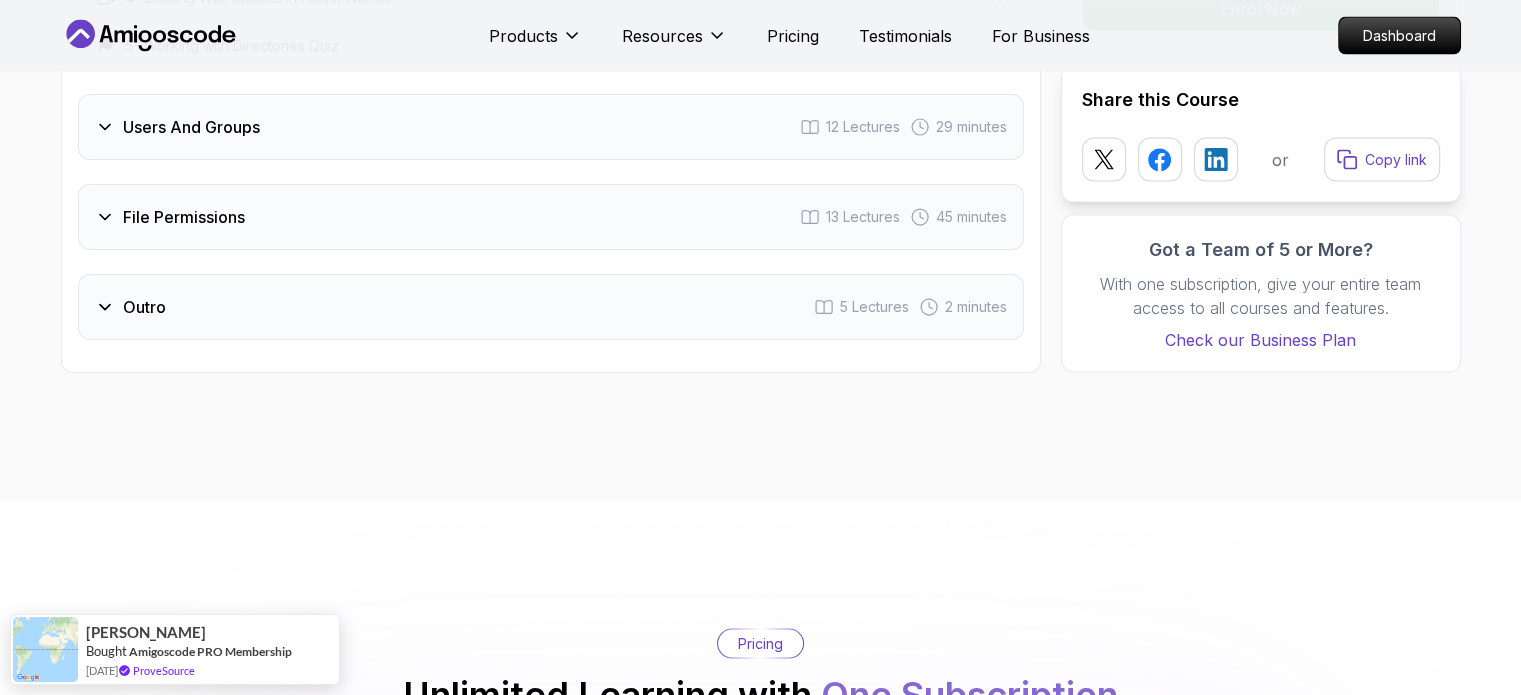 click on "Users And Groups" at bounding box center (191, 127) 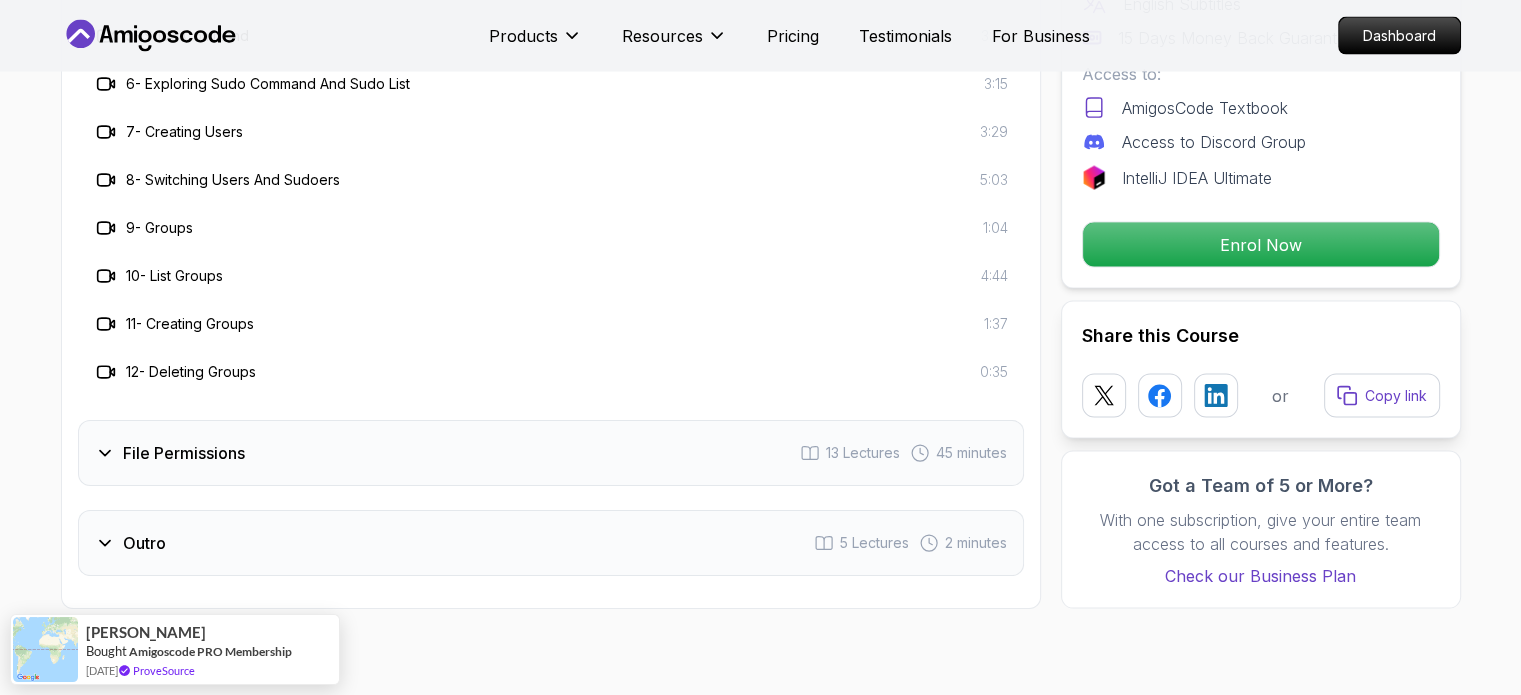 click on "File Permissions" at bounding box center [184, 453] 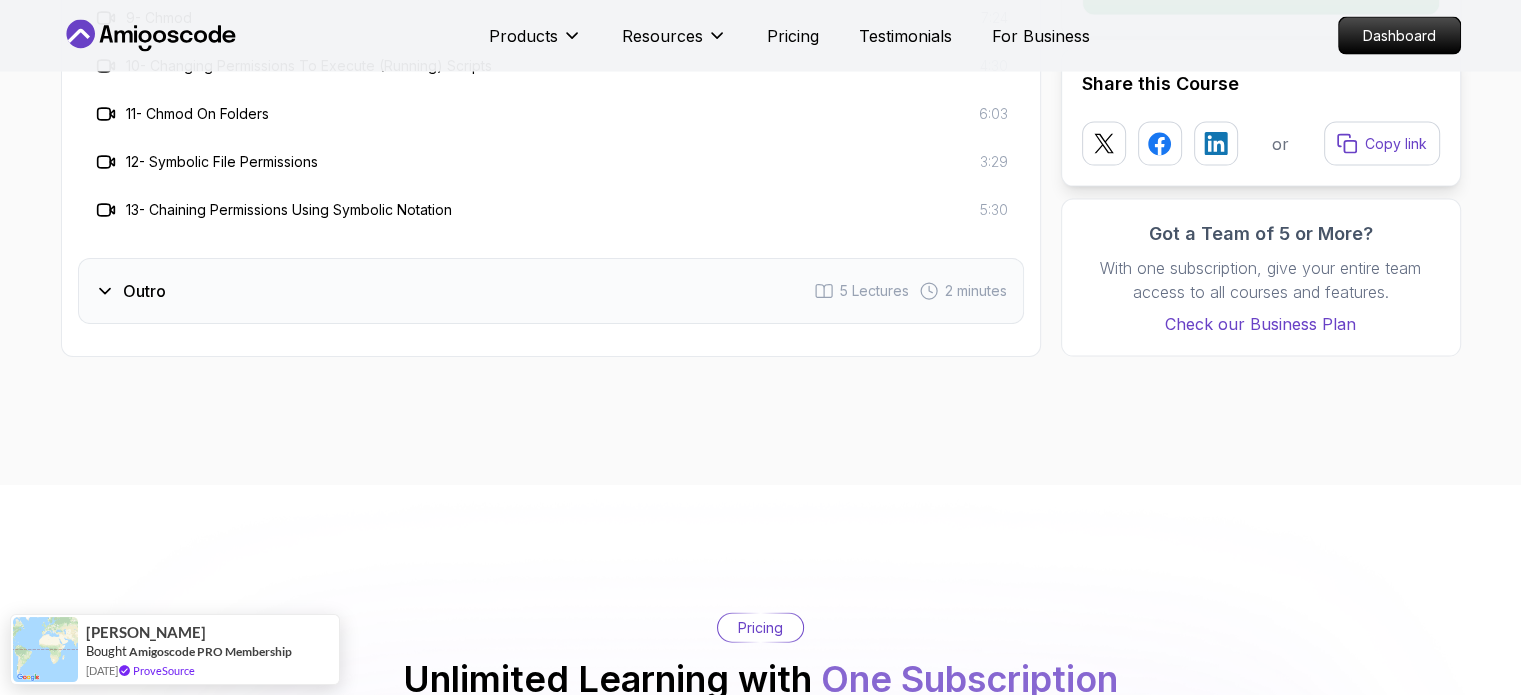 click on "Outro 5   Lectures     2 minutes" at bounding box center (551, 291) 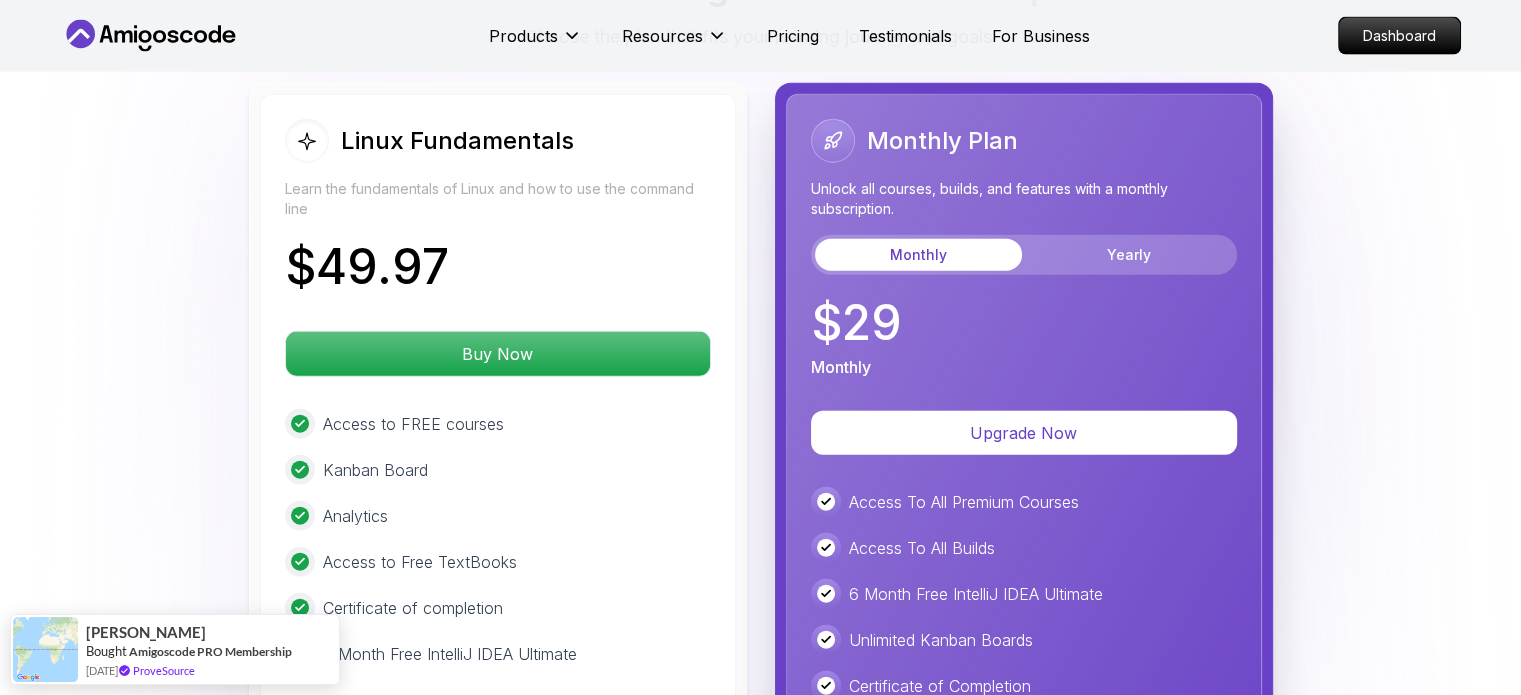 scroll, scrollTop: 4584, scrollLeft: 0, axis: vertical 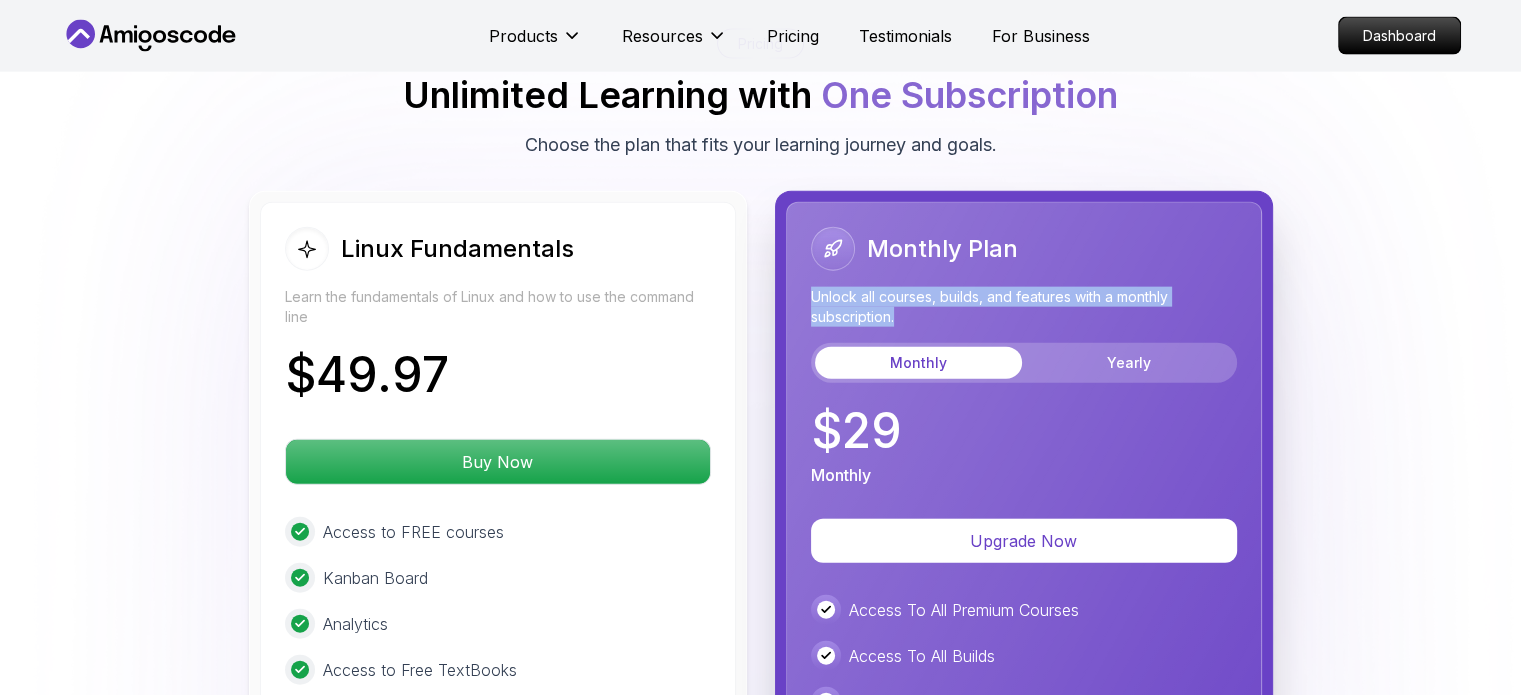 drag, startPoint x: 940, startPoint y: 307, endPoint x: 803, endPoint y: 289, distance: 138.17743 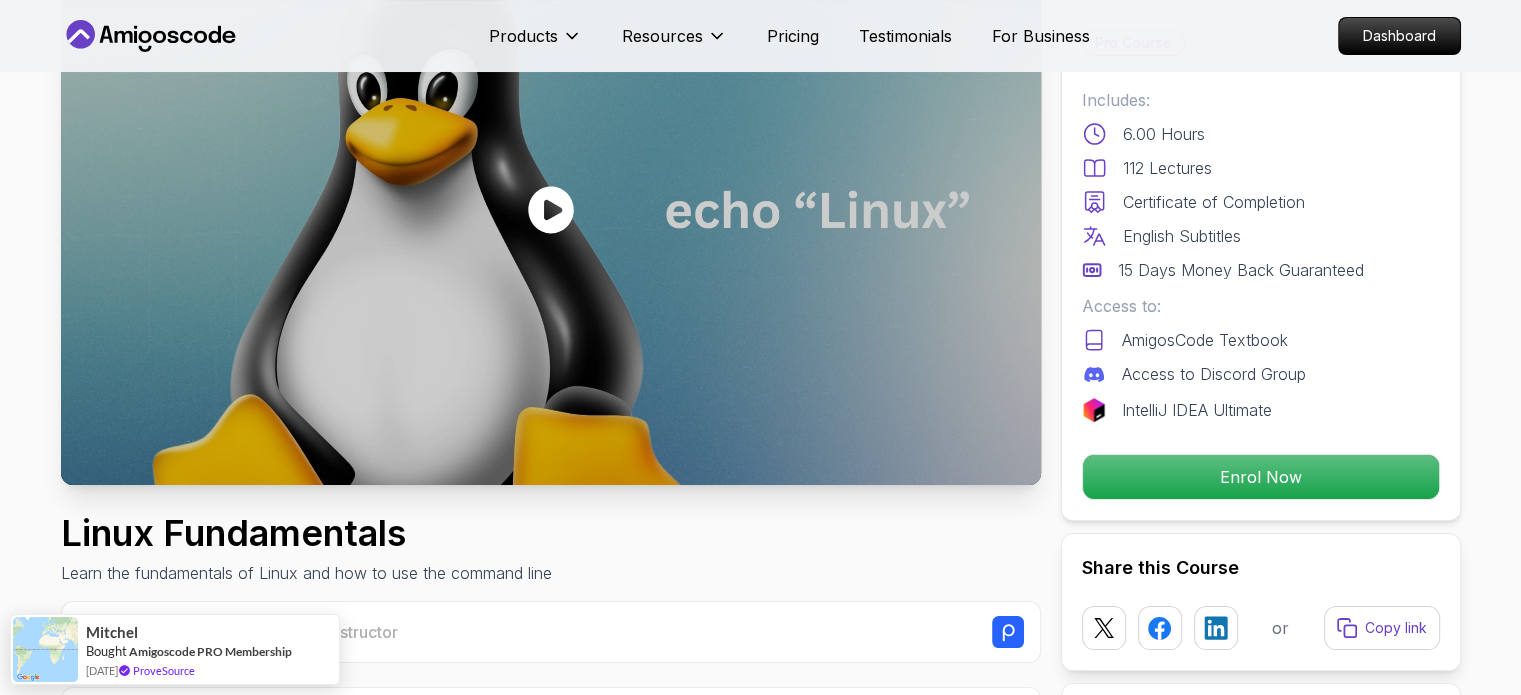 scroll, scrollTop: 0, scrollLeft: 0, axis: both 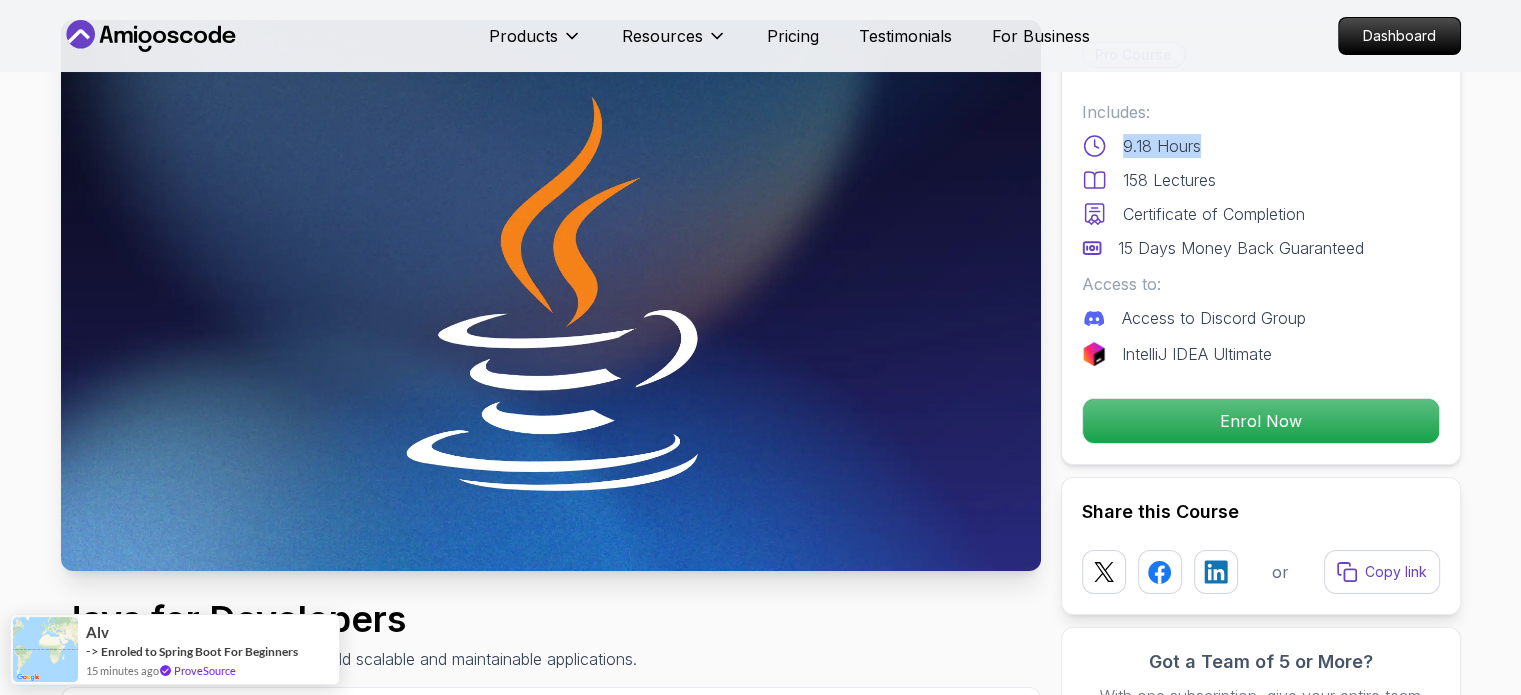 drag, startPoint x: 1246, startPoint y: 154, endPoint x: 1116, endPoint y: 152, distance: 130.01538 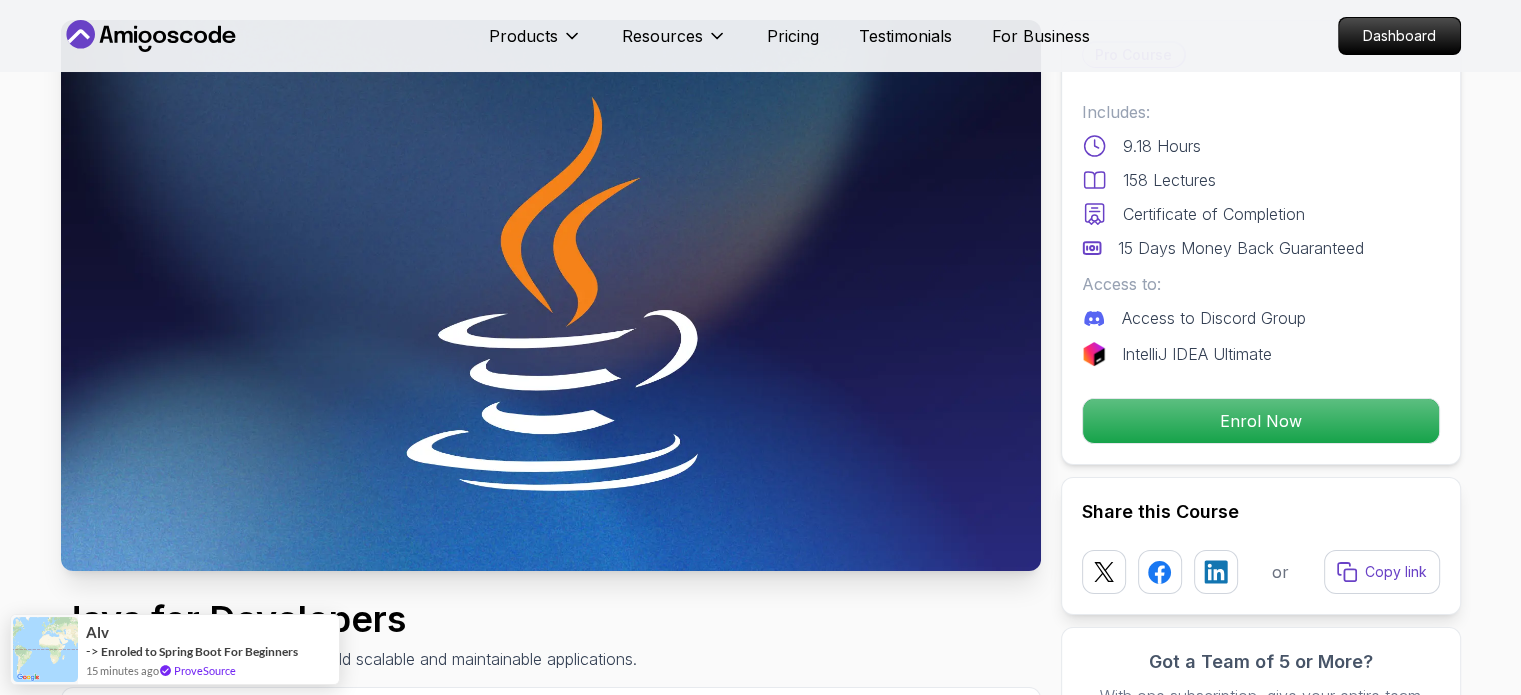 click on "Certificate of Completion" at bounding box center (1261, 214) 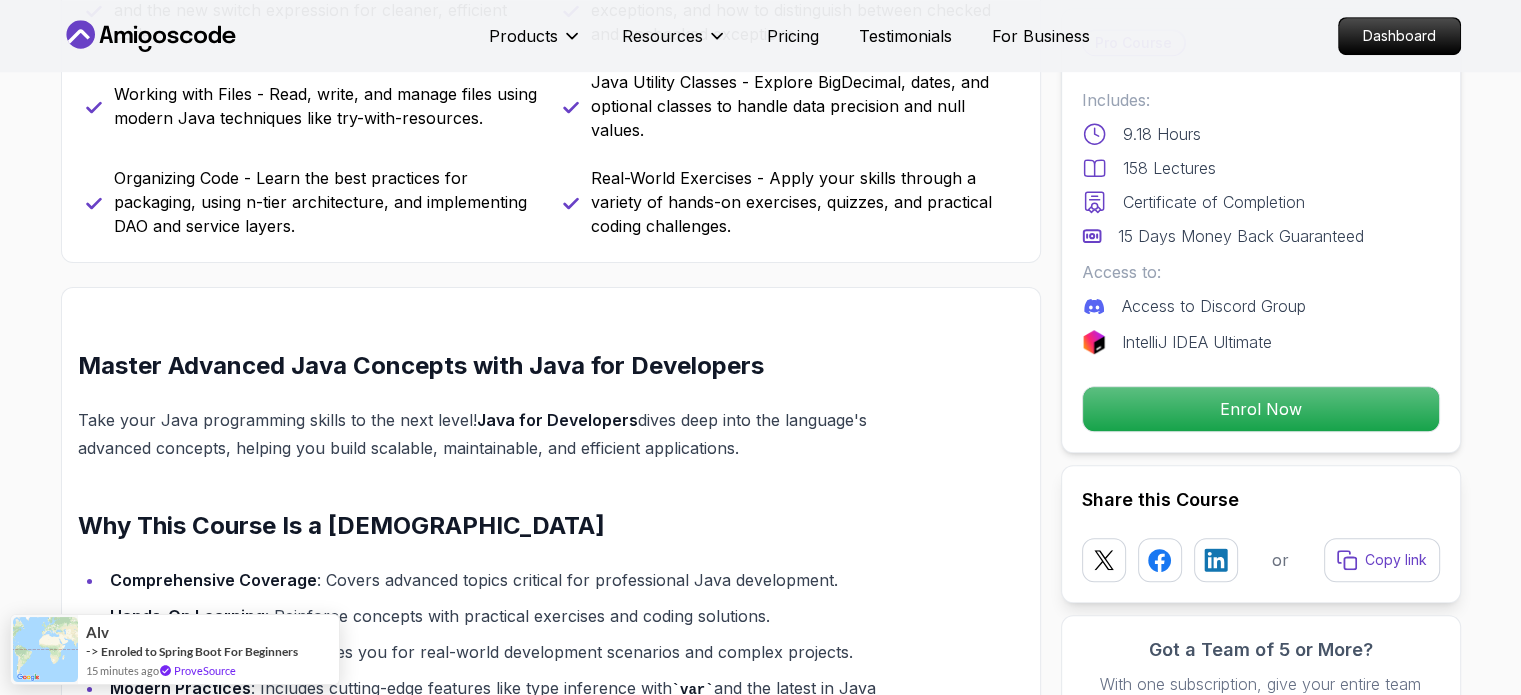 scroll, scrollTop: 1200, scrollLeft: 0, axis: vertical 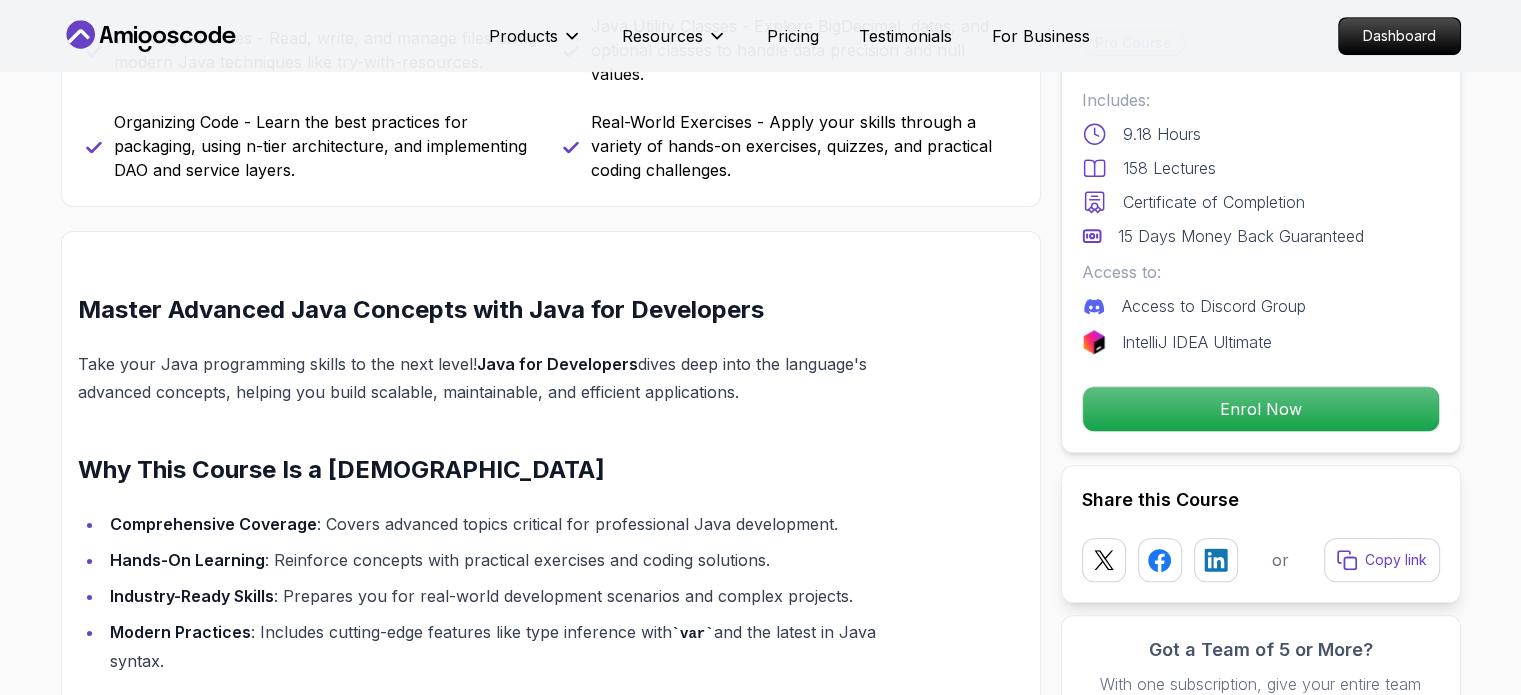 click on "Products Resources Pricing Testimonials For Business Dashboard Products Resources Pricing Testimonials For Business Dashboard Java for Developers Learn advanced Java concepts to build scalable and maintainable applications. Mama Samba Braima Djalo  /   Instructor Pro Course Includes: 9.18 Hours 158 Lectures Certificate of Completion 15 Days Money Back Guaranteed Access to: Access to Discord Group IntelliJ IDEA Ultimate Enrol Now Share this Course or Copy link Got a Team of 5 or More? With one subscription, give your entire team access to all courses and features. Check our Business Plan Mama Samba Braima Djalo  /   Instructor What you will learn java intellij terminal bash Advanced Language Features - Understand access modifiers, the static keyword, and advanced method functionalities. Object-Oriented Programming - Dive into classes, objects, constructors, and concepts like `@Override` and `equals()`. Working with Files - Read, write, and manage files using modern Java techniques like try-with-resources." at bounding box center (760, 3877) 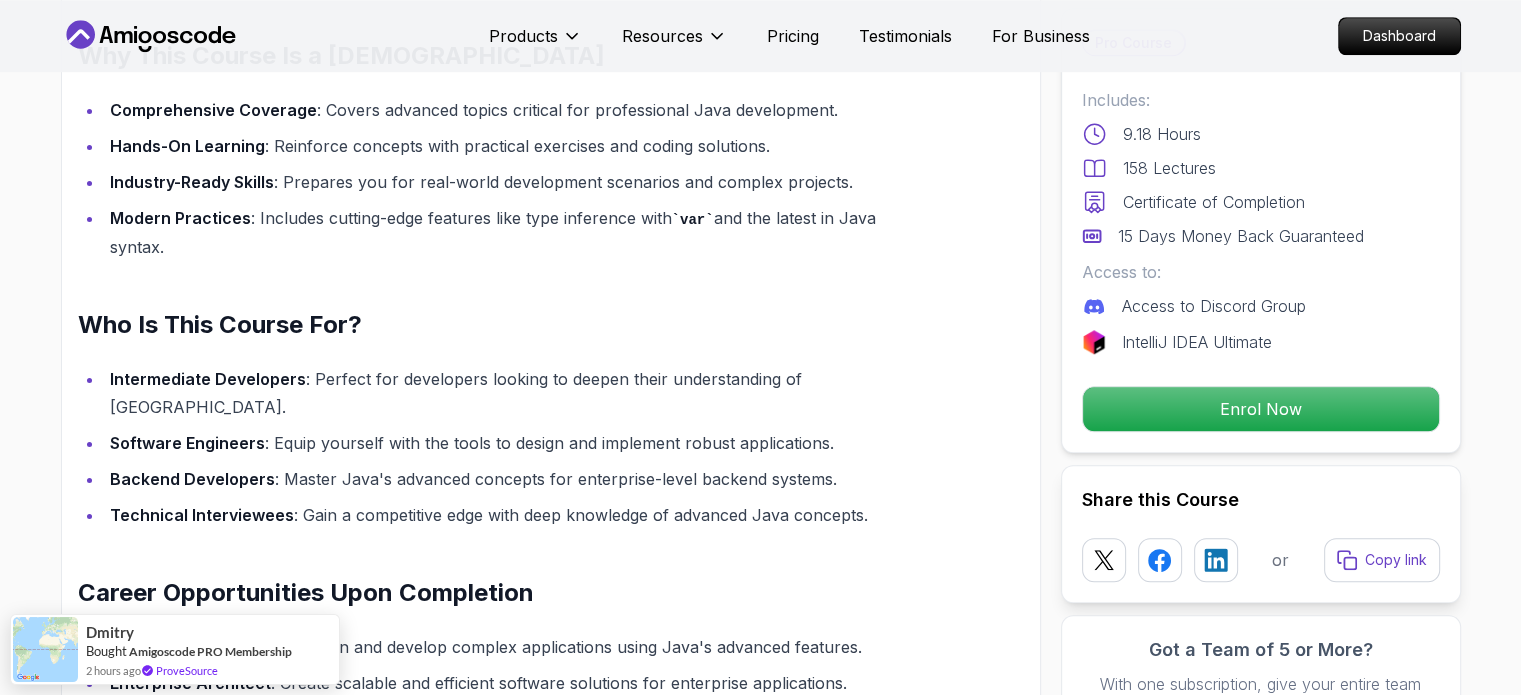 scroll, scrollTop: 1700, scrollLeft: 0, axis: vertical 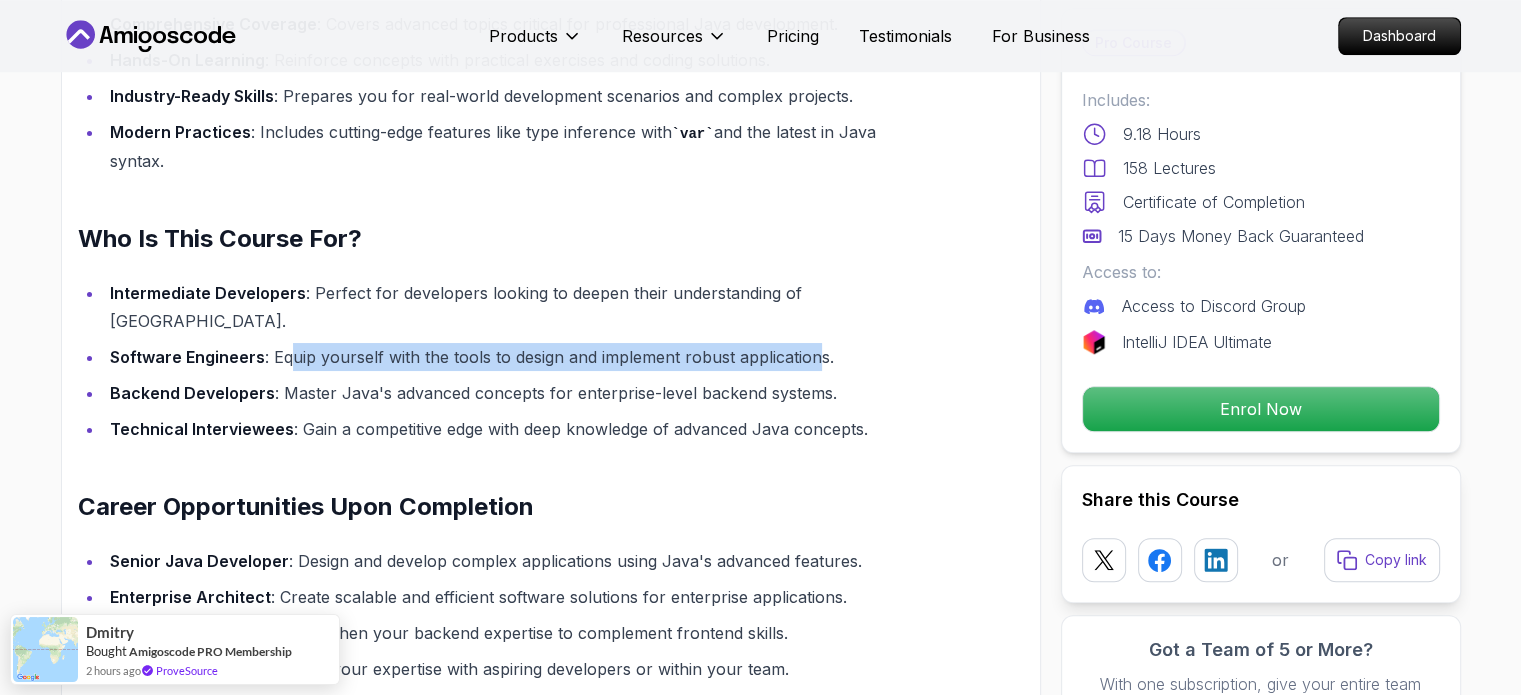 drag, startPoint x: 287, startPoint y: 324, endPoint x: 292, endPoint y: 442, distance: 118.10589 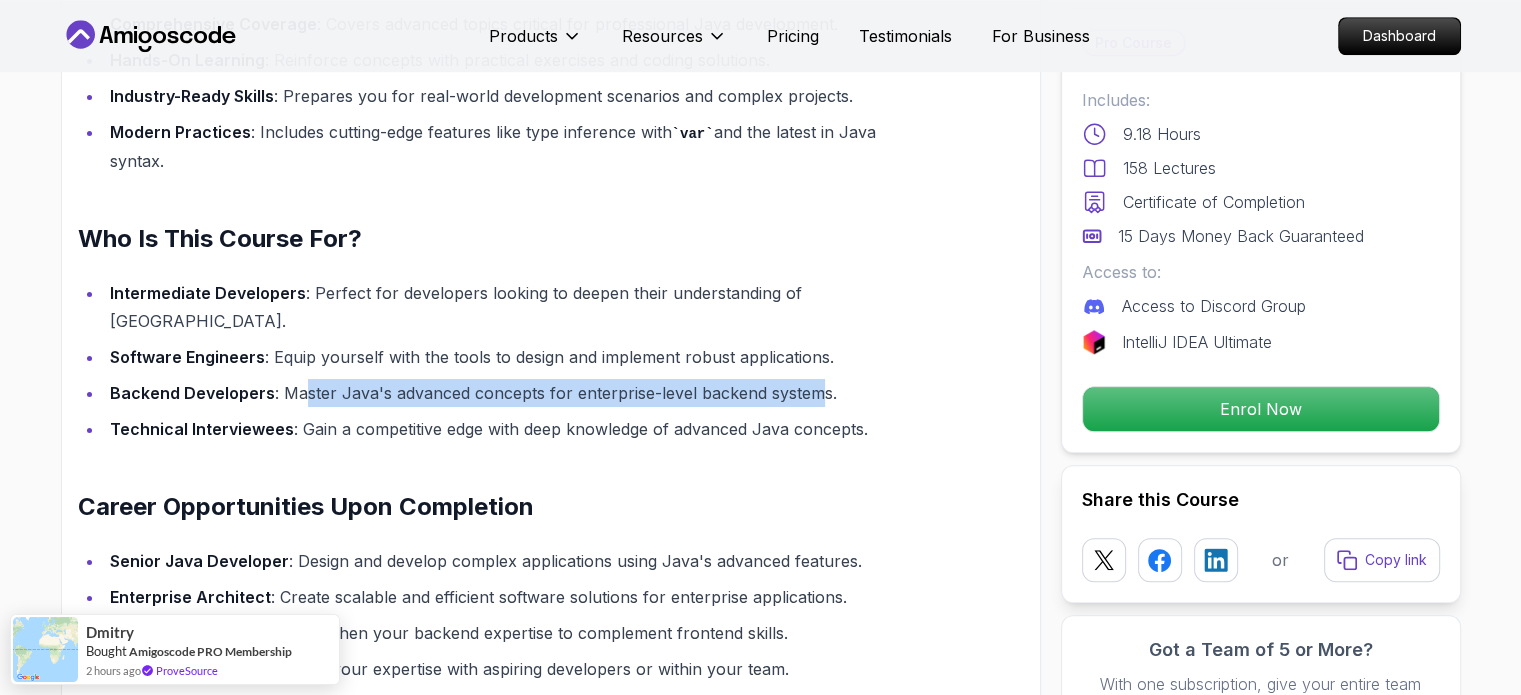 drag, startPoint x: 300, startPoint y: 356, endPoint x: 816, endPoint y: 347, distance: 516.0785 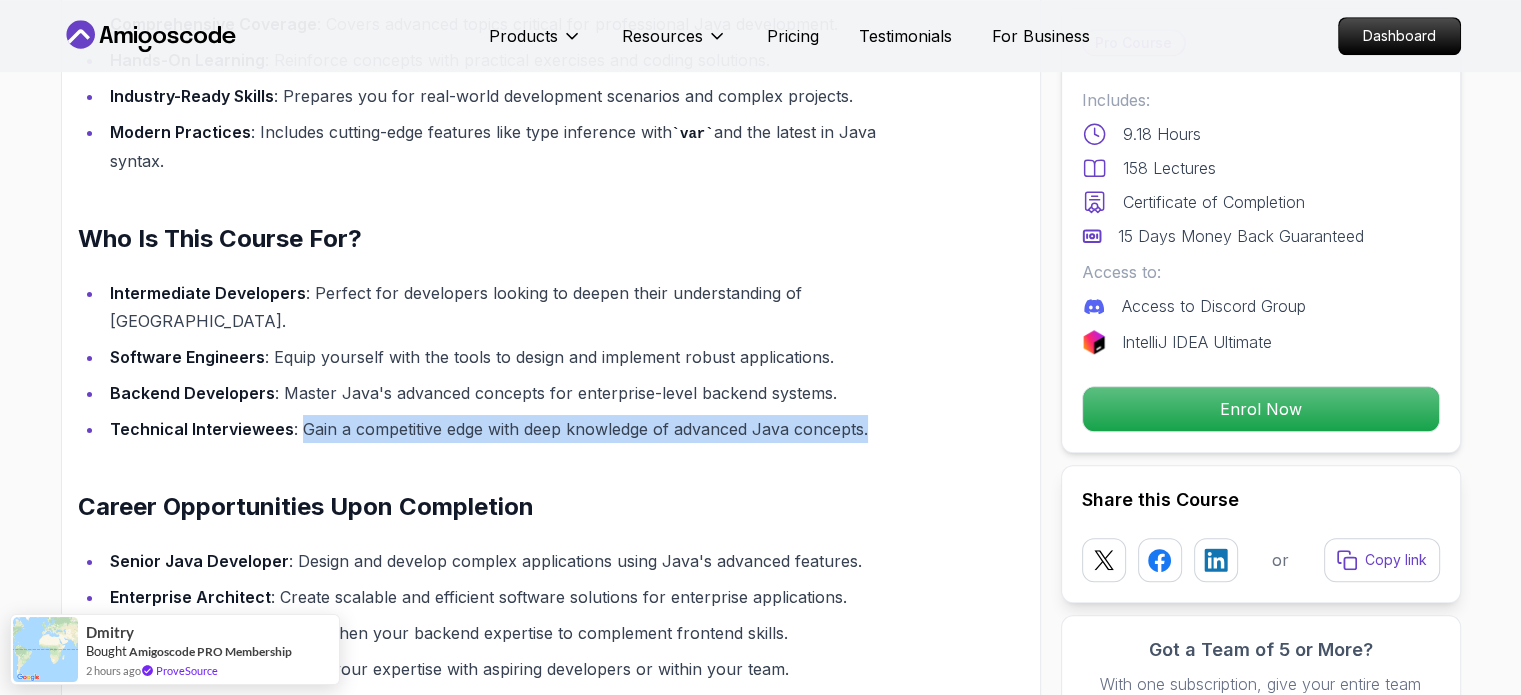 drag, startPoint x: 297, startPoint y: 396, endPoint x: 898, endPoint y: 407, distance: 601.10065 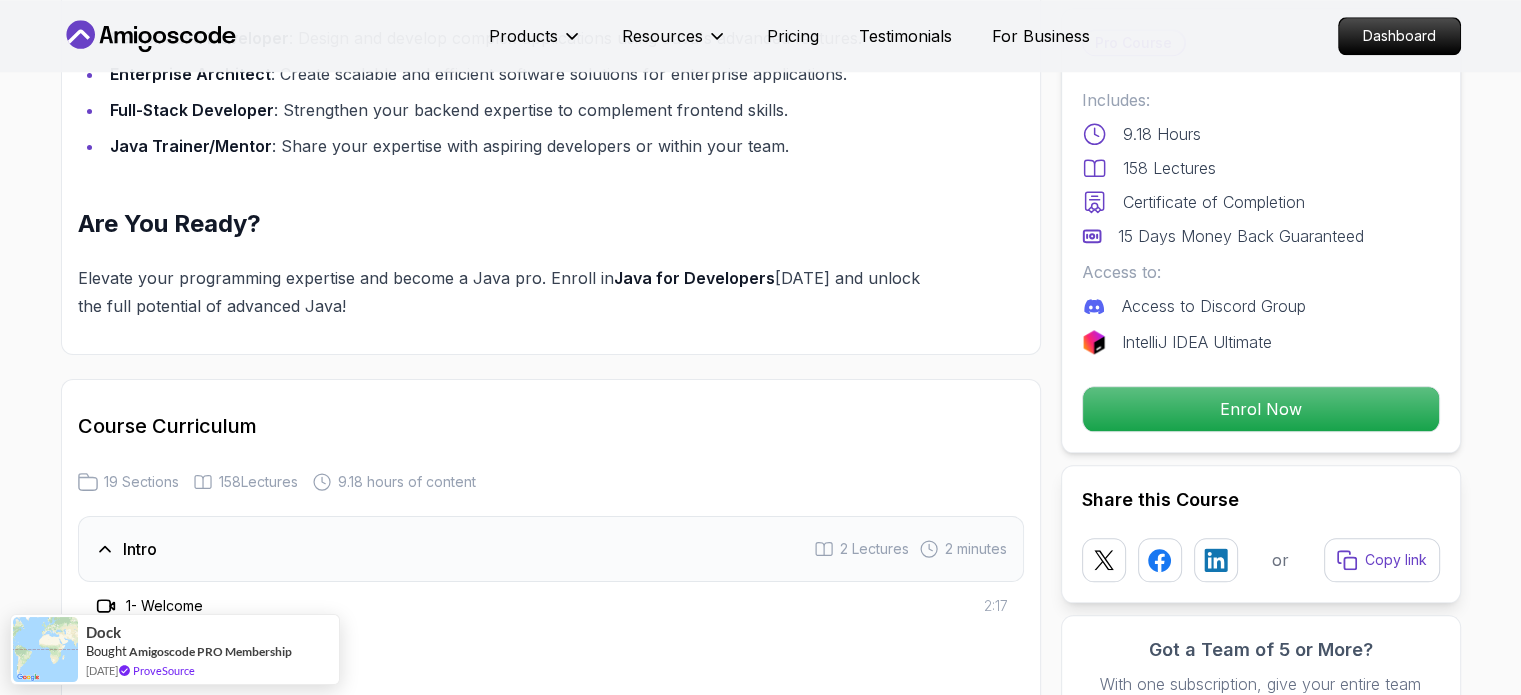 scroll, scrollTop: 2100, scrollLeft: 0, axis: vertical 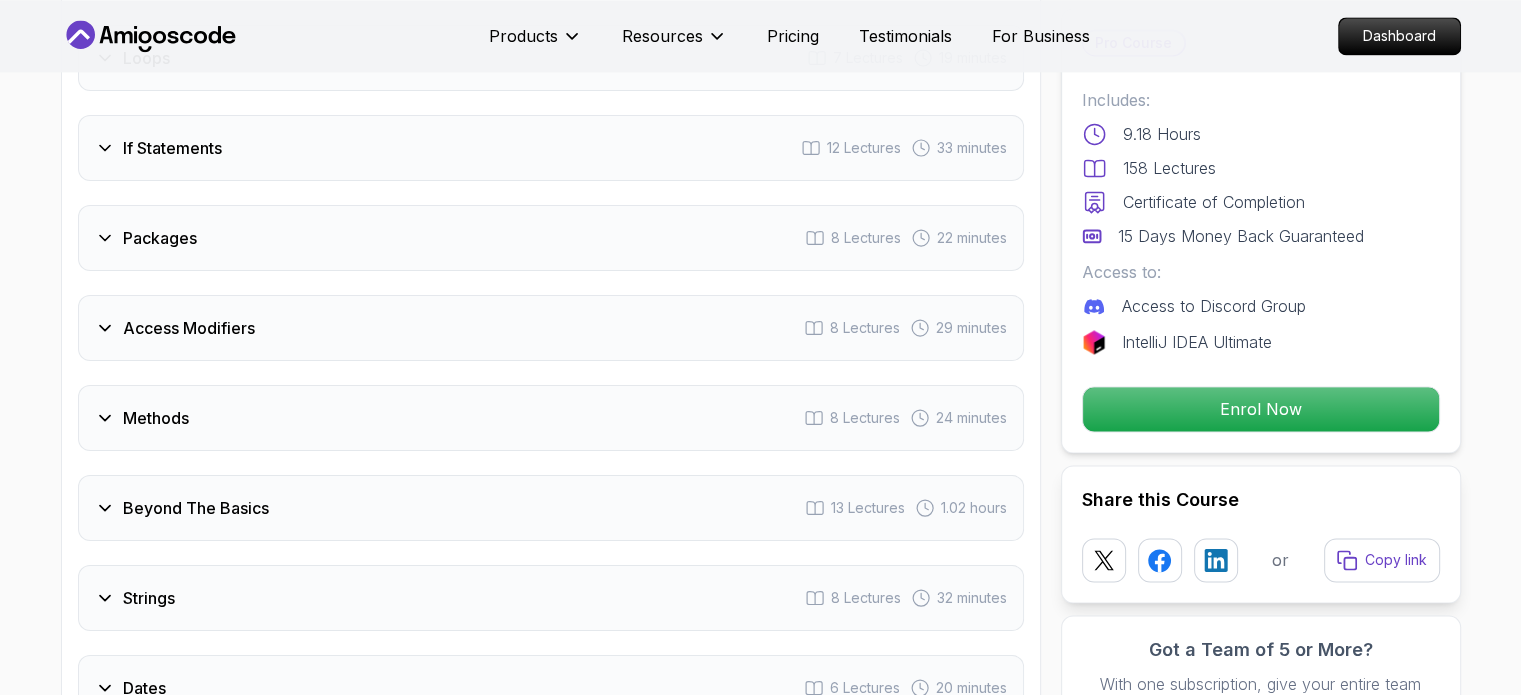 click on "Packages 8   Lectures     22 minutes" at bounding box center (551, 238) 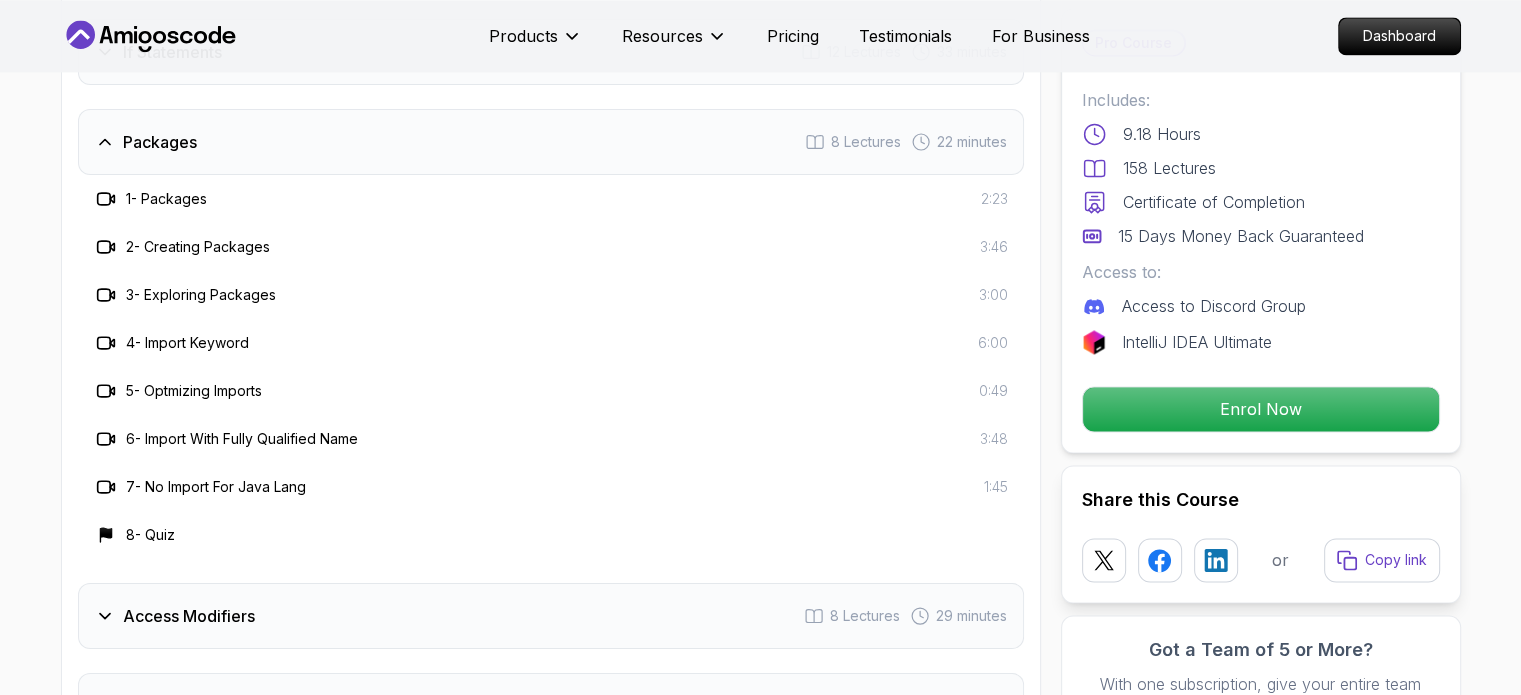 scroll, scrollTop: 2804, scrollLeft: 0, axis: vertical 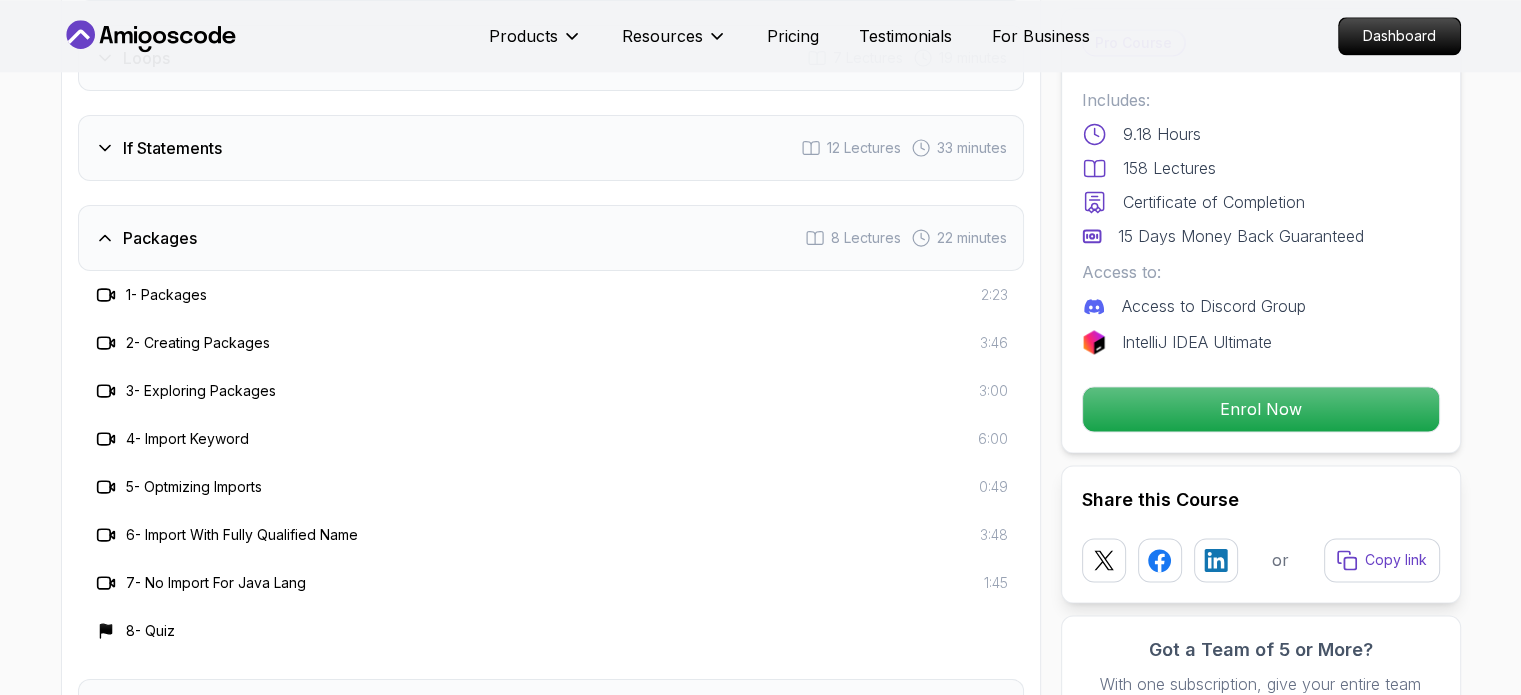 click on "Packages 8   Lectures     22 minutes" at bounding box center [551, 238] 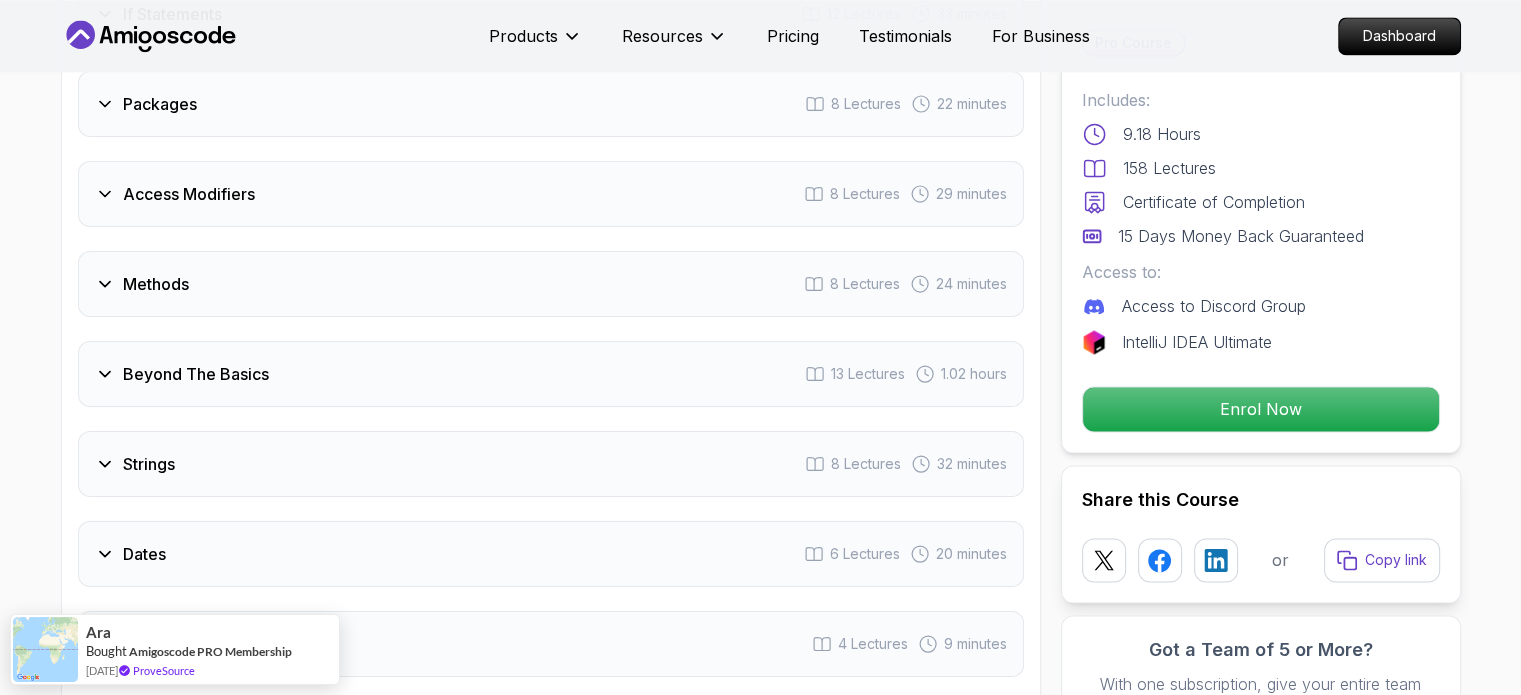 scroll, scrollTop: 2904, scrollLeft: 0, axis: vertical 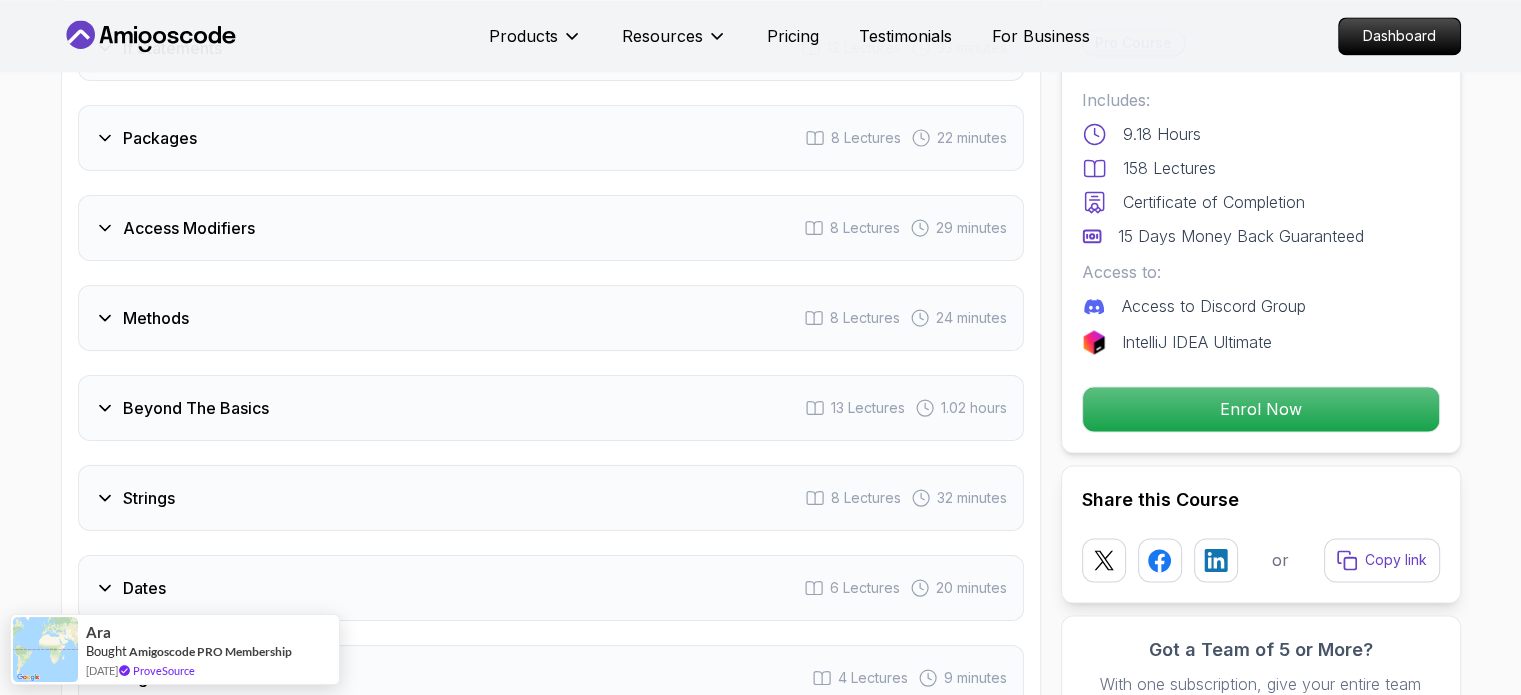 click on "Access Modifiers 8   Lectures     29 minutes" at bounding box center (551, 228) 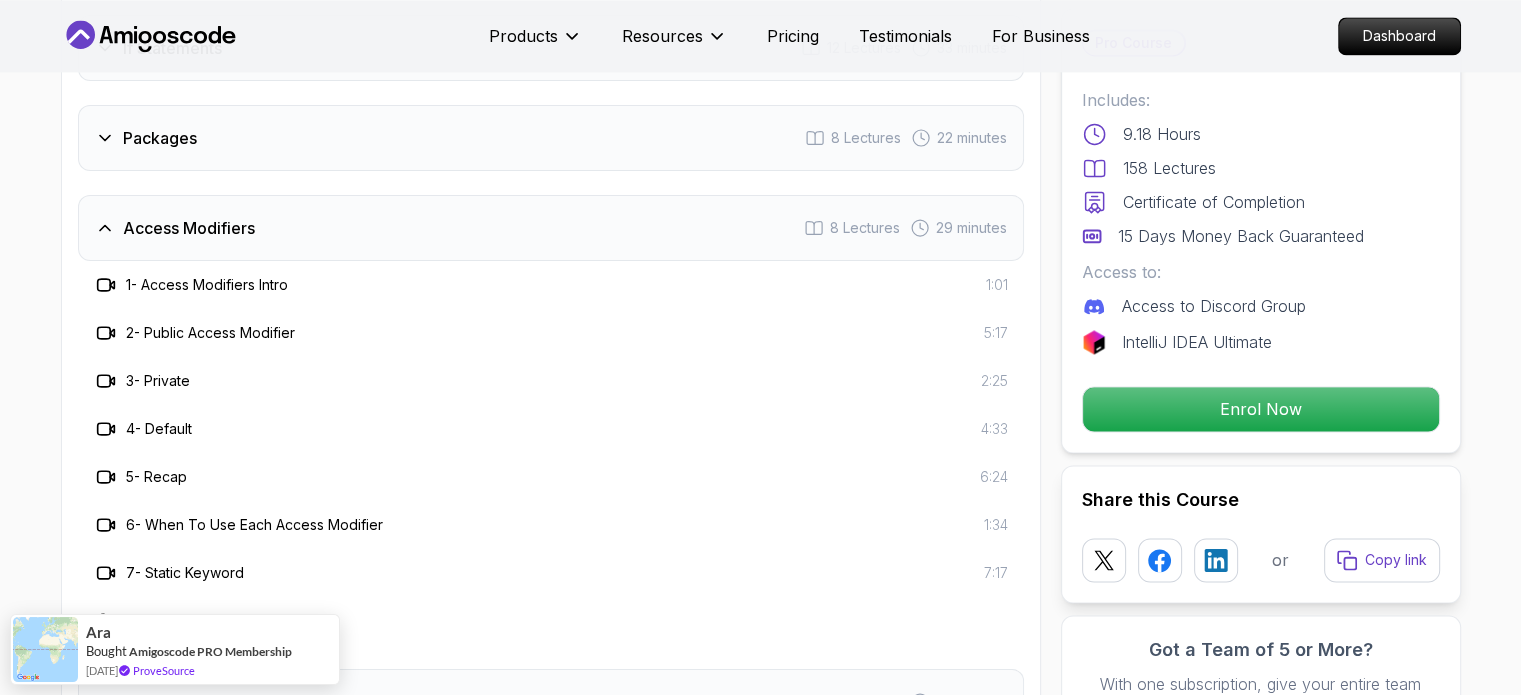 click on "Access Modifiers 8   Lectures     29 minutes" at bounding box center [551, 228] 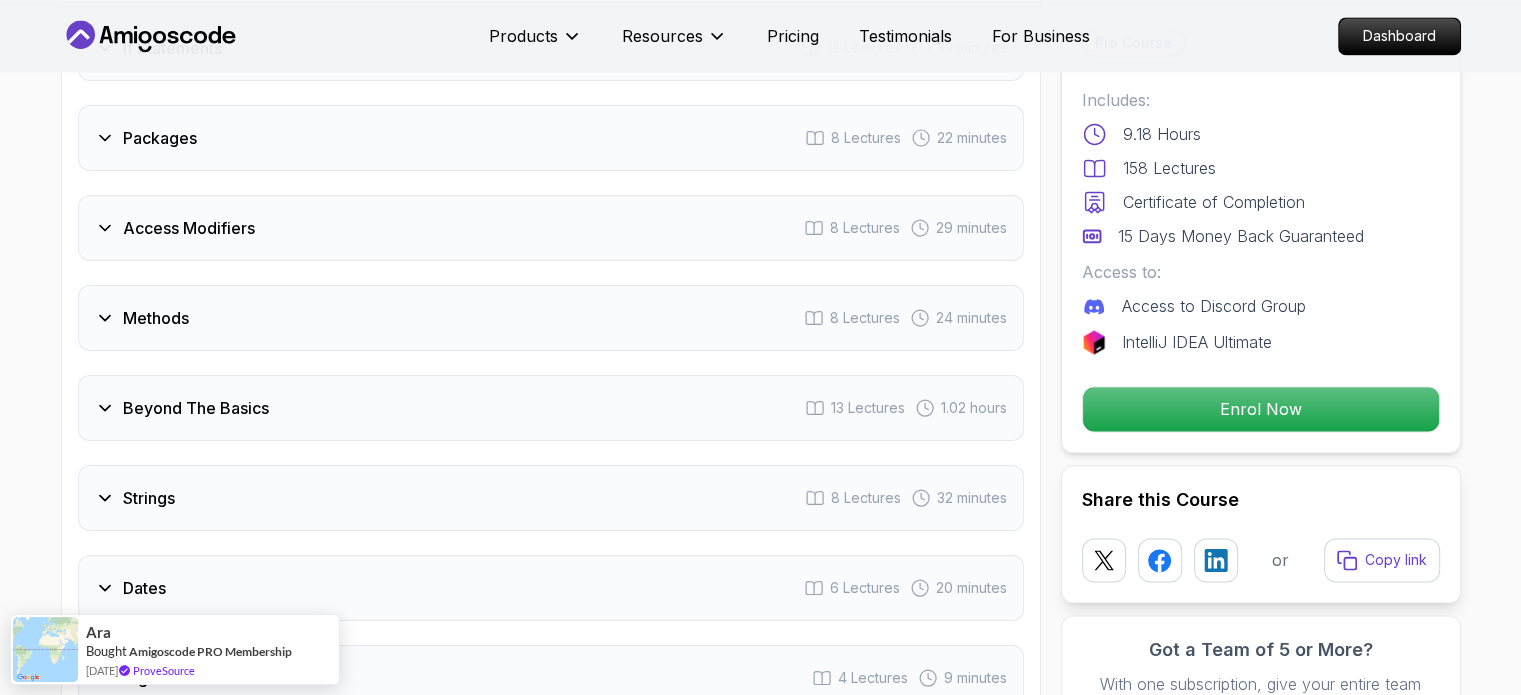 click on "Methods 8   Lectures     24 minutes" at bounding box center [551, 318] 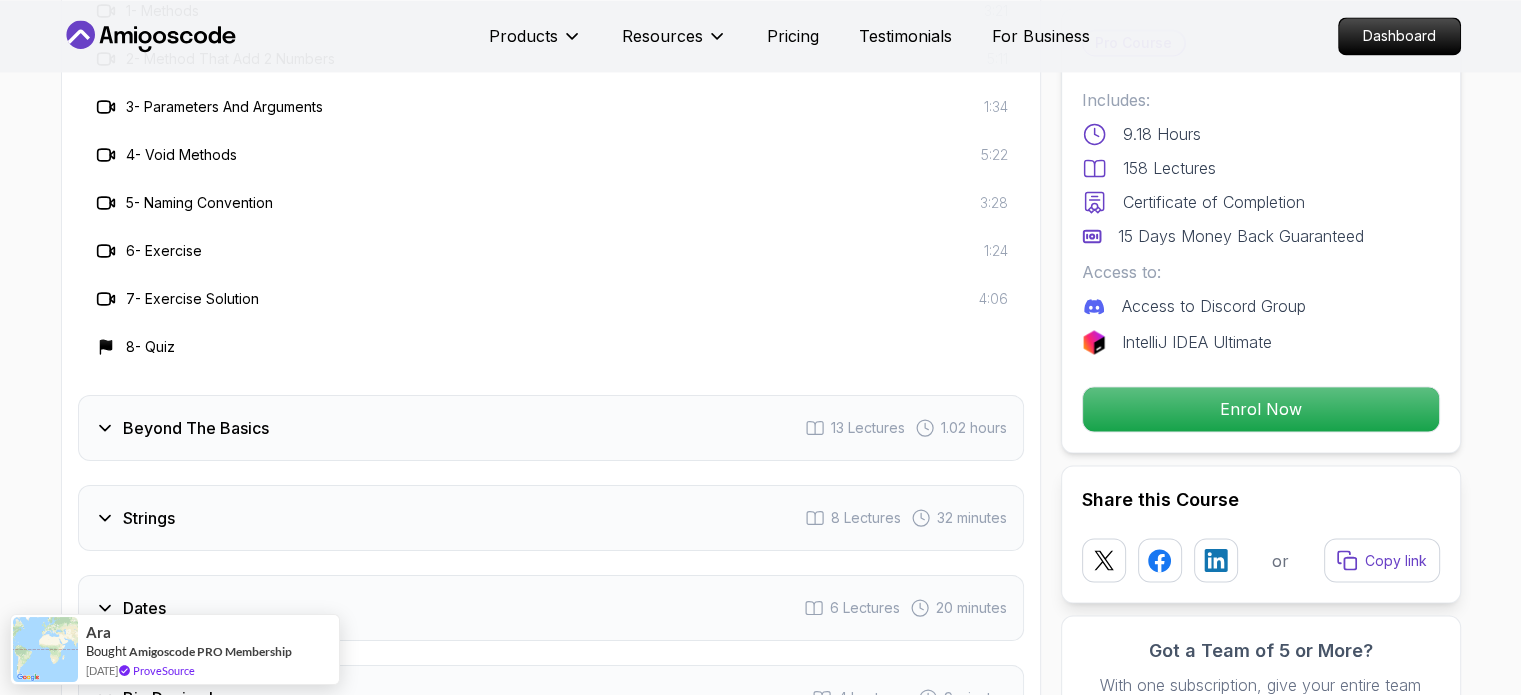 scroll, scrollTop: 3304, scrollLeft: 0, axis: vertical 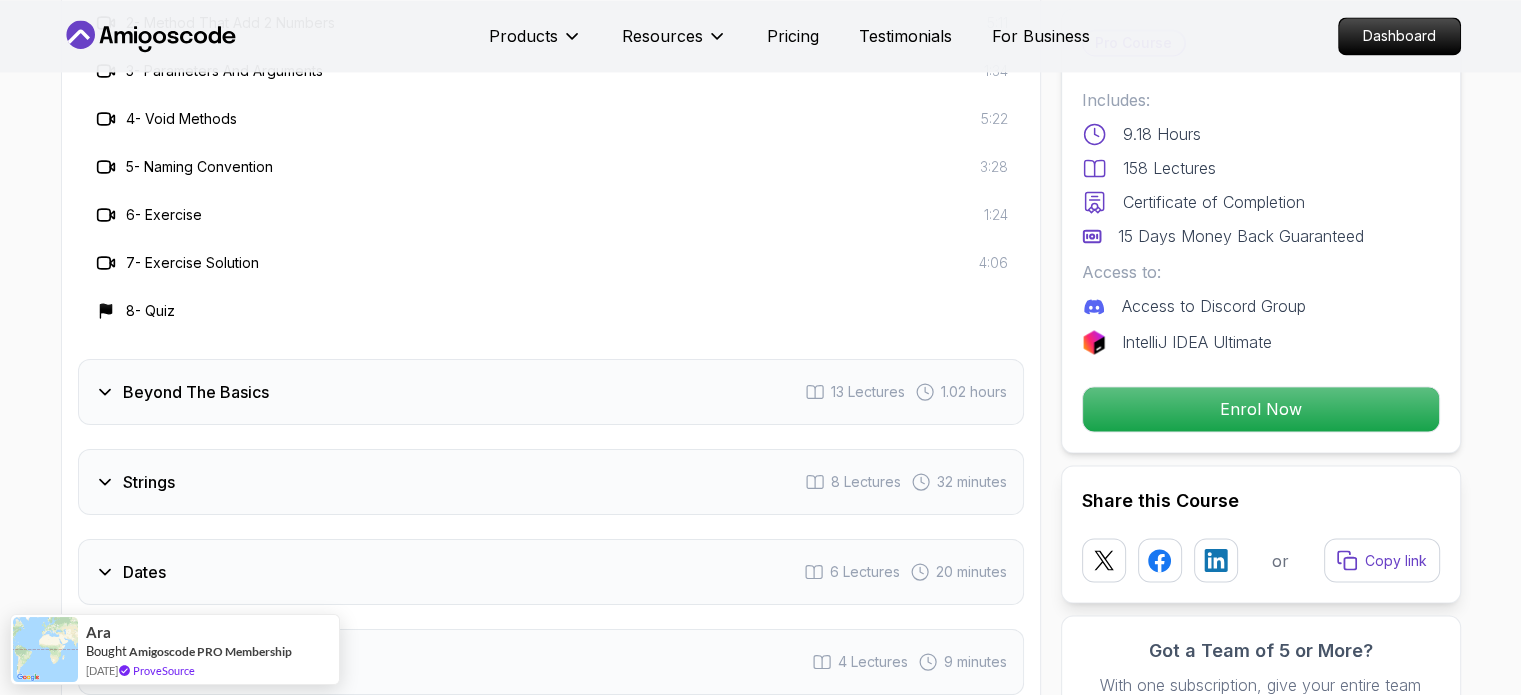 click on "Beyond The Basics 13   Lectures     1.02 hours" at bounding box center (551, 392) 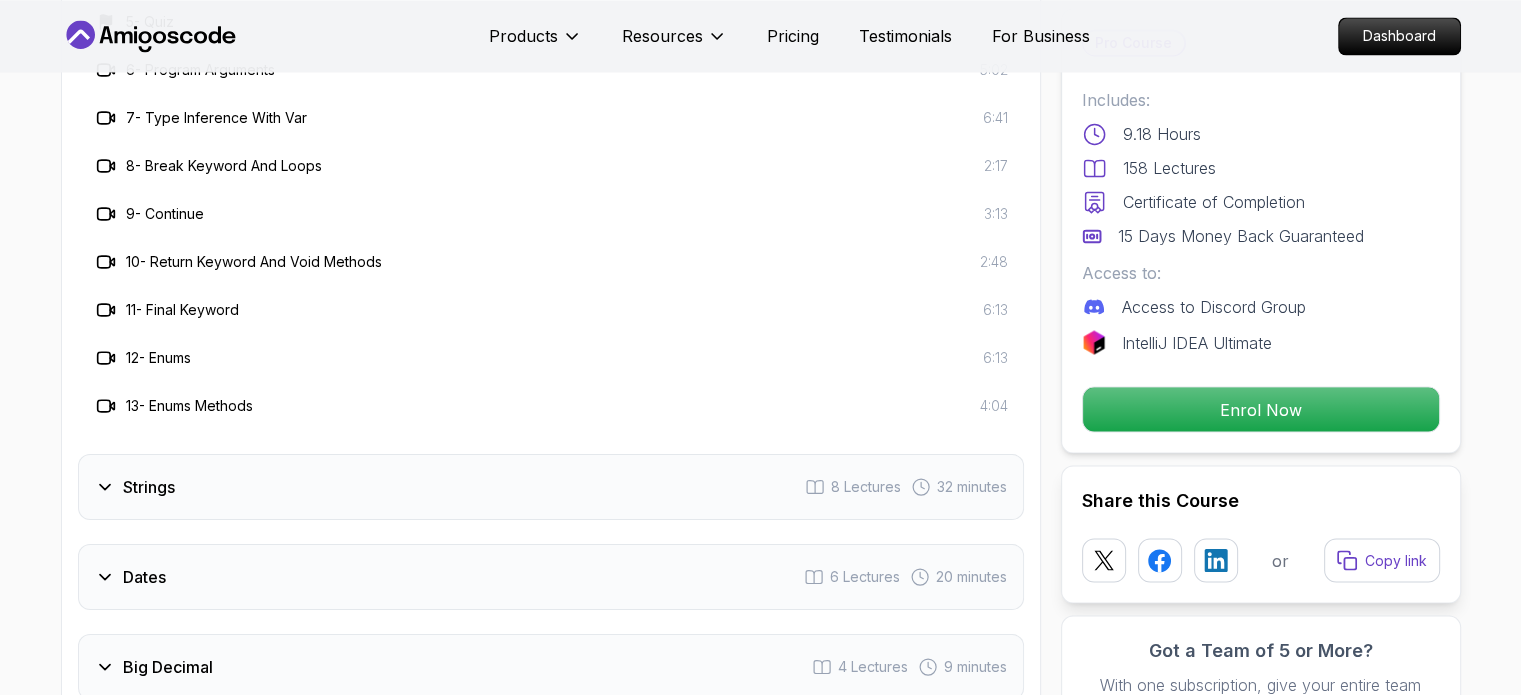 scroll, scrollTop: 3704, scrollLeft: 0, axis: vertical 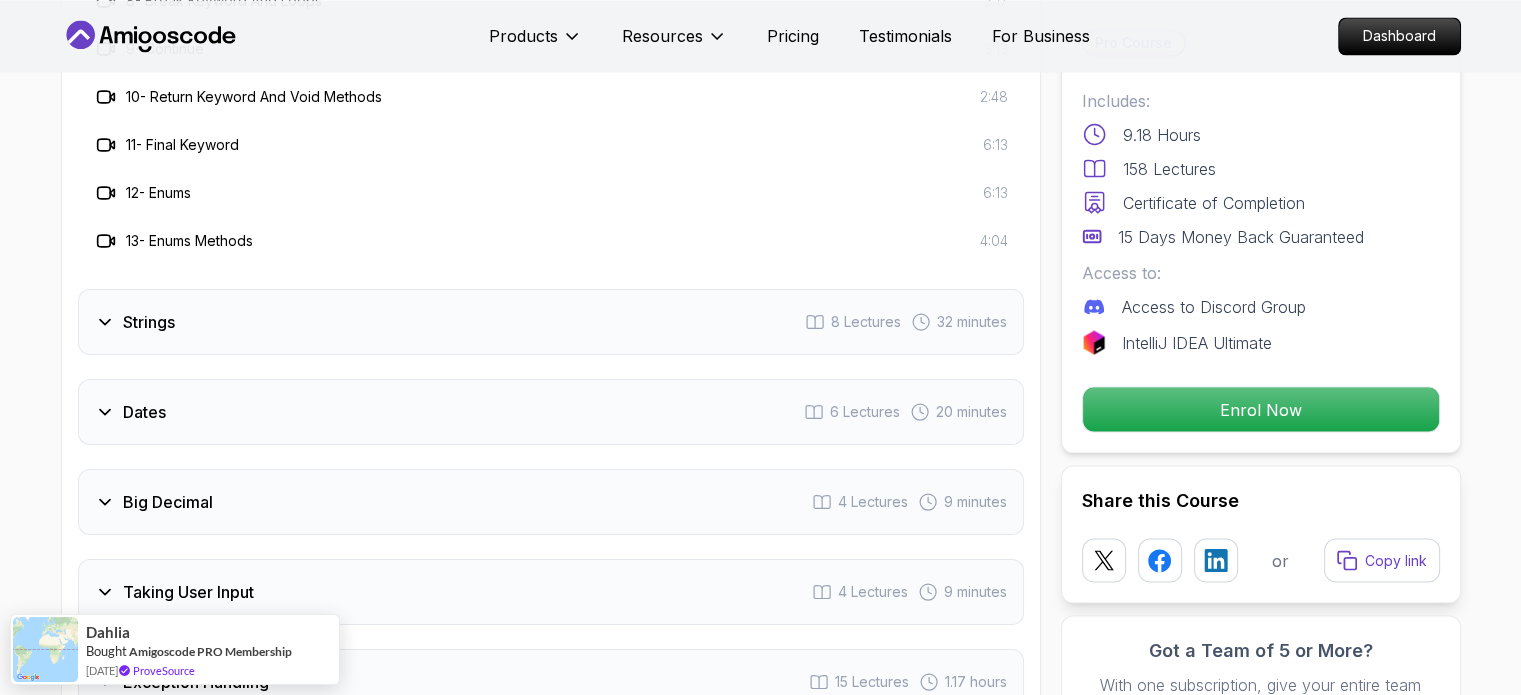 click on "Strings 8   Lectures     32 minutes" at bounding box center [551, 322] 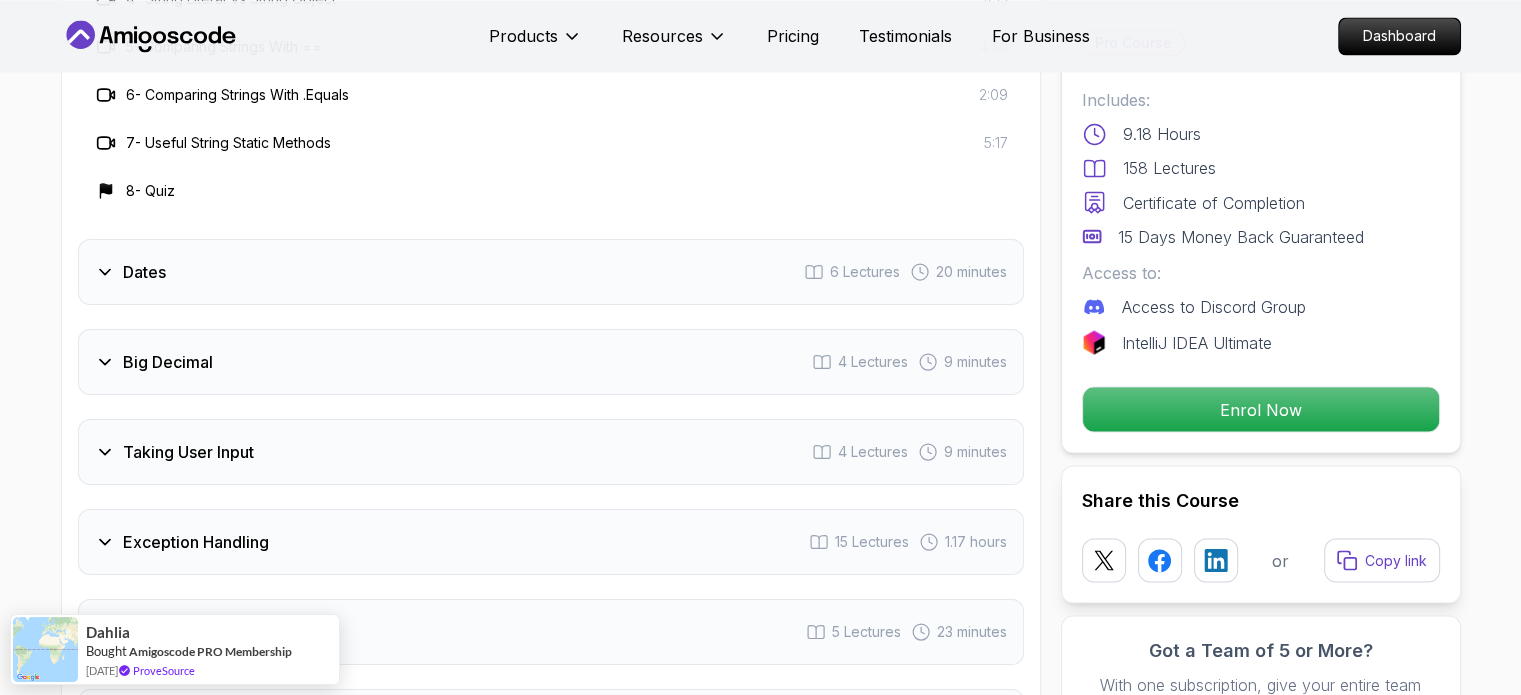 scroll, scrollTop: 3704, scrollLeft: 0, axis: vertical 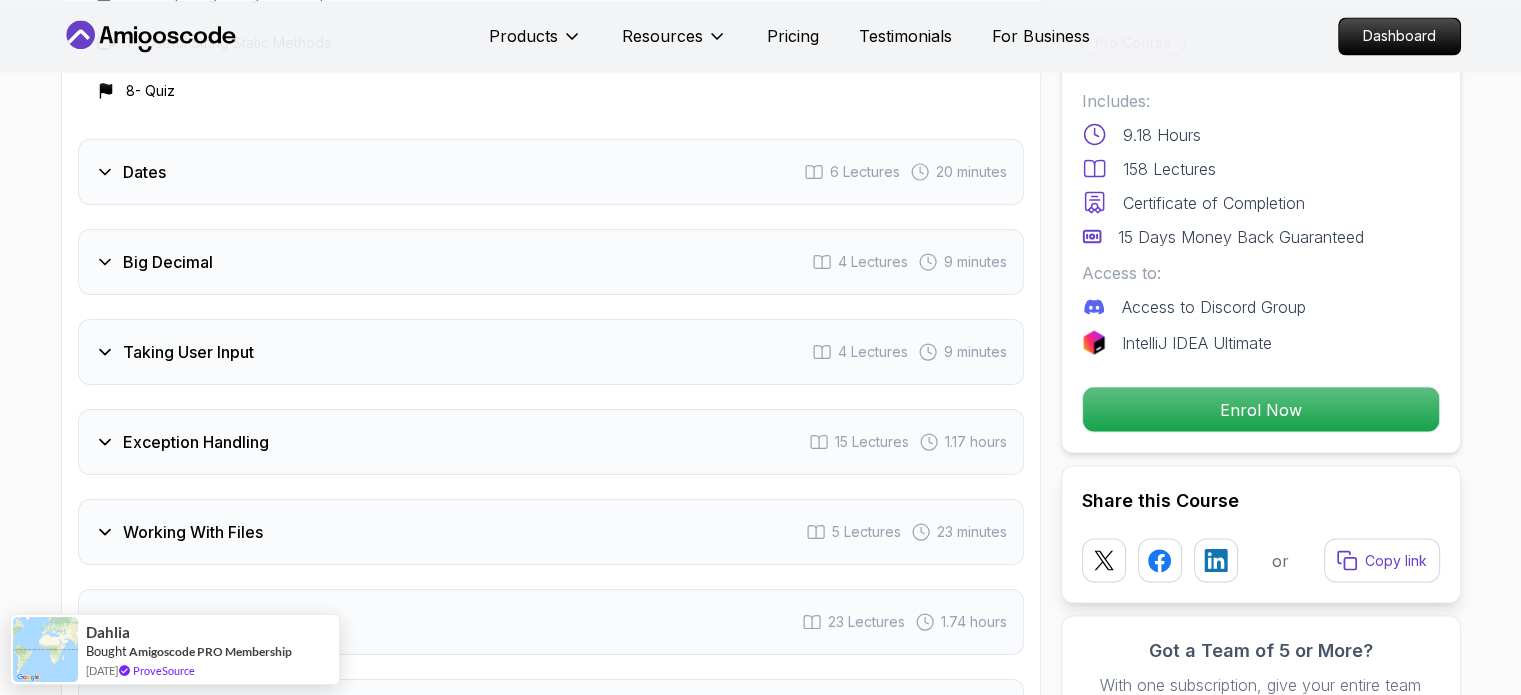 click on "Big Decimal 4   Lectures     9 minutes" at bounding box center (551, 262) 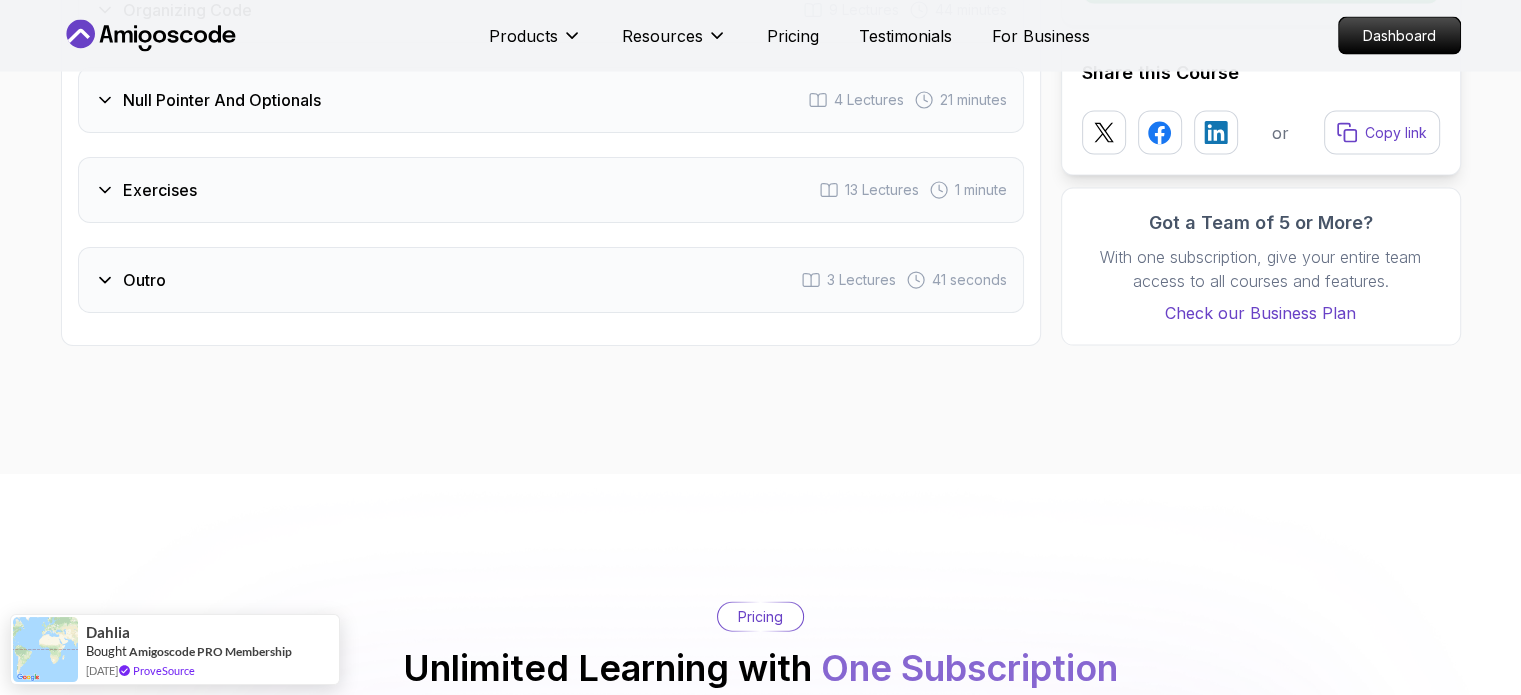 click on "Outro 3   Lectures     41 seconds" at bounding box center (551, 280) 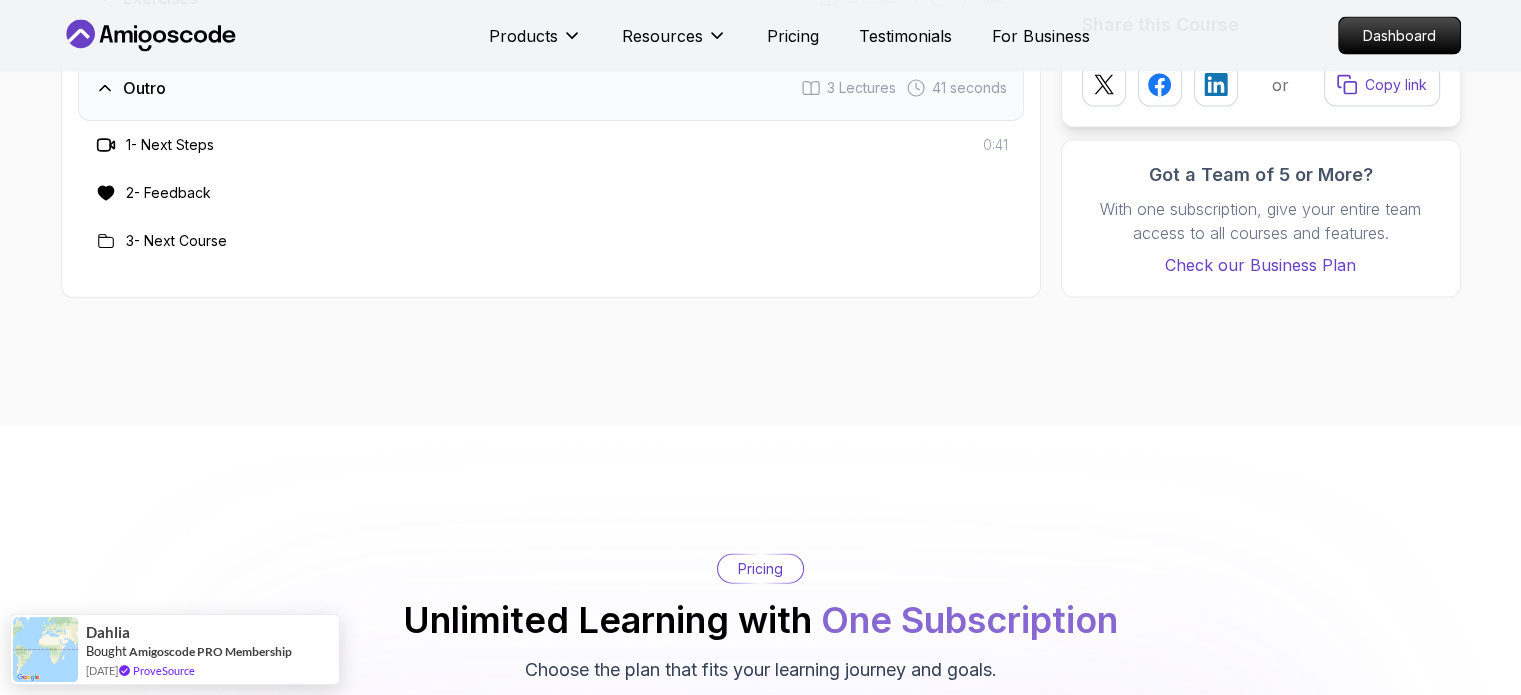 scroll, scrollTop: 4112, scrollLeft: 0, axis: vertical 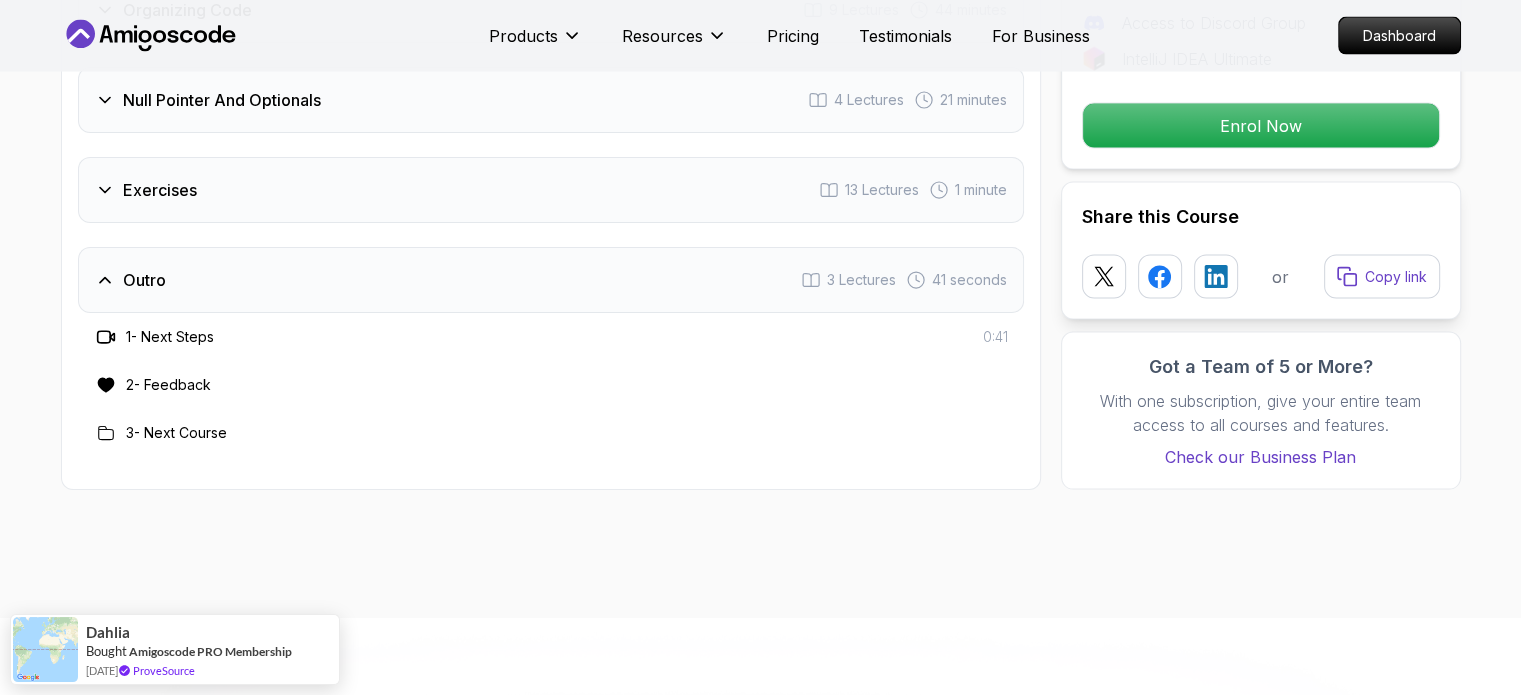 click on "Exercises 13   Lectures     1 minute" at bounding box center [551, 190] 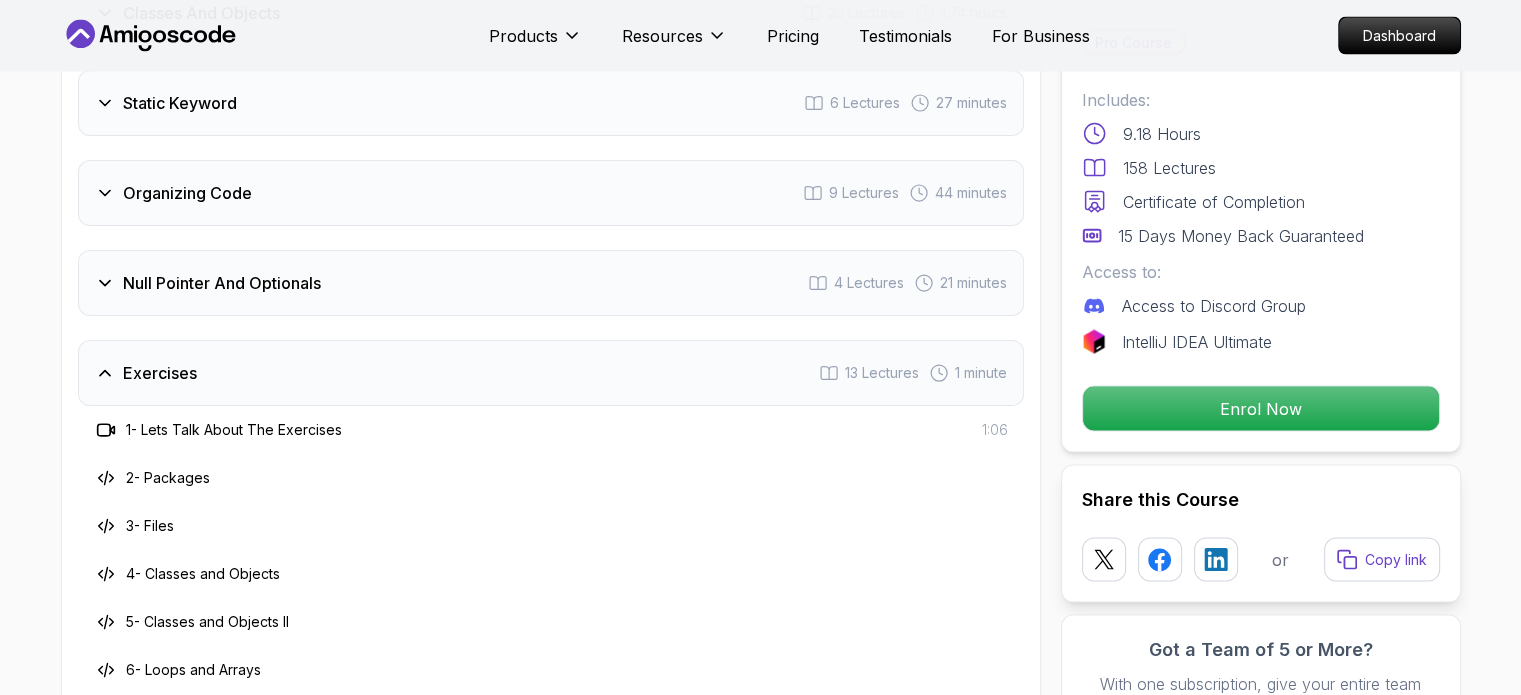 scroll, scrollTop: 3812, scrollLeft: 0, axis: vertical 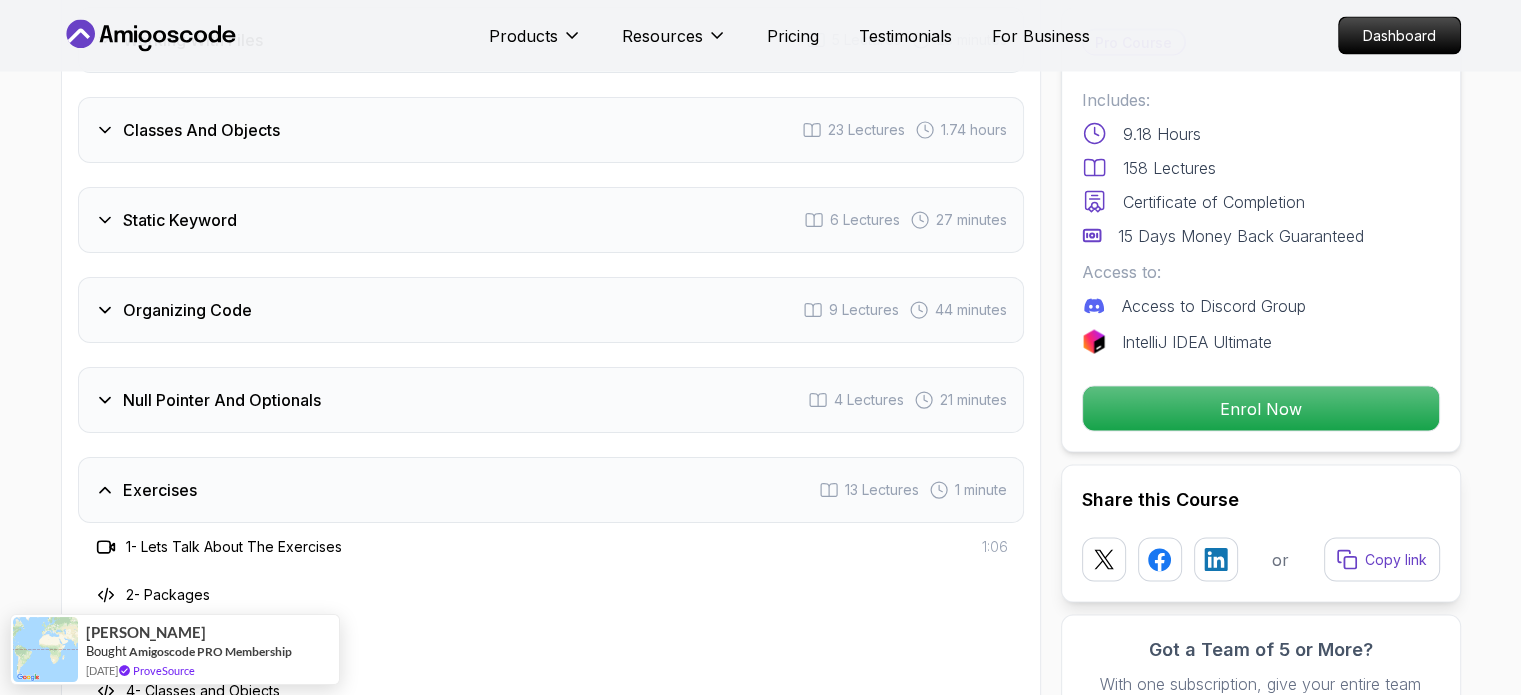 click on "Null Pointer And Optionals" at bounding box center [222, 400] 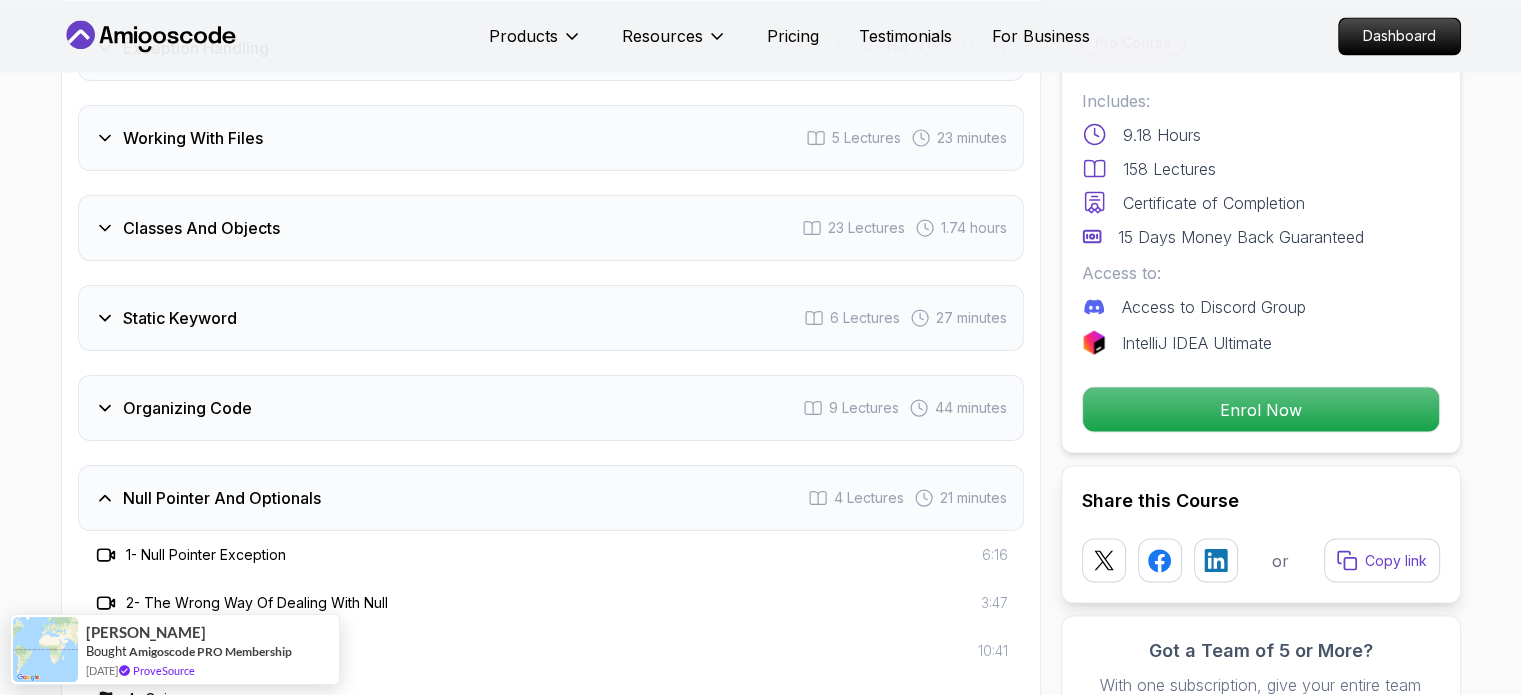 scroll, scrollTop: 3712, scrollLeft: 0, axis: vertical 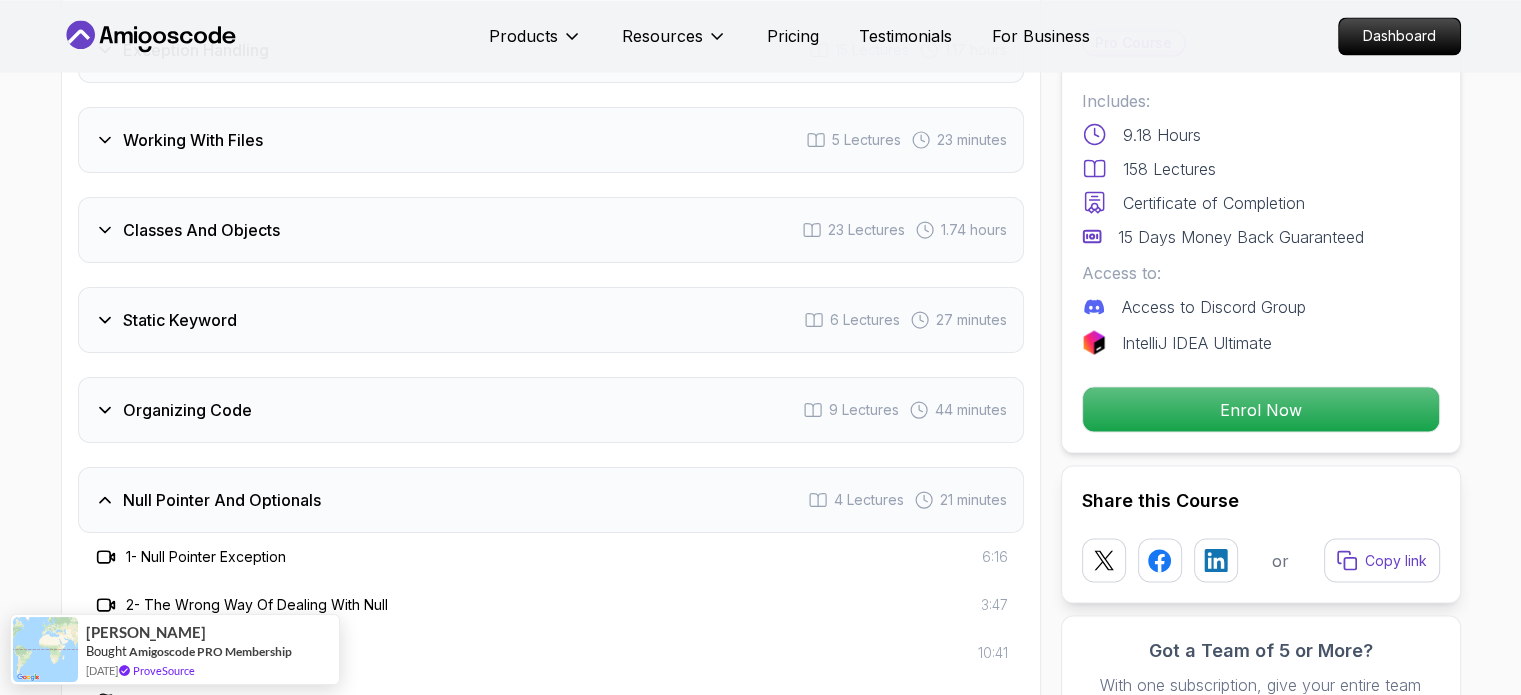 click on "Organizing Code 9   Lectures     44 minutes" at bounding box center [551, 410] 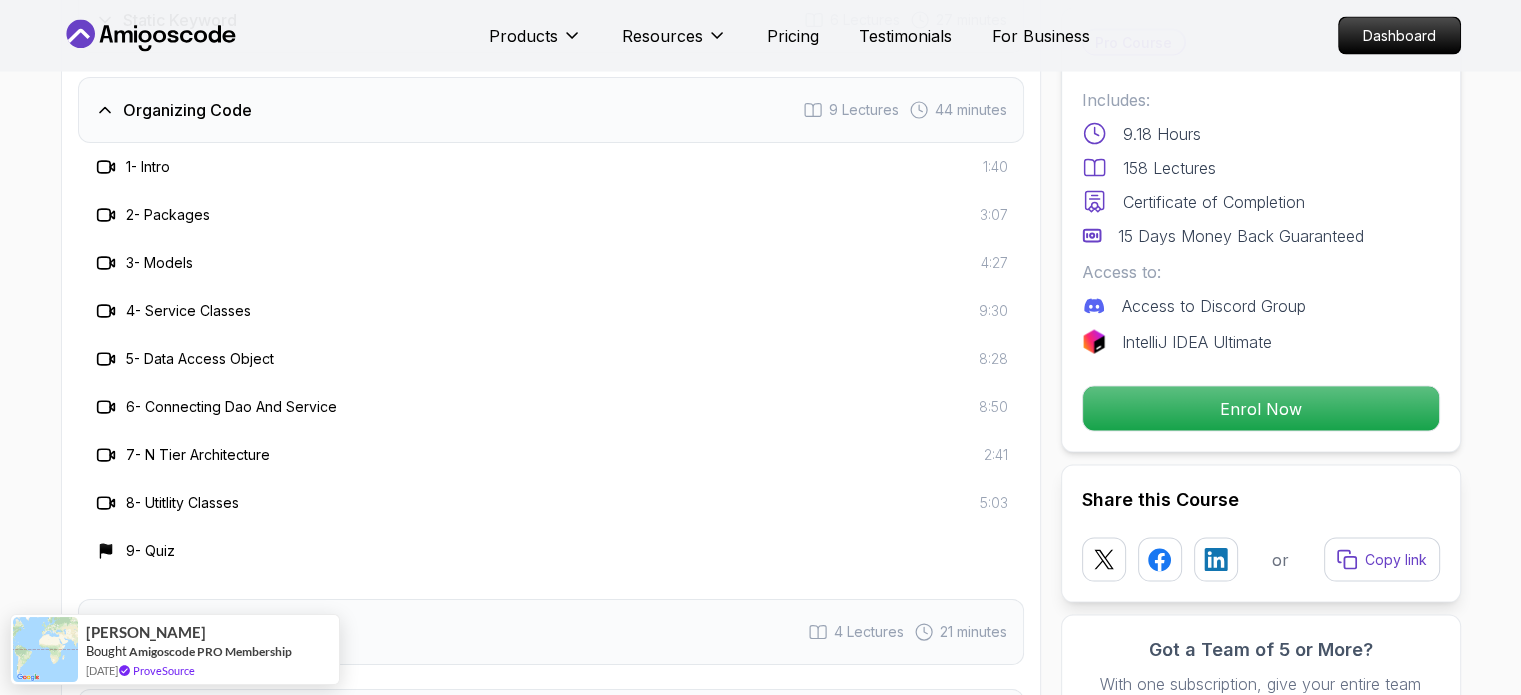 scroll, scrollTop: 3812, scrollLeft: 0, axis: vertical 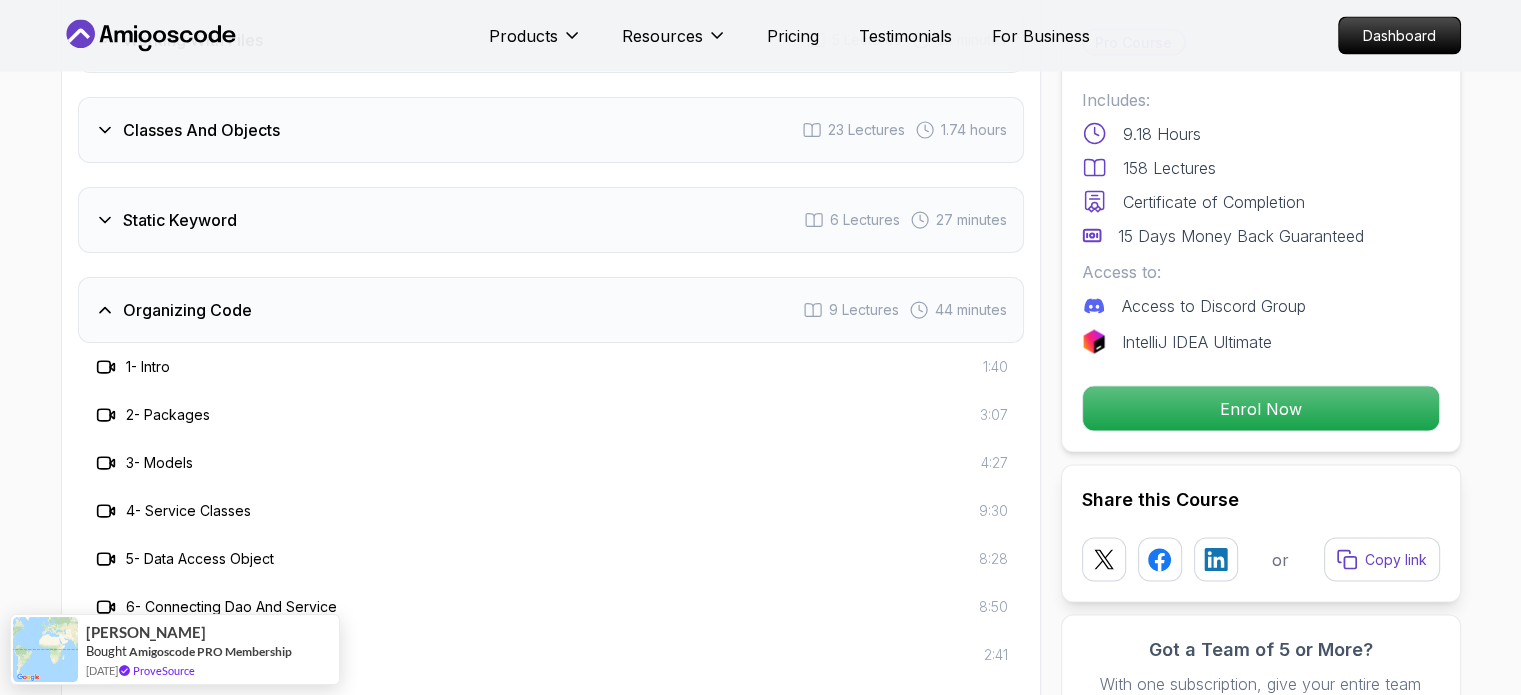 click on "Static Keyword 6   Lectures     27 minutes" at bounding box center [551, 220] 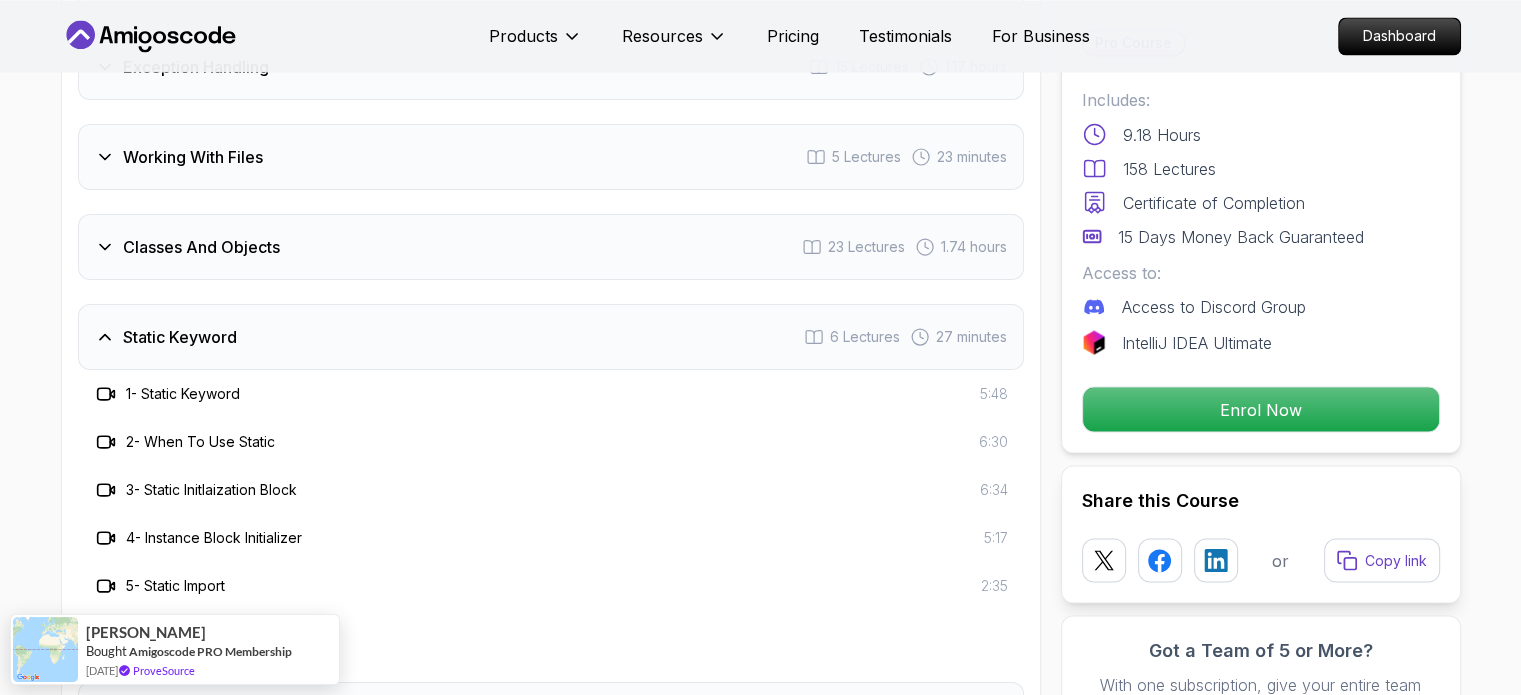 scroll, scrollTop: 3612, scrollLeft: 0, axis: vertical 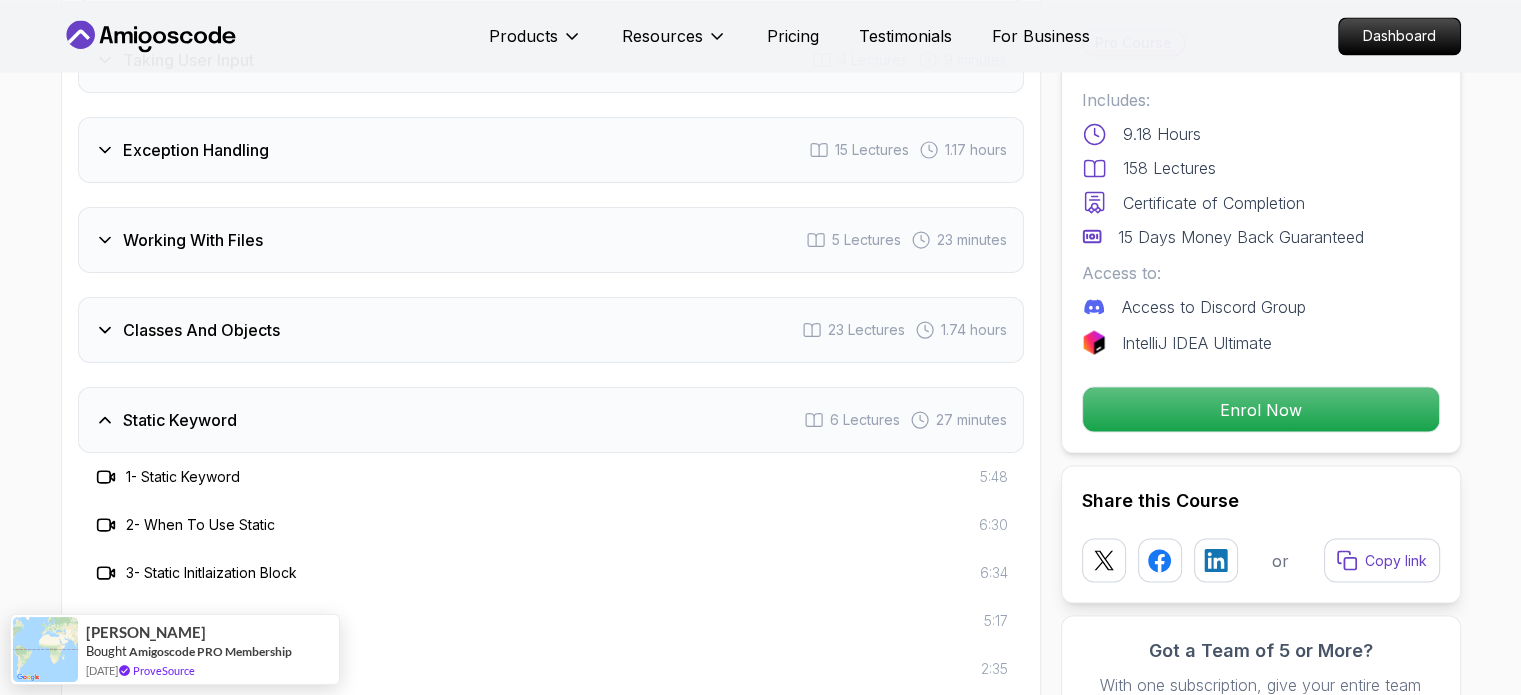 click on "Classes And Objects" at bounding box center (201, 330) 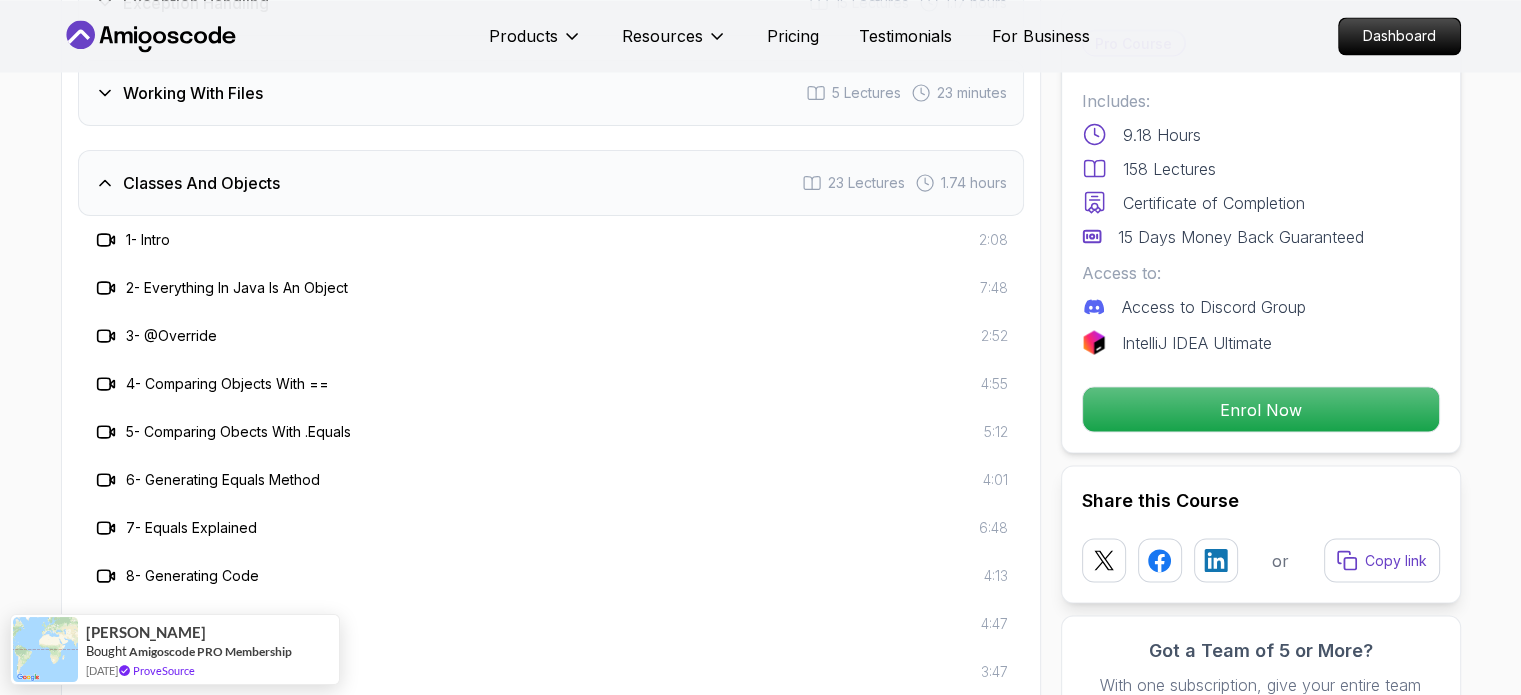 scroll, scrollTop: 3612, scrollLeft: 0, axis: vertical 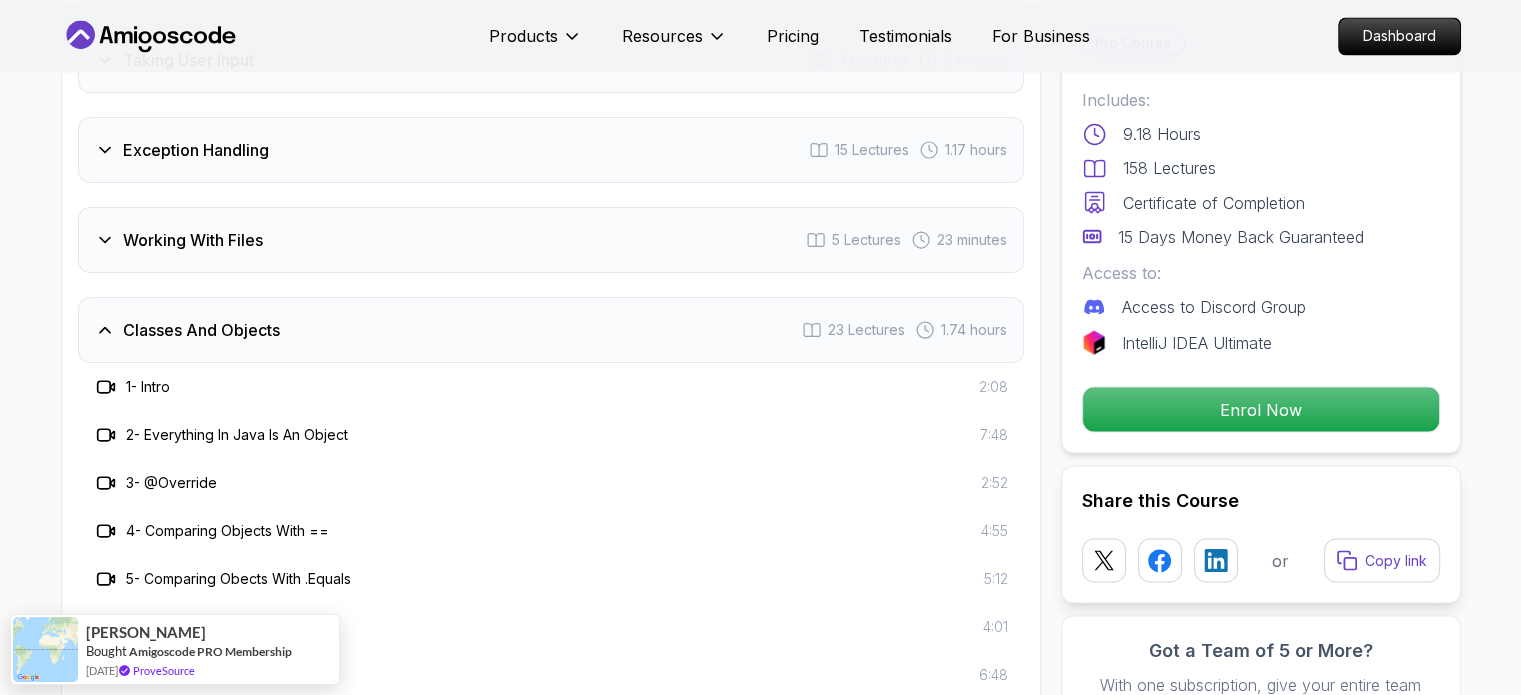 click on "Working With Files 5   Lectures     23 minutes" at bounding box center [551, 240] 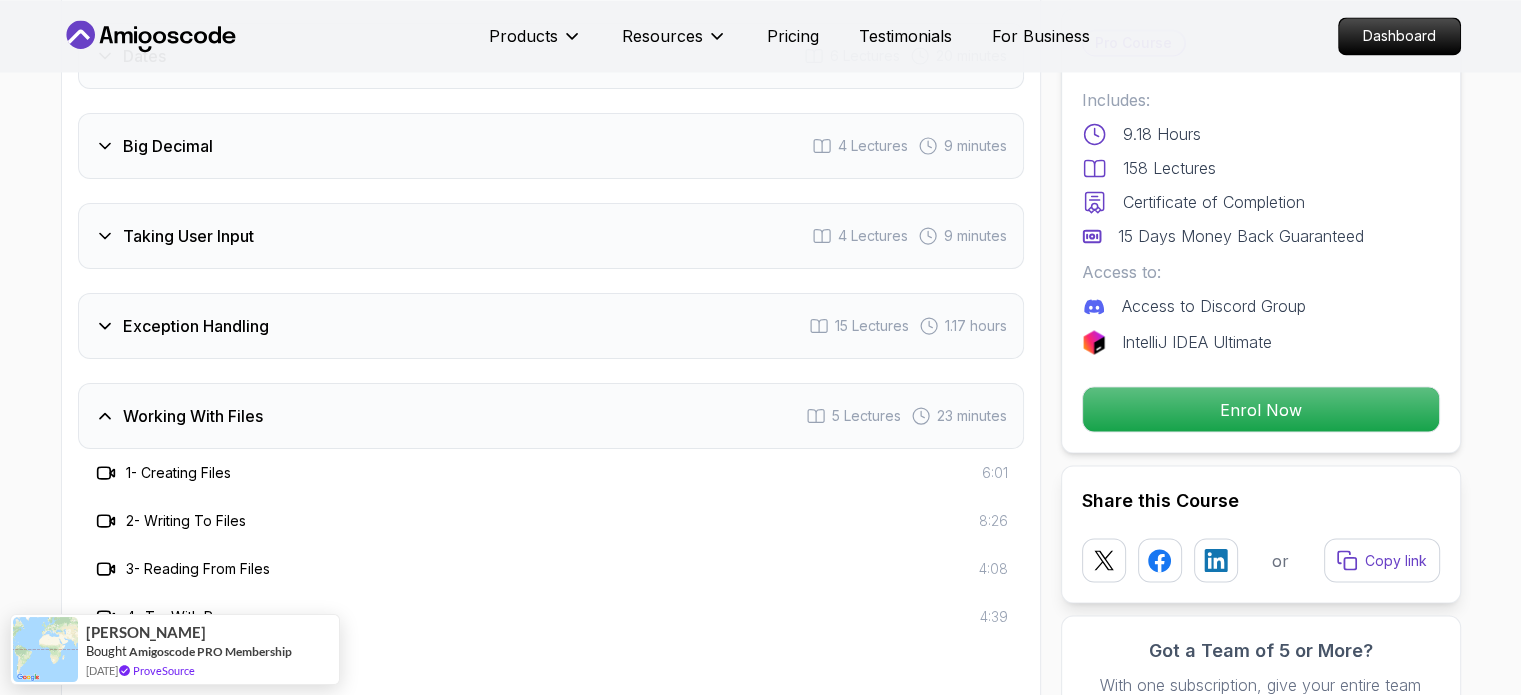 scroll, scrollTop: 3312, scrollLeft: 0, axis: vertical 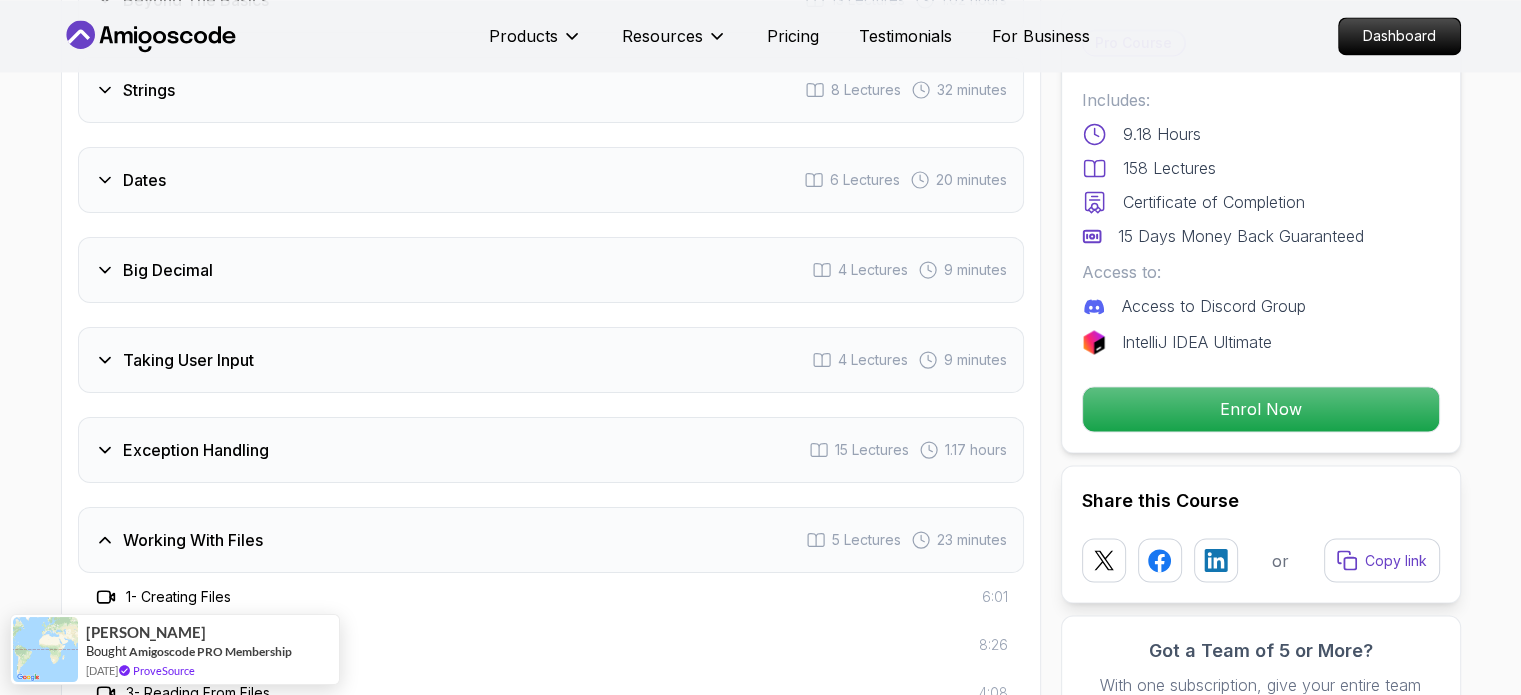 click on "Taking User Input 4   Lectures     9 minutes" at bounding box center (551, 360) 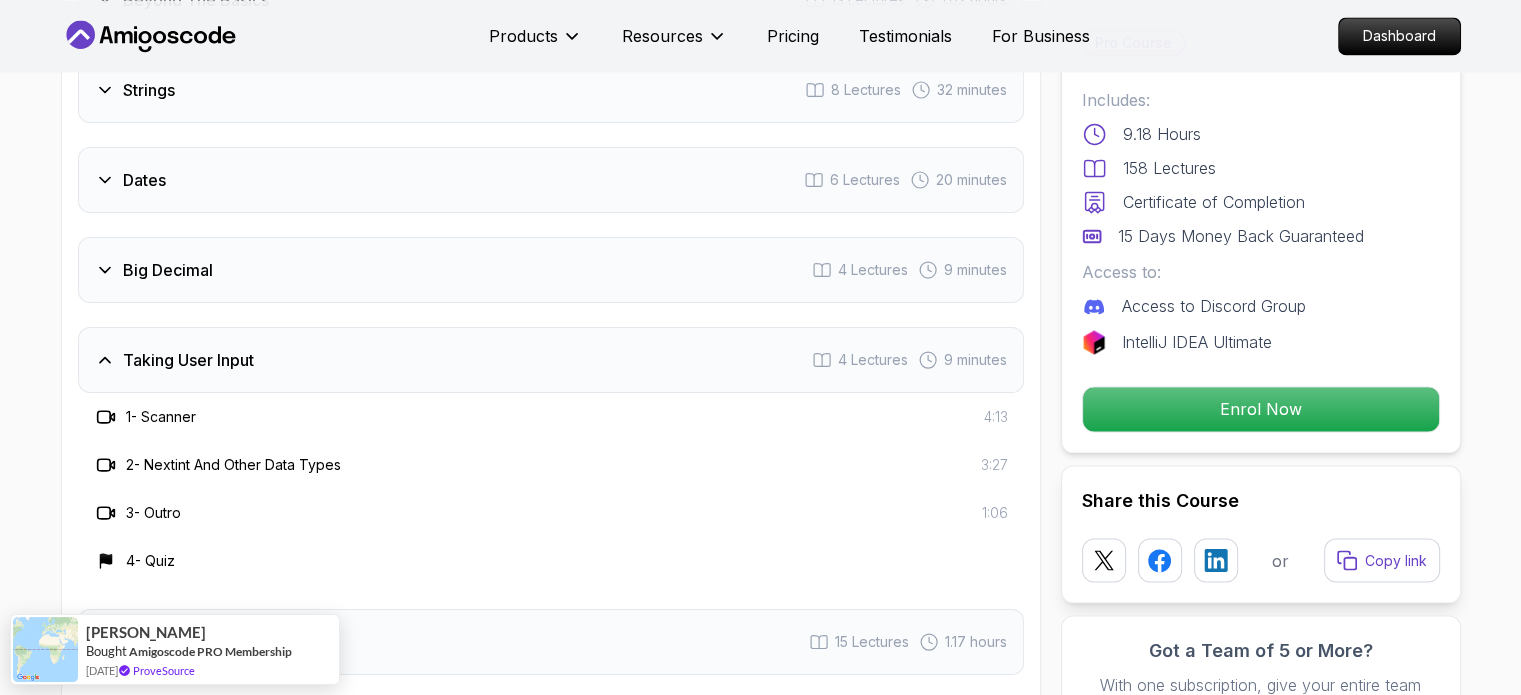 click on "Big Decimal 4   Lectures     9 minutes" at bounding box center [551, 270] 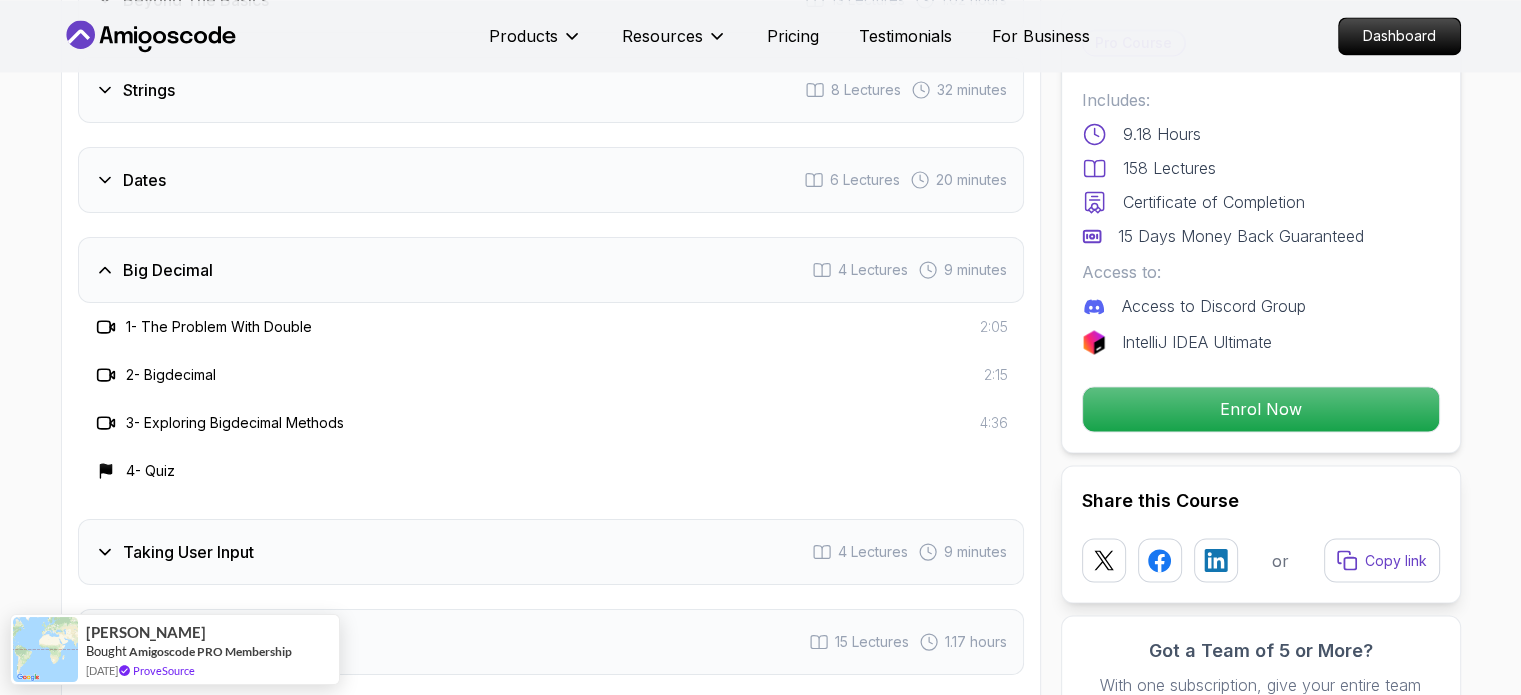 click on "Dates 6   Lectures     20 minutes" at bounding box center (551, 180) 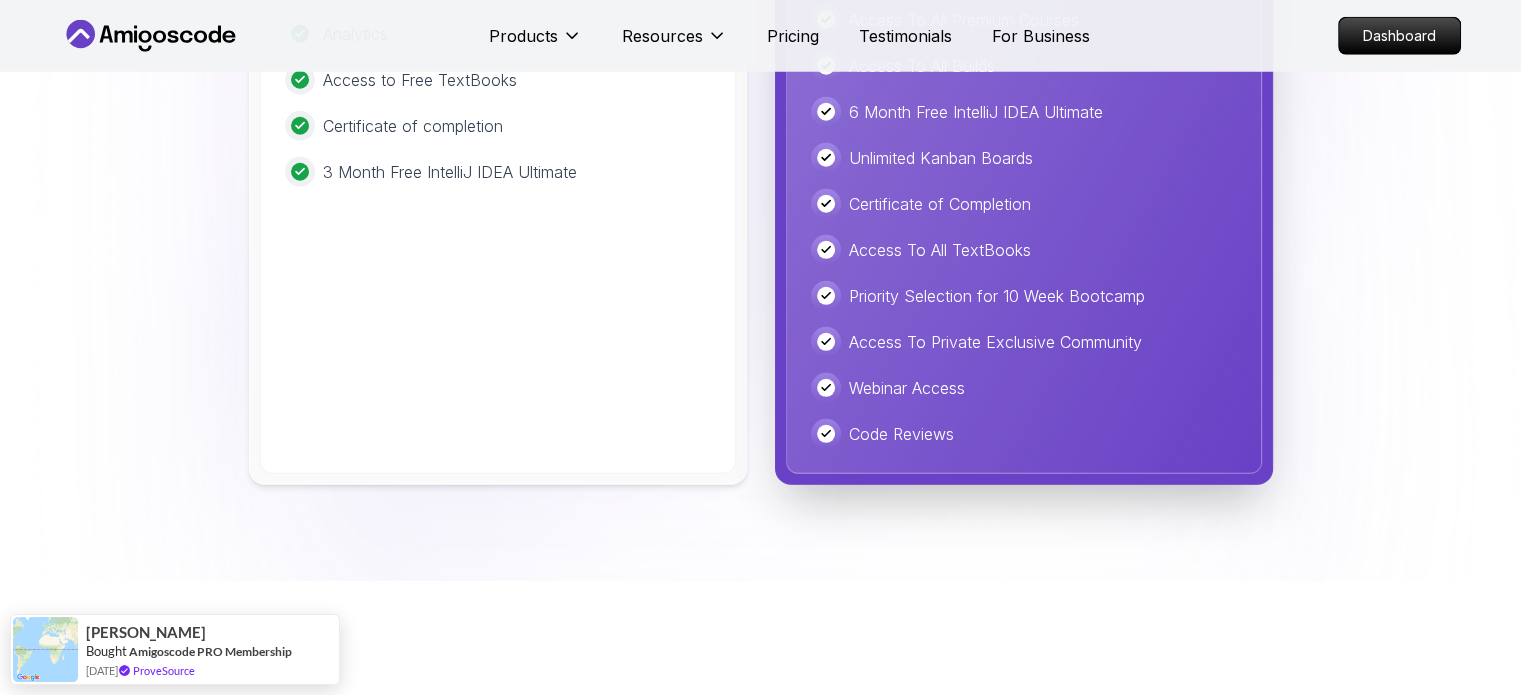 scroll, scrollTop: 5612, scrollLeft: 0, axis: vertical 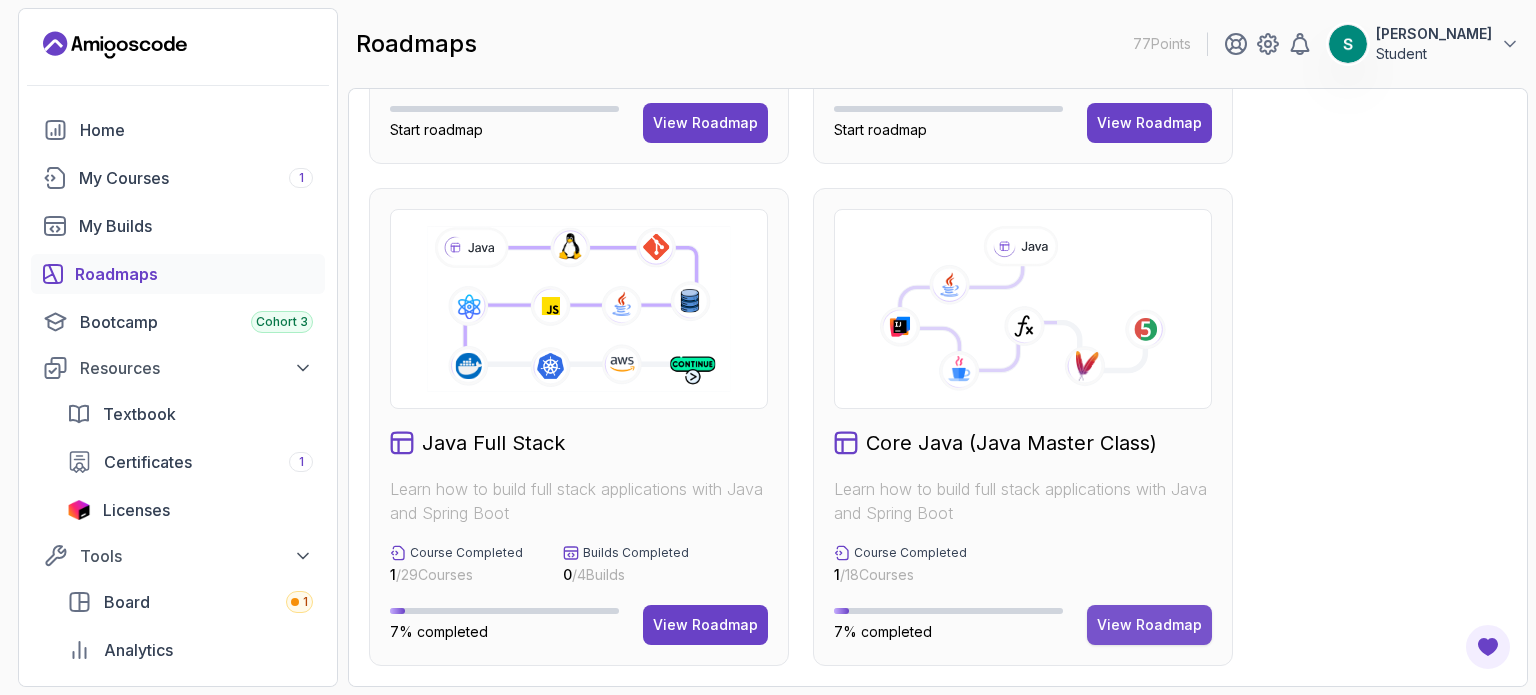 click on "View Roadmap" at bounding box center (1149, 625) 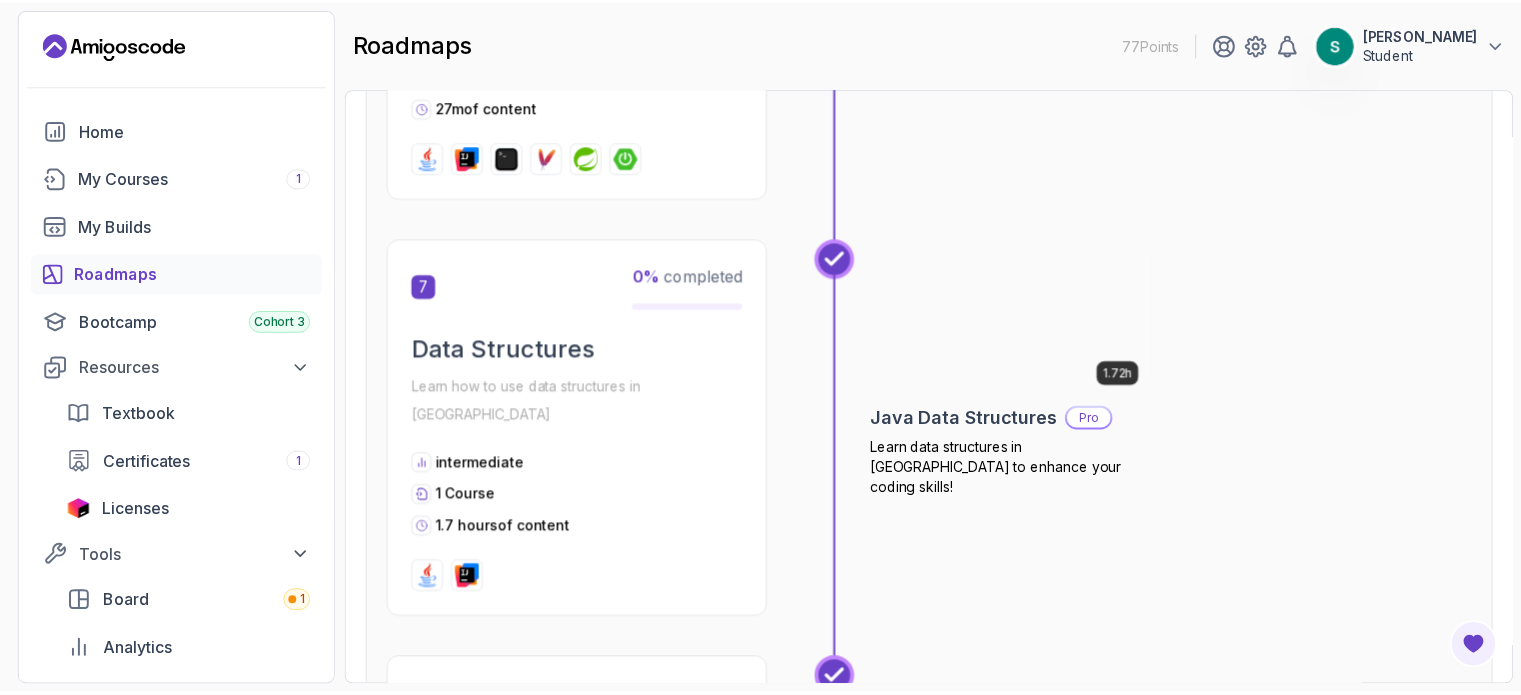 scroll, scrollTop: 2900, scrollLeft: 0, axis: vertical 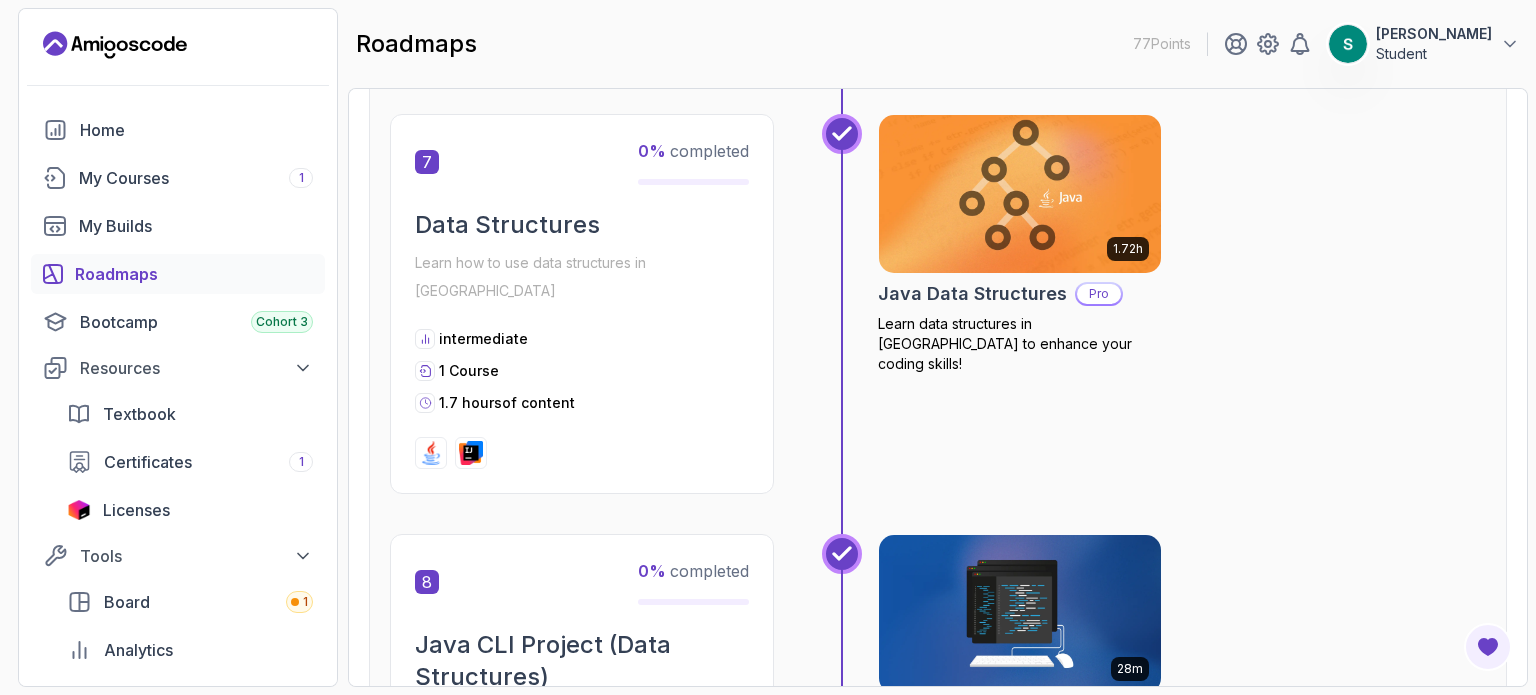 click at bounding box center [1020, 194] 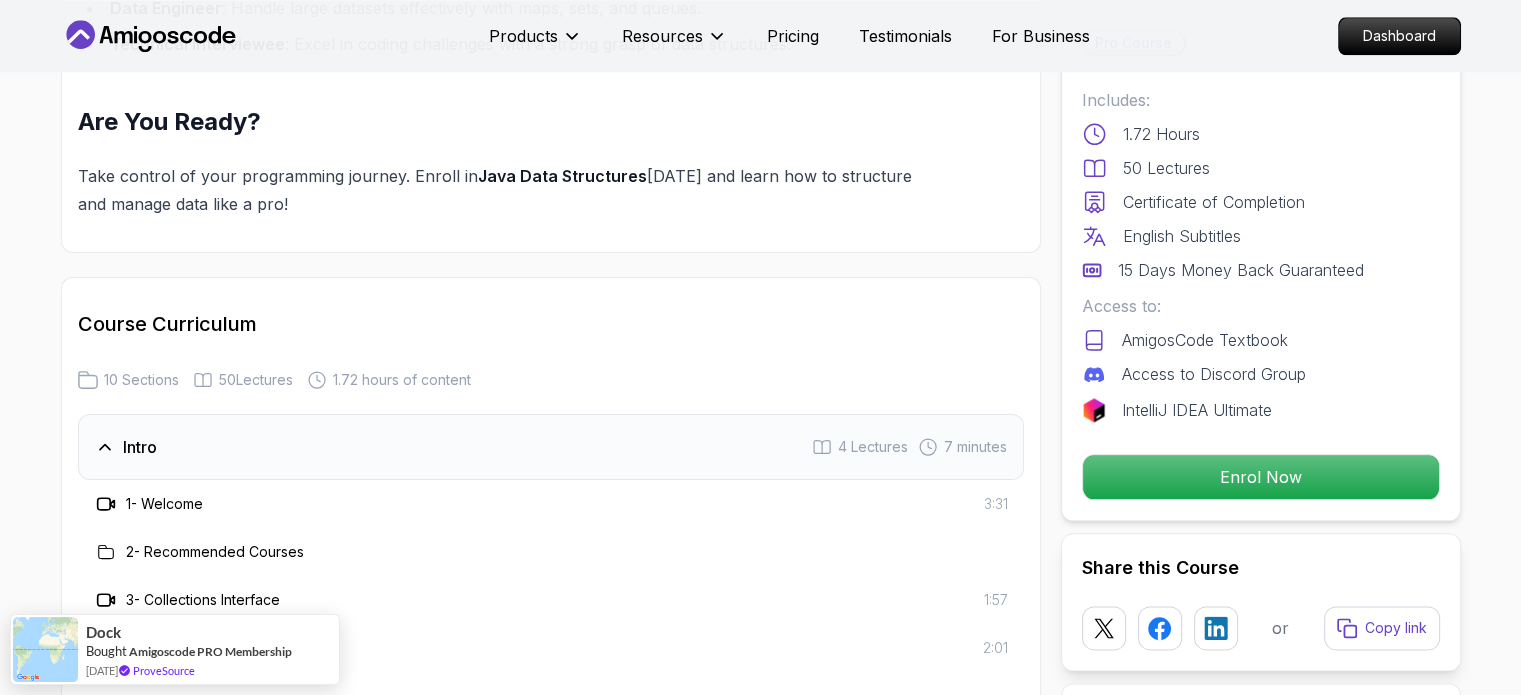 scroll, scrollTop: 2600, scrollLeft: 0, axis: vertical 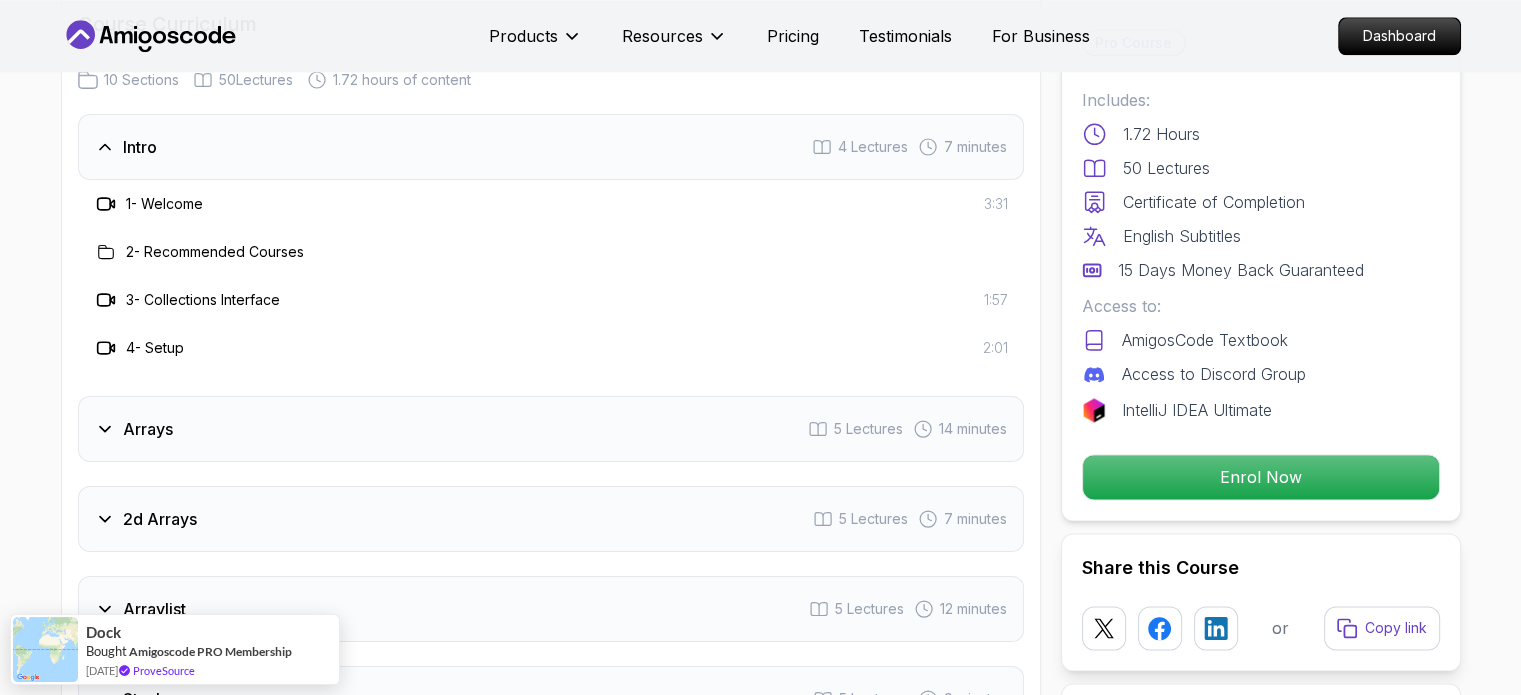 click on "Arrays 5   Lectures     14 minutes" at bounding box center [551, 429] 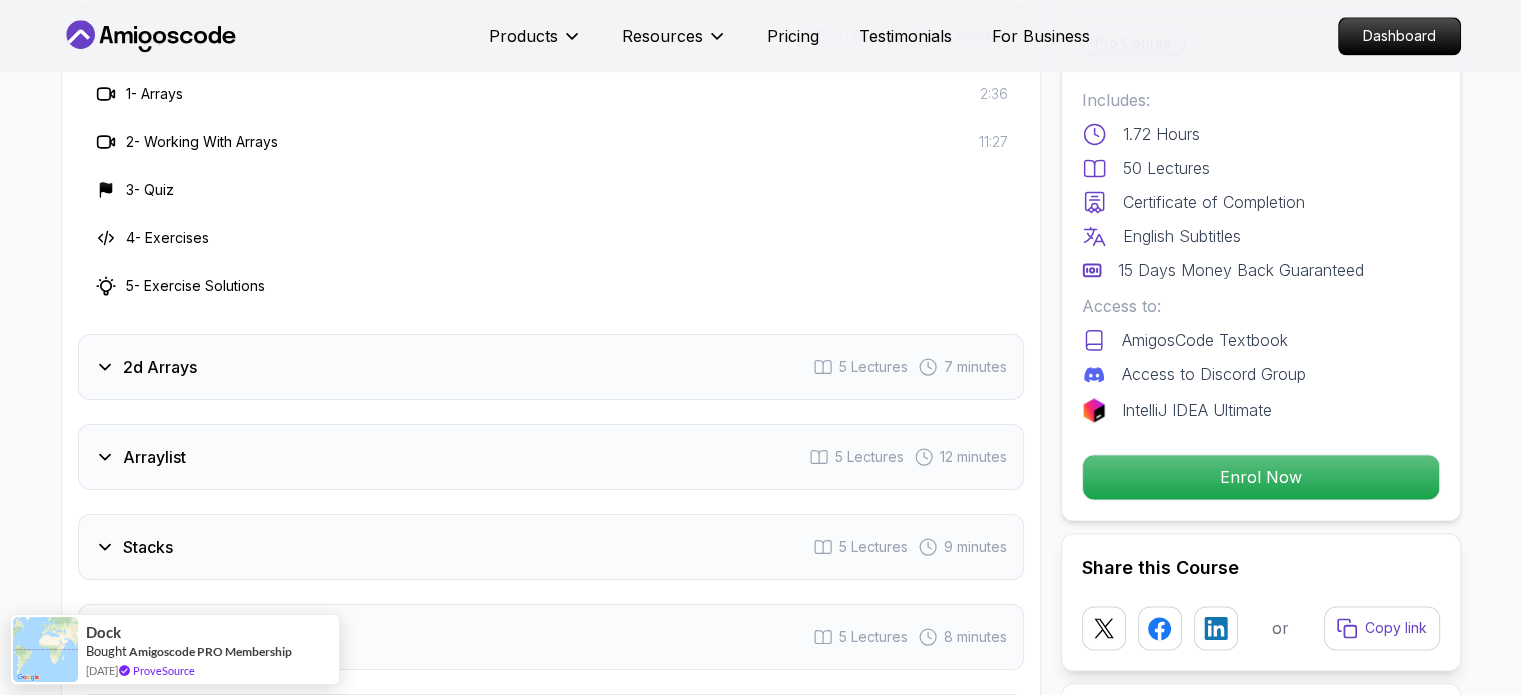click on "2d Arrays 5   Lectures     7 minutes" at bounding box center [551, 367] 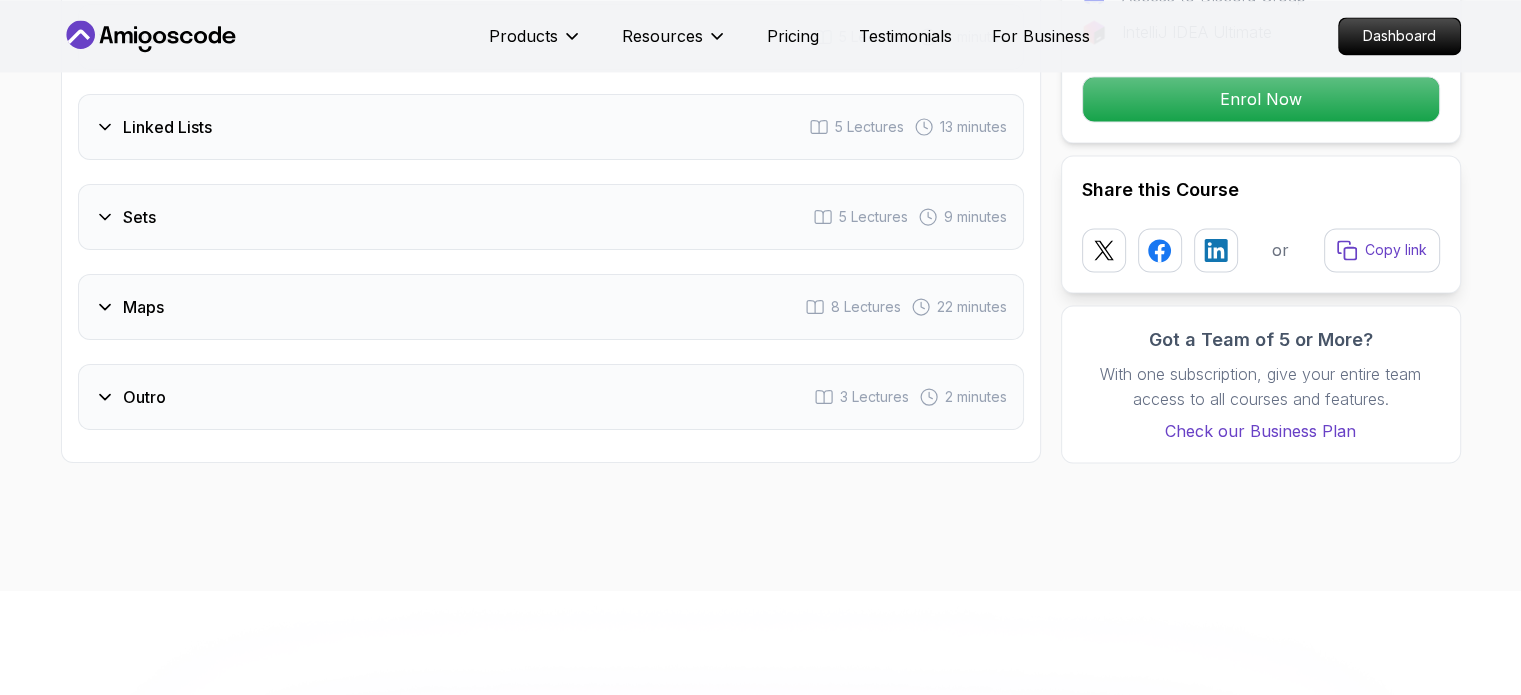 click on "Outro 3   Lectures     2 minutes" at bounding box center [551, 397] 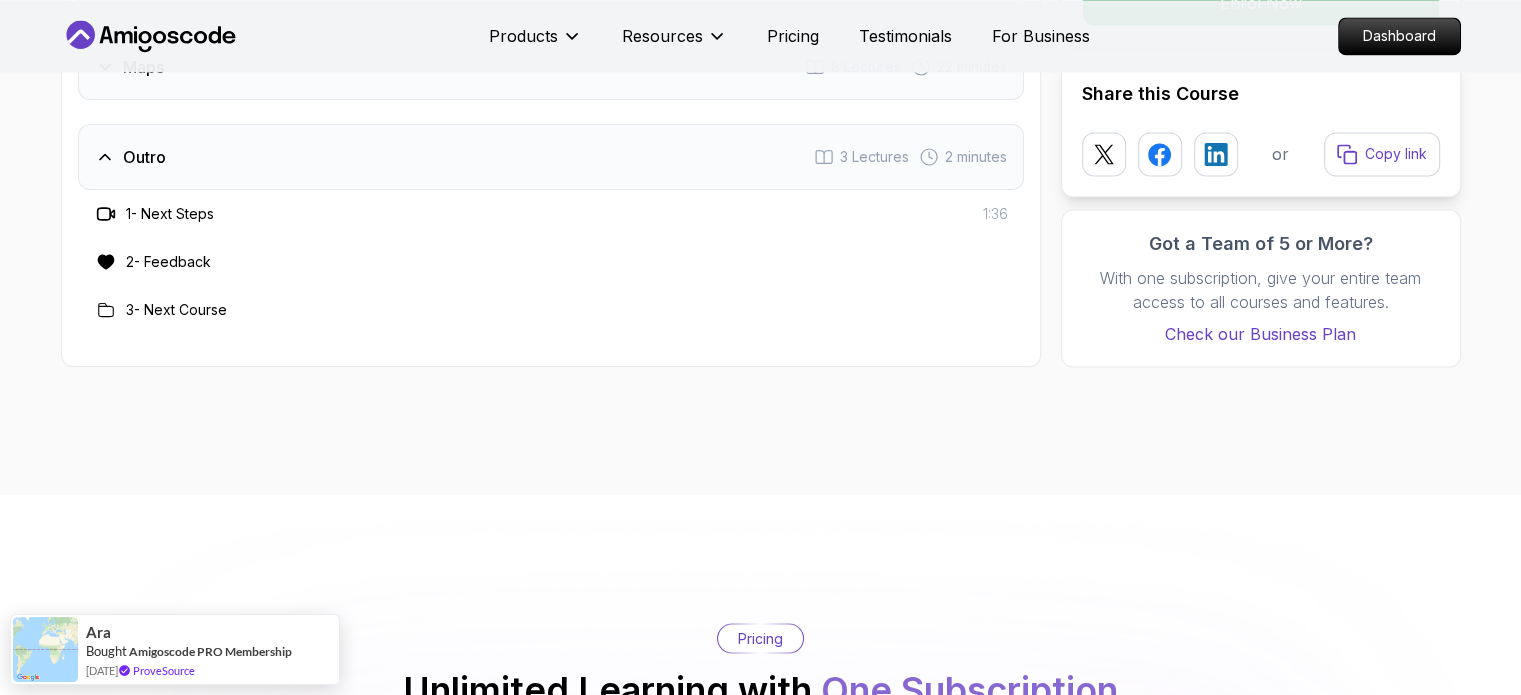 scroll, scrollTop: 3160, scrollLeft: 0, axis: vertical 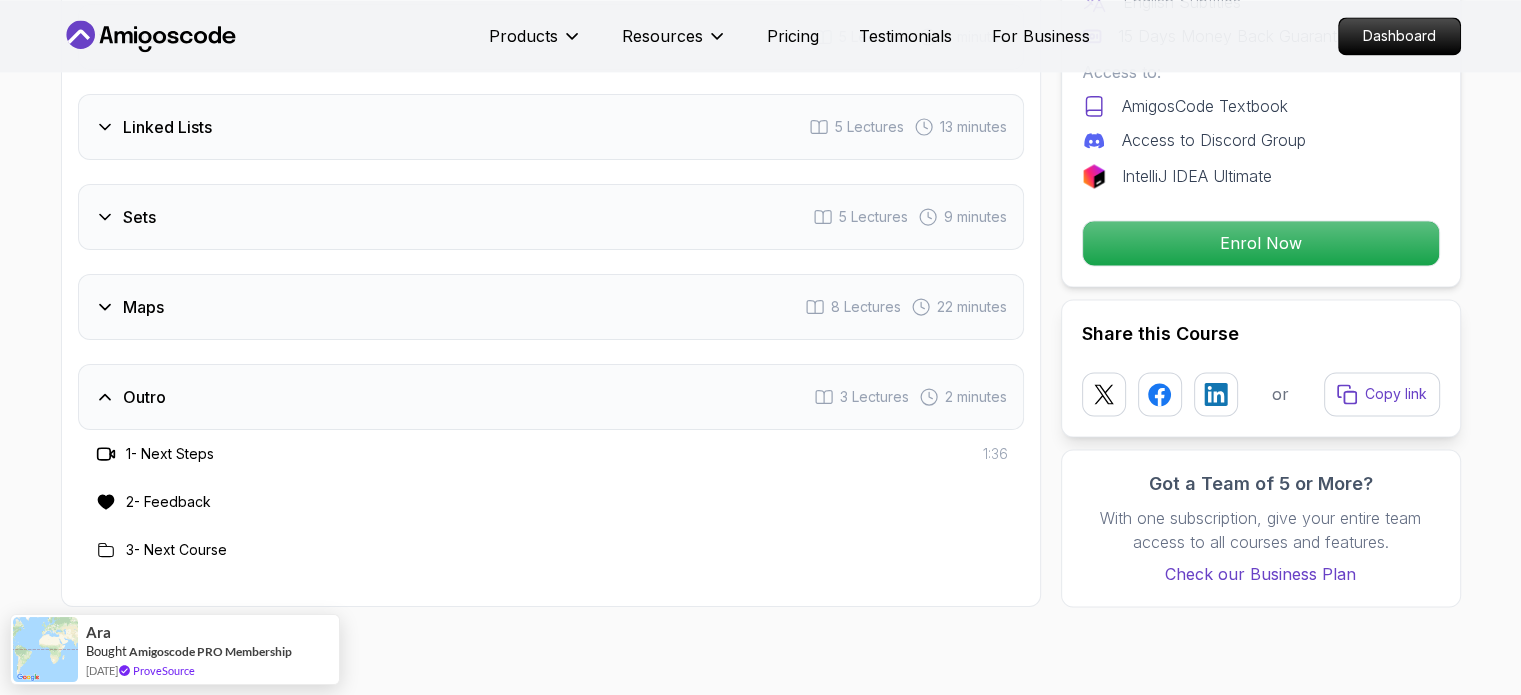 click on "Maps 8   Lectures     22 minutes" at bounding box center [551, 307] 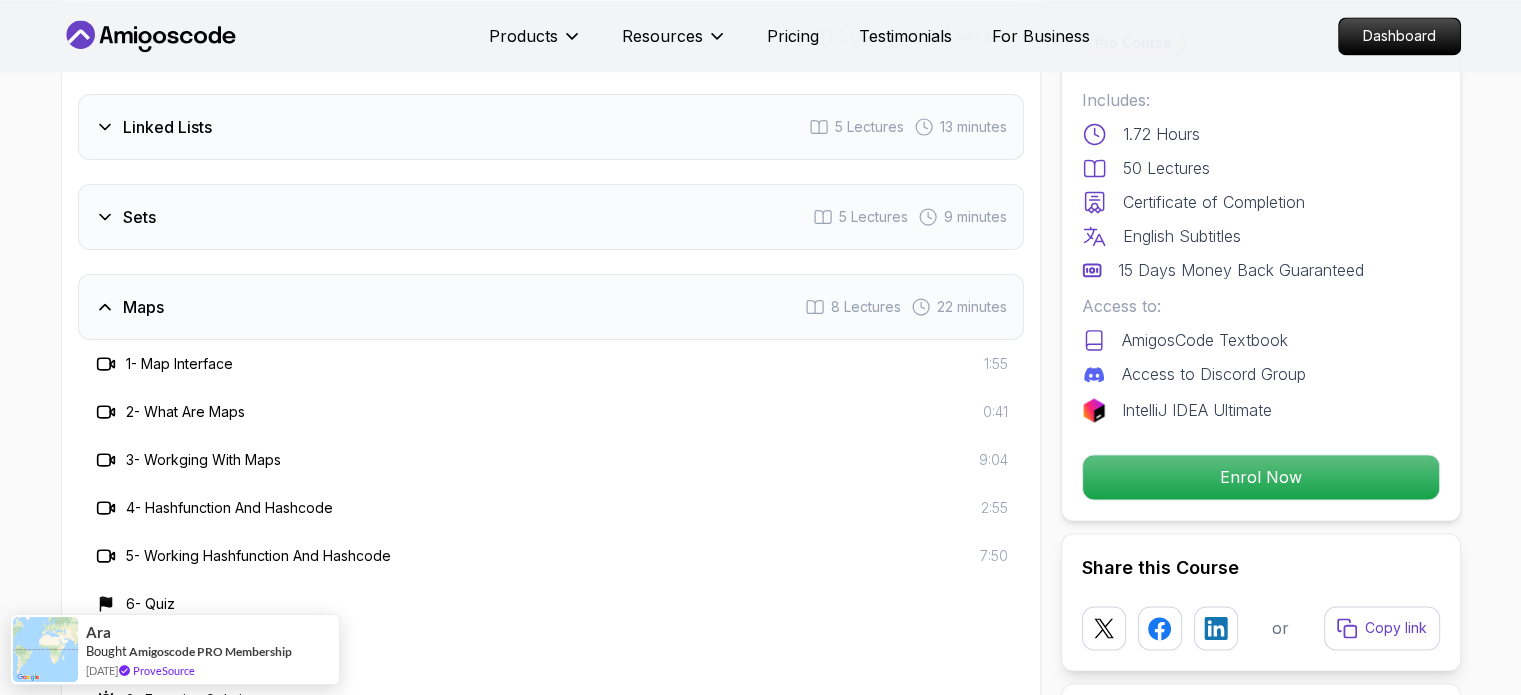 click on "Sets 5   Lectures     9 minutes" at bounding box center [551, 217] 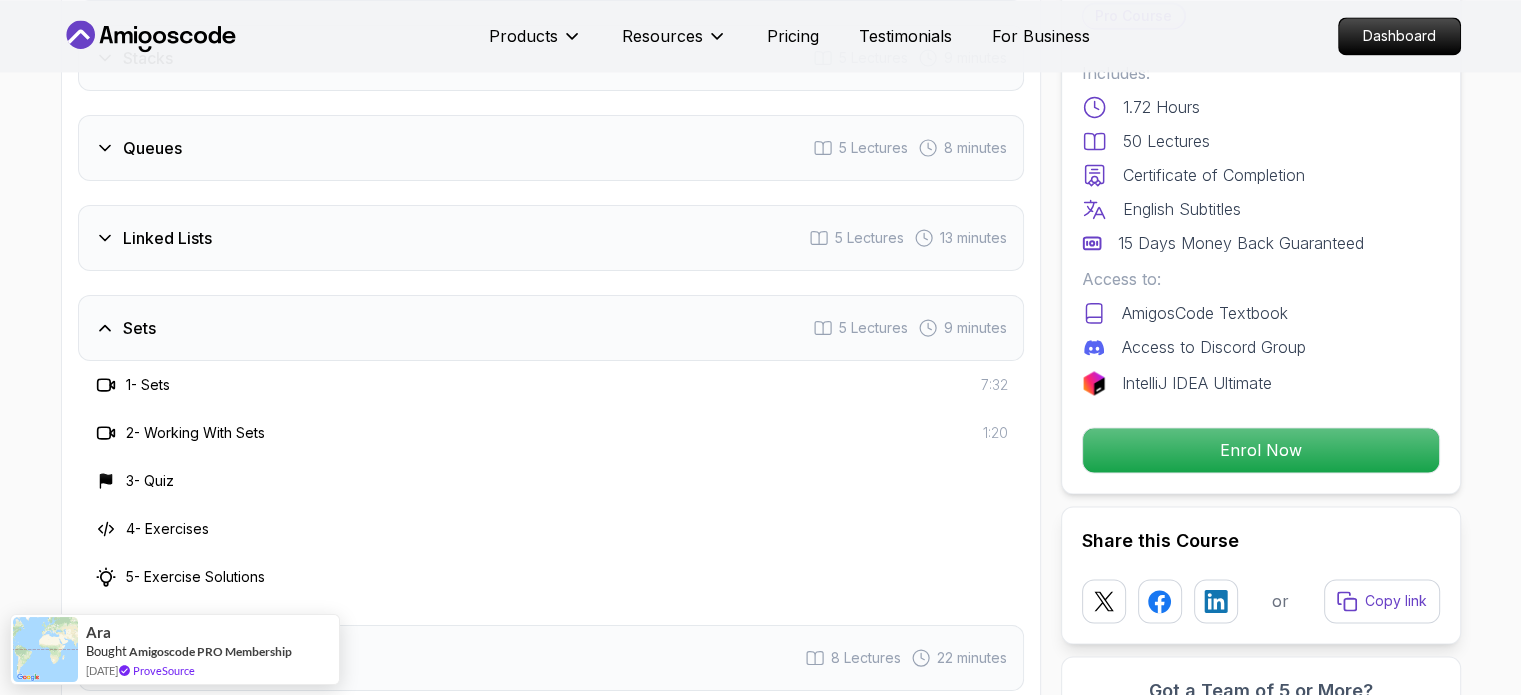 scroll, scrollTop: 2960, scrollLeft: 0, axis: vertical 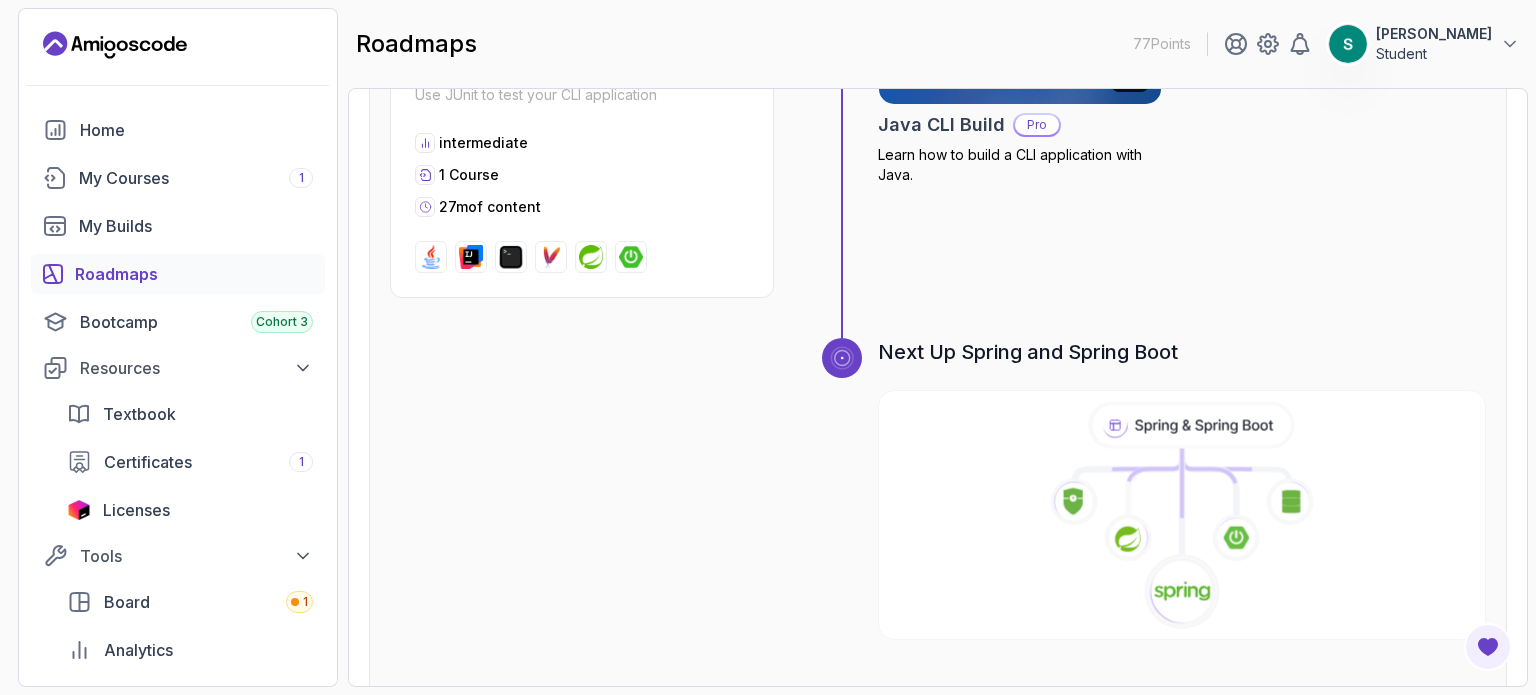 click 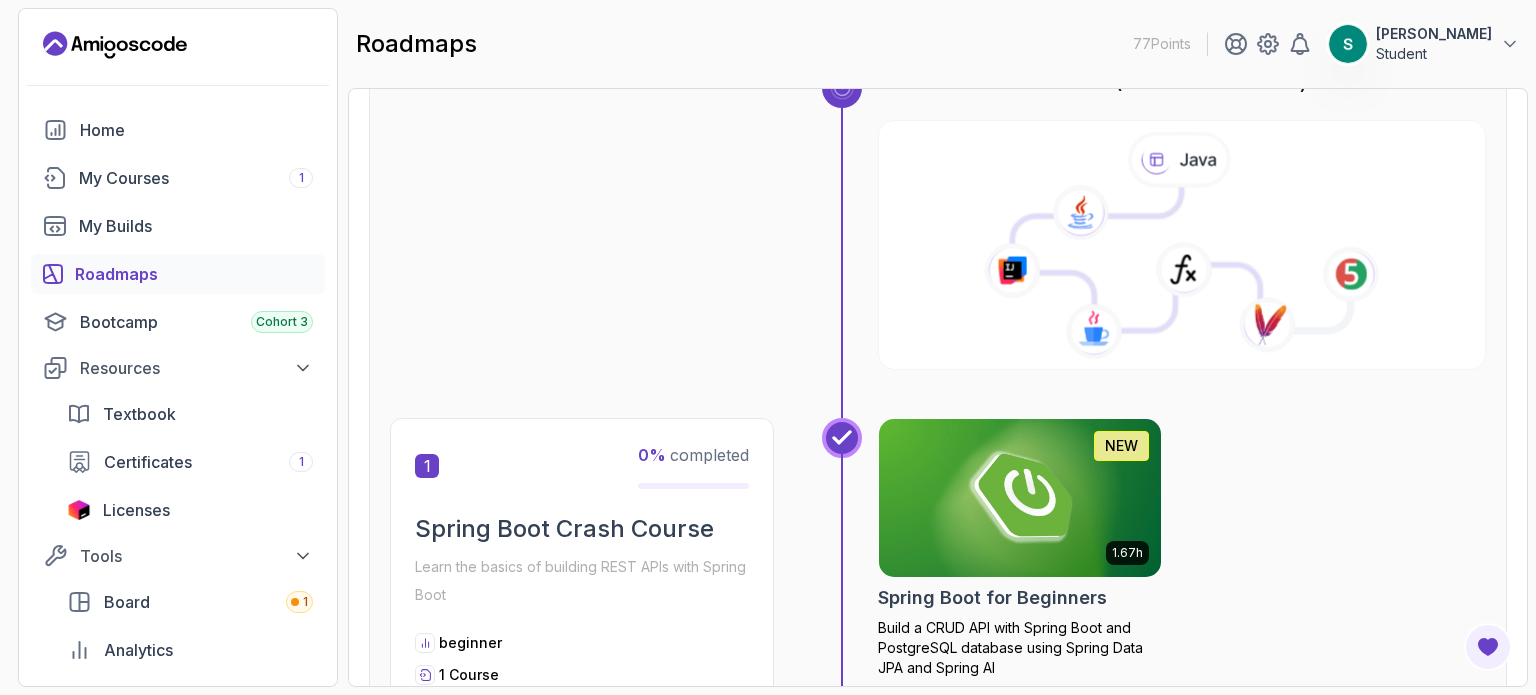 scroll, scrollTop: 0, scrollLeft: 0, axis: both 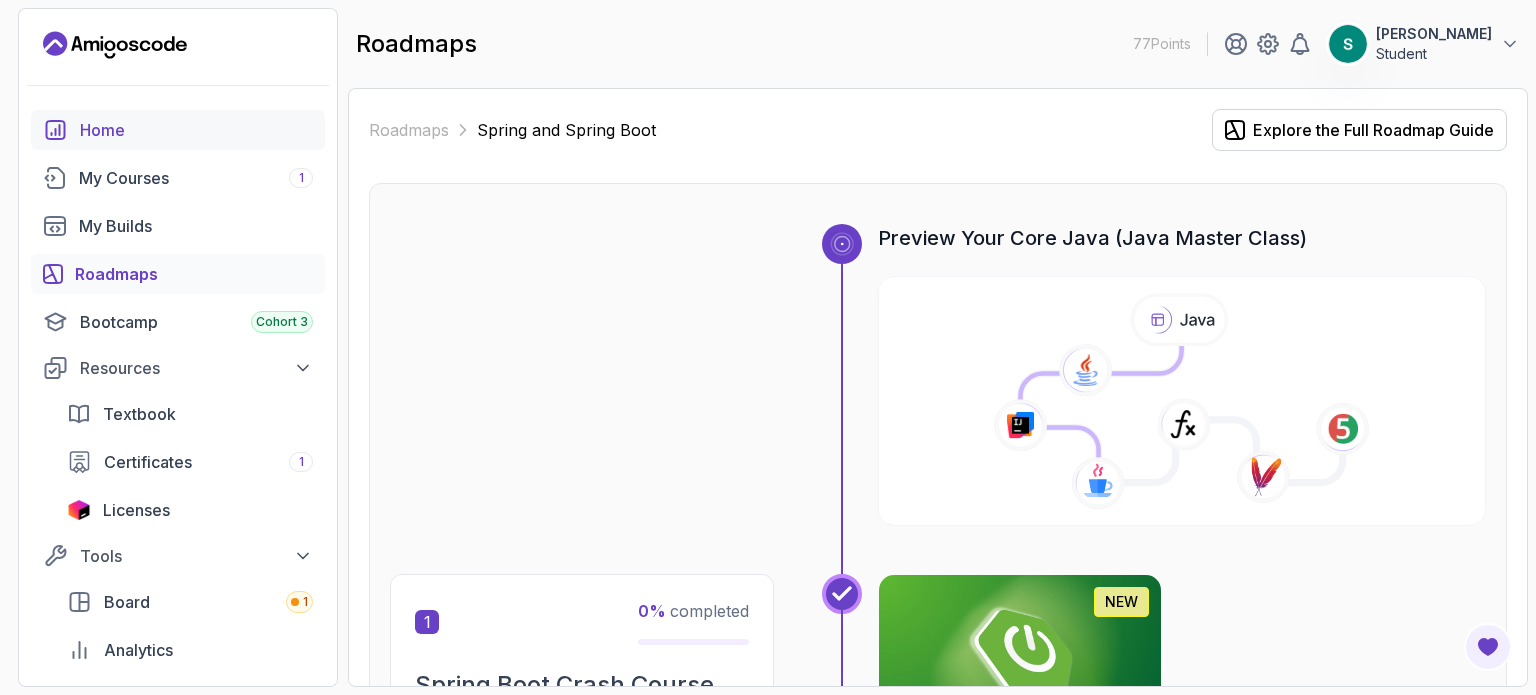 click on "Home My Courses 1 My Builds Roadmaps Bootcamp Cohort 3 Resources Textbook Certificates 1 Licenses Tools Board 1 Analytics Feedback & Features" at bounding box center (178, 414) 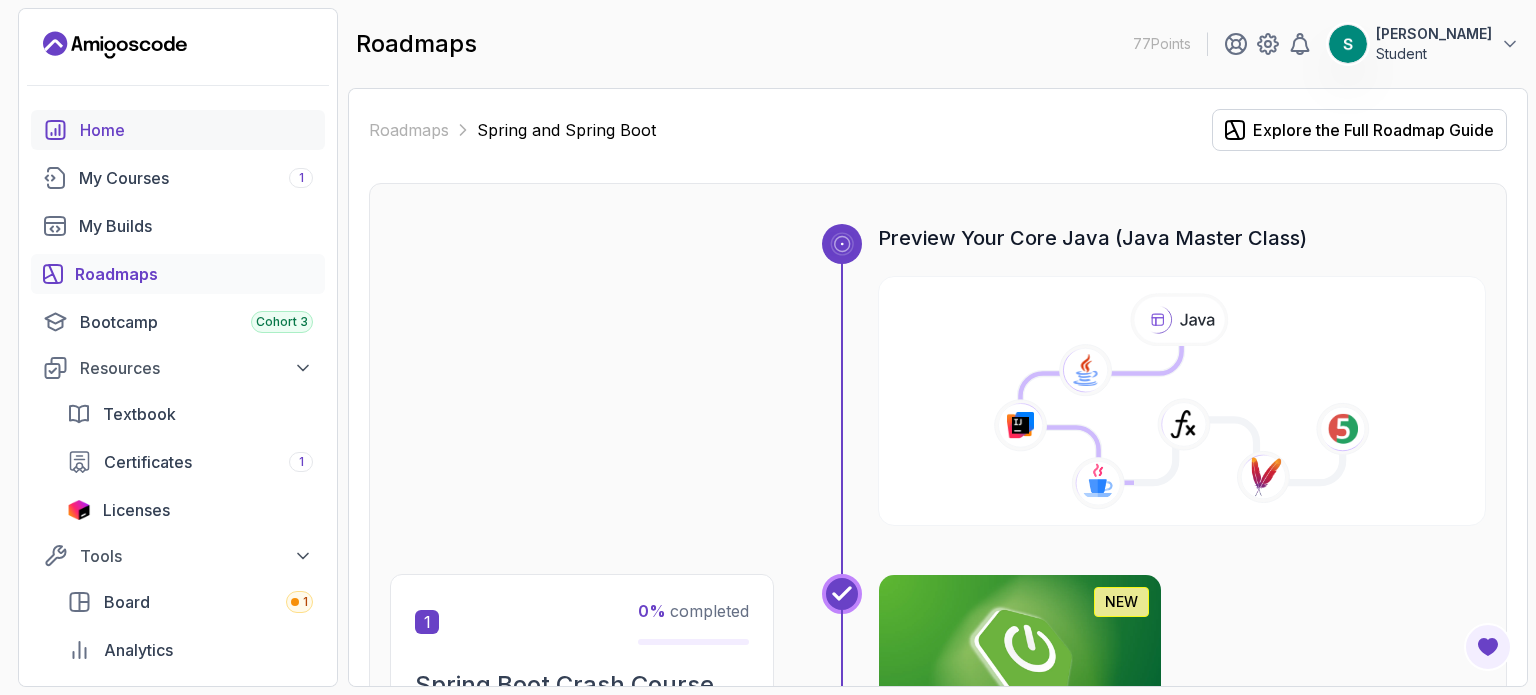 click on "Home" at bounding box center (196, 130) 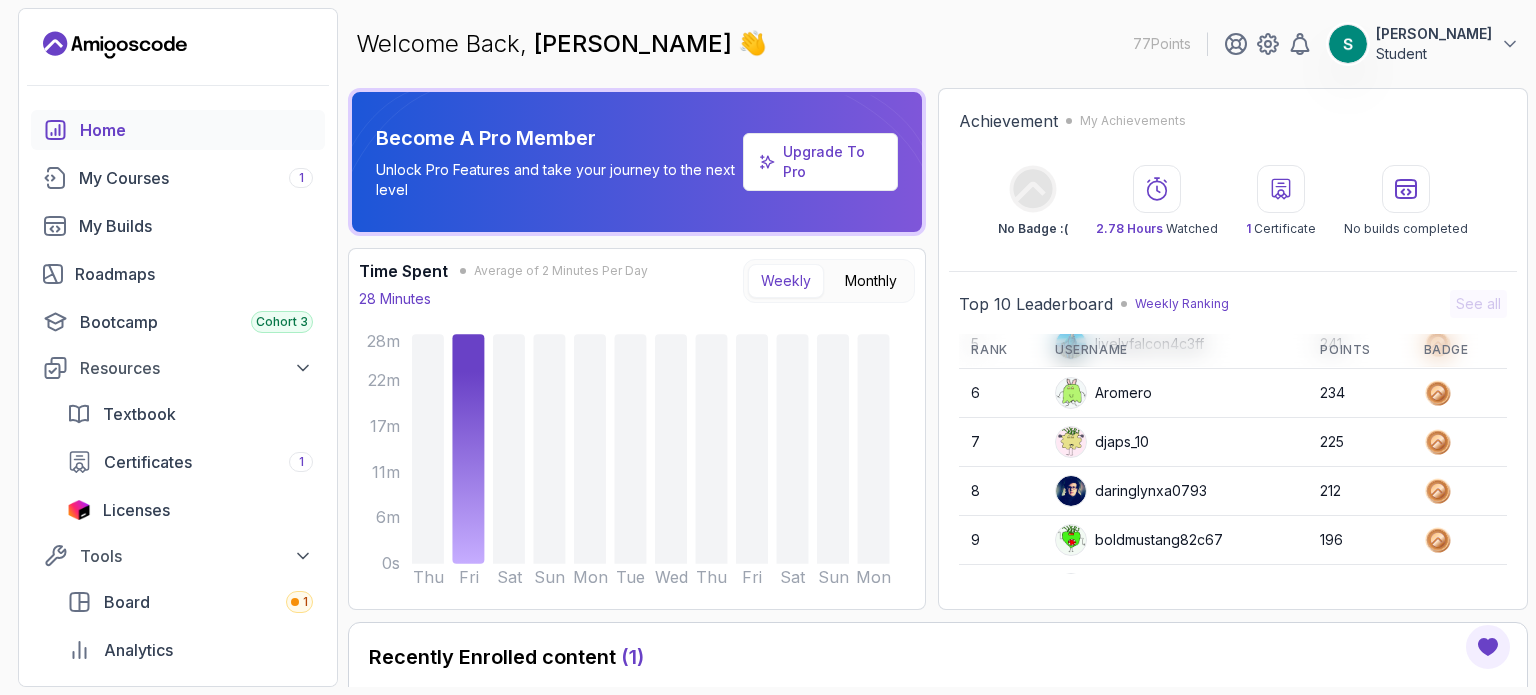 scroll, scrollTop: 280, scrollLeft: 0, axis: vertical 